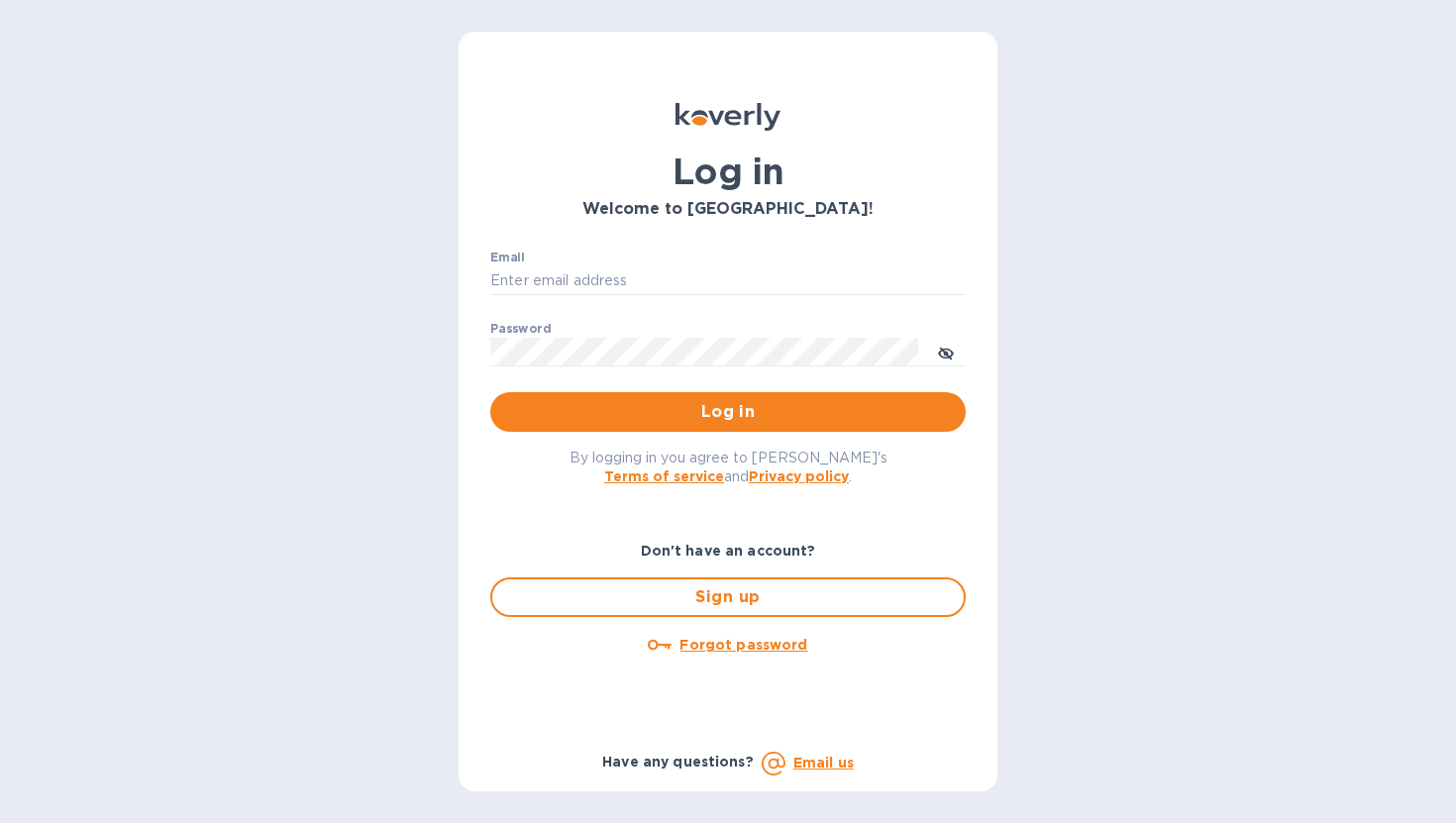 scroll, scrollTop: 0, scrollLeft: 0, axis: both 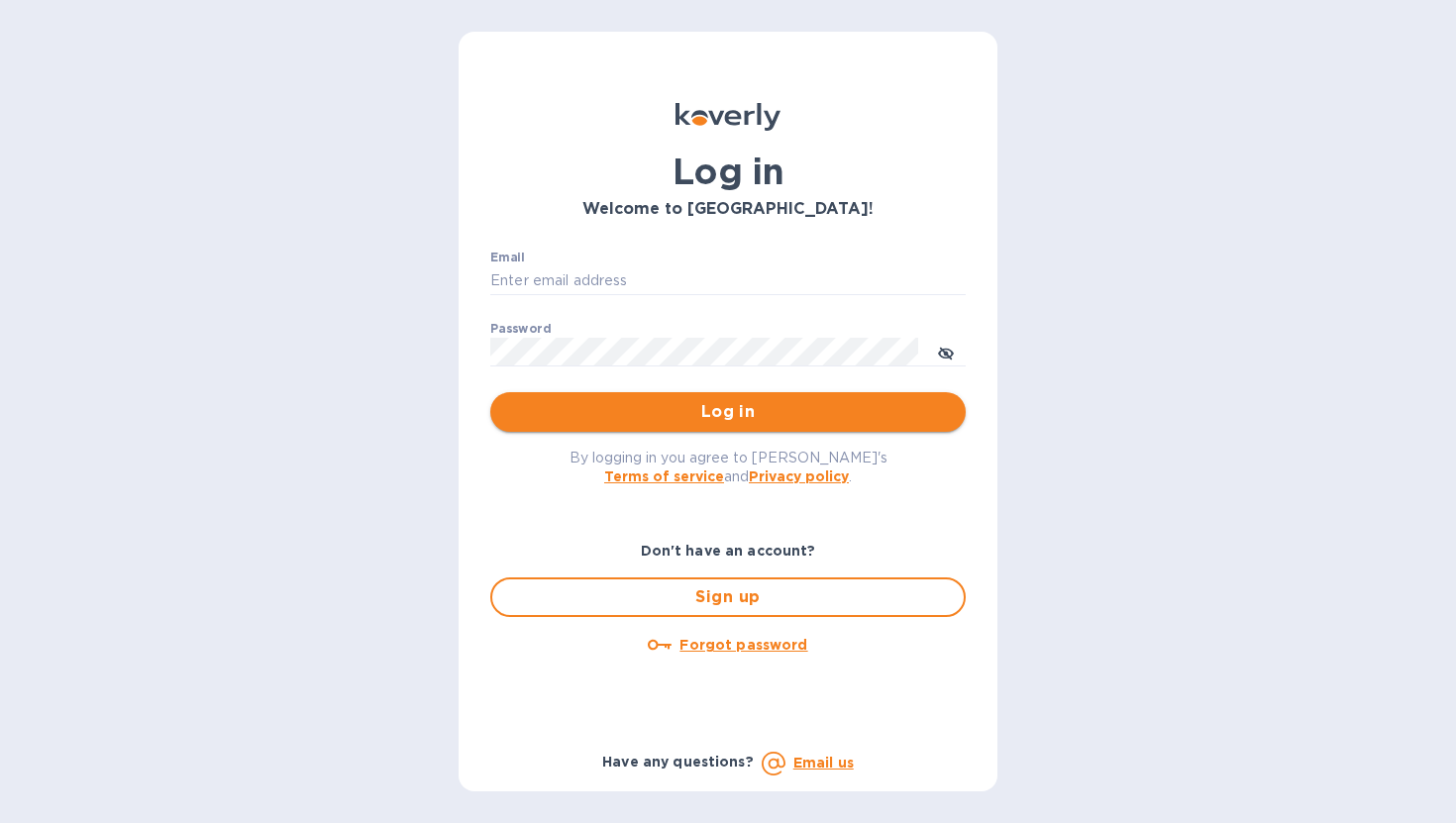 type on "[PERSON_NAME][EMAIL_ADDRESS][DOMAIN_NAME]" 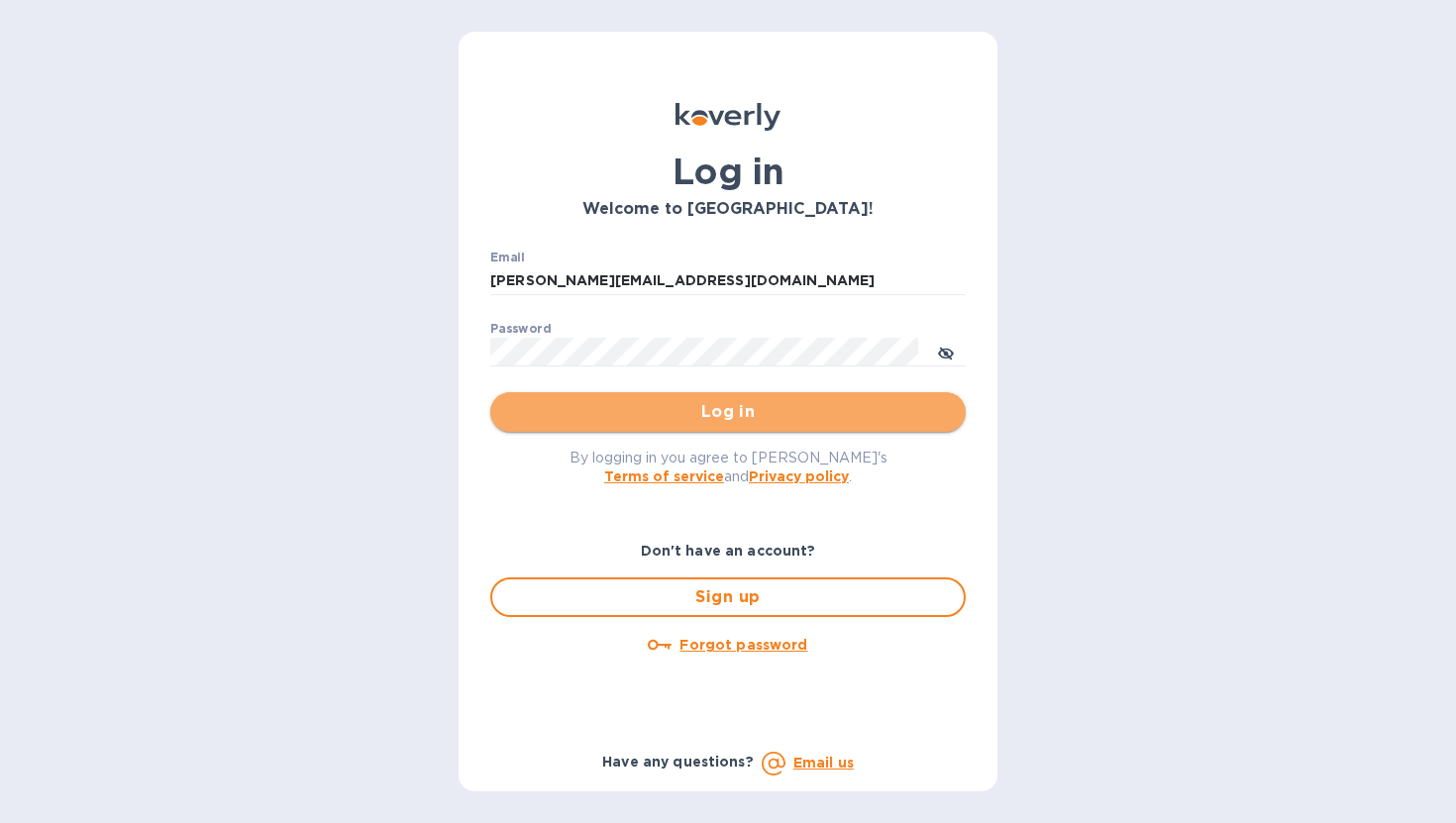 click on "Log in" at bounding box center (728, 412) 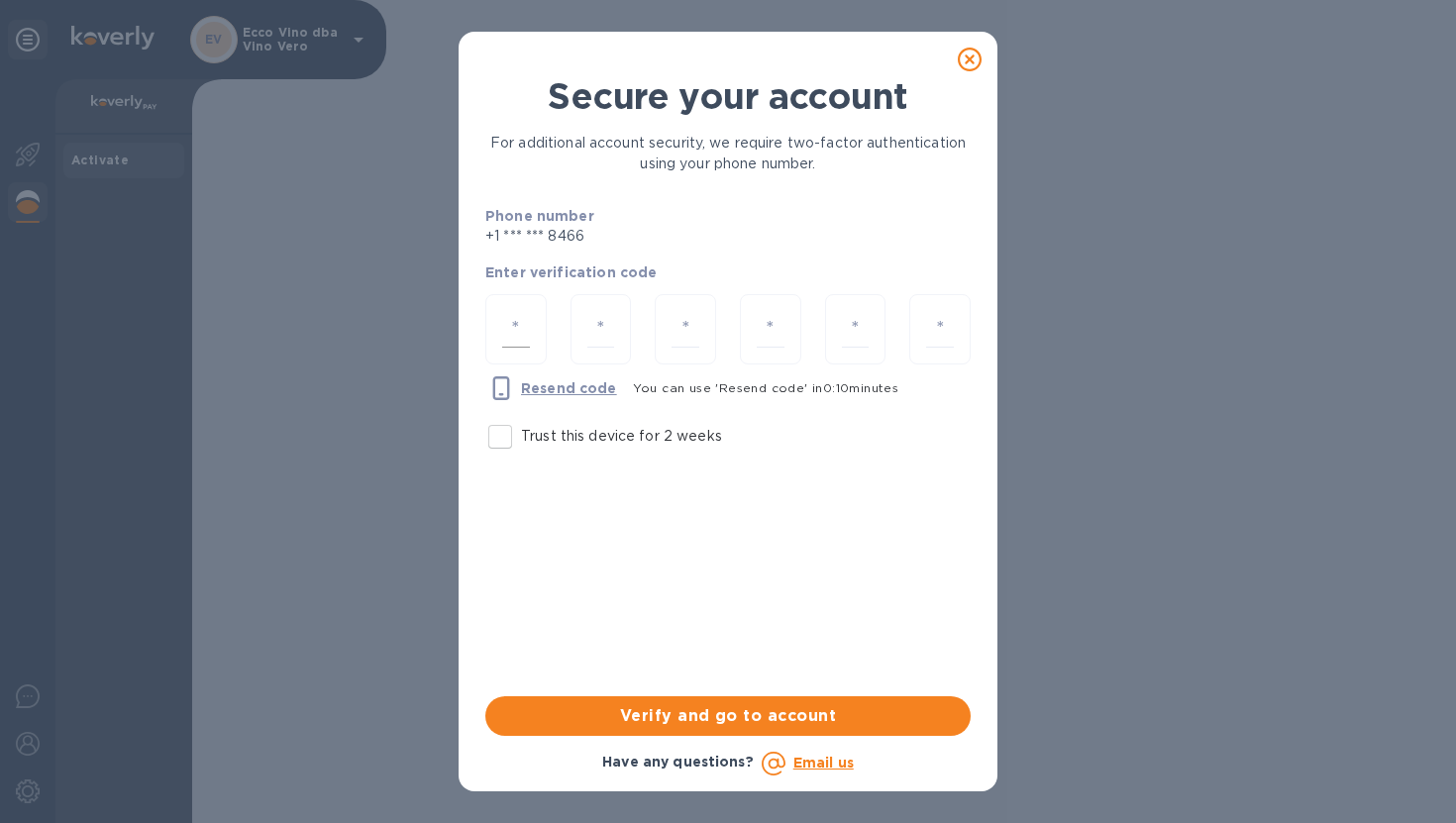 click at bounding box center (516, 329) 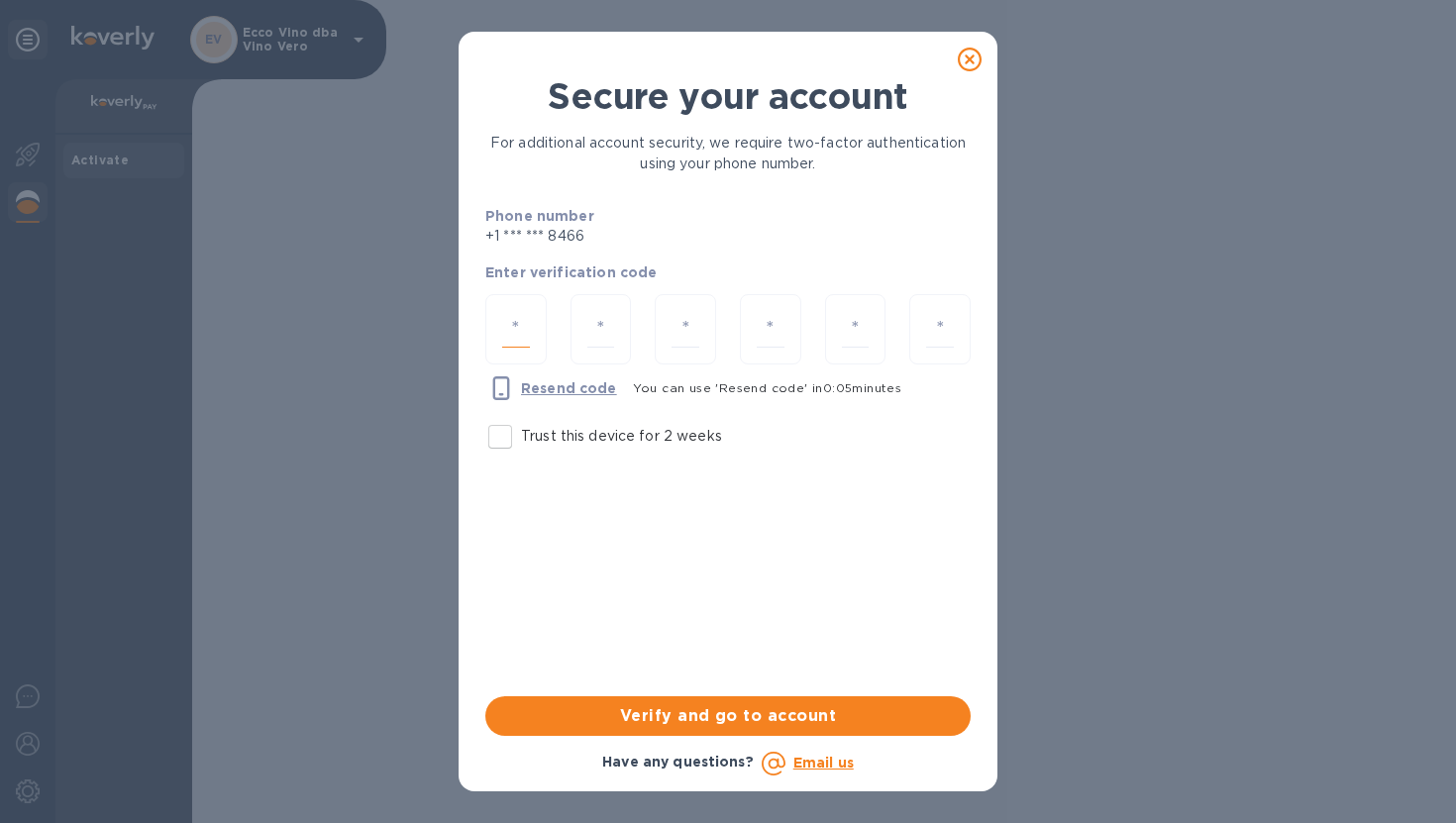 type on "2" 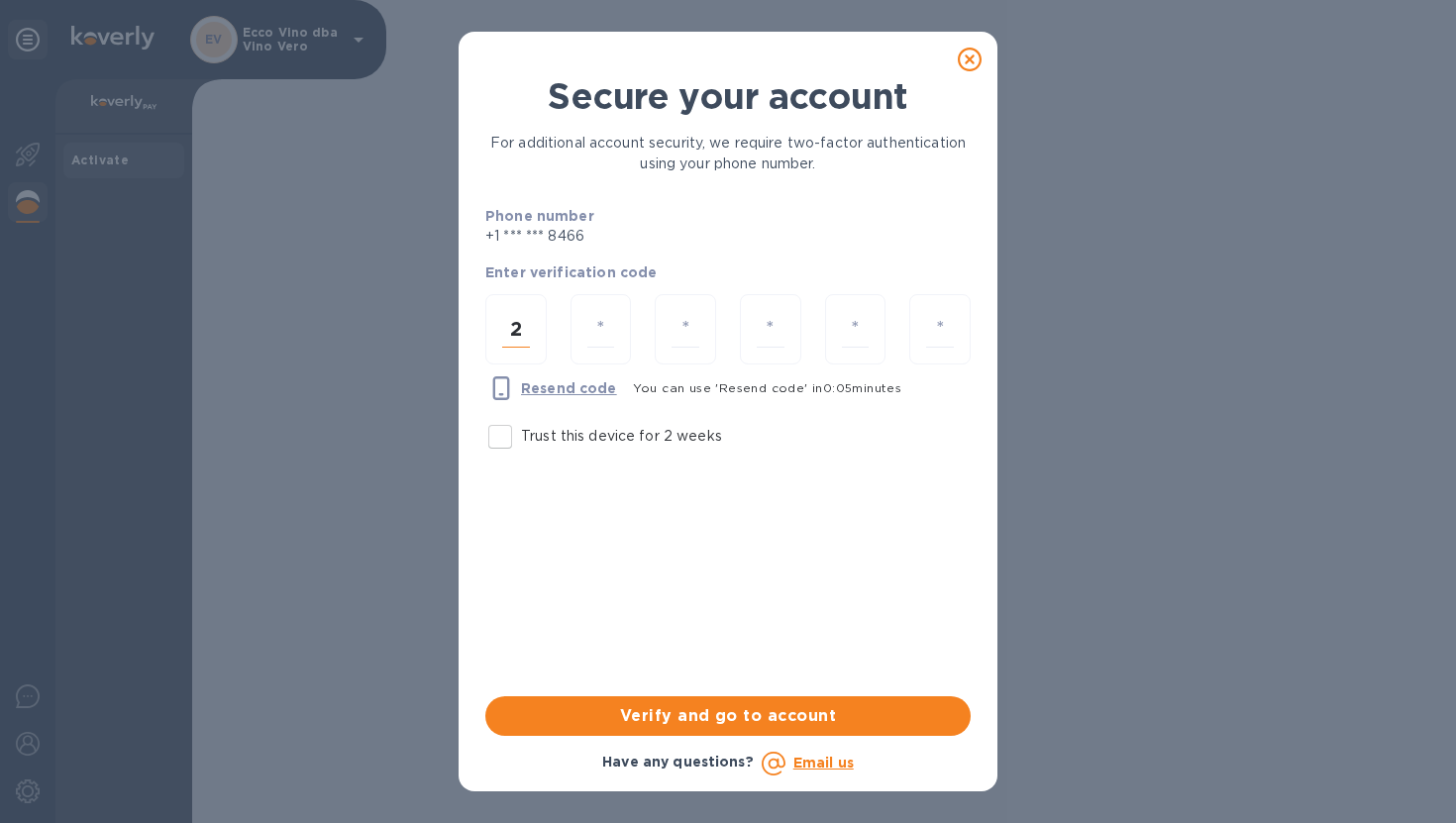 type on "2" 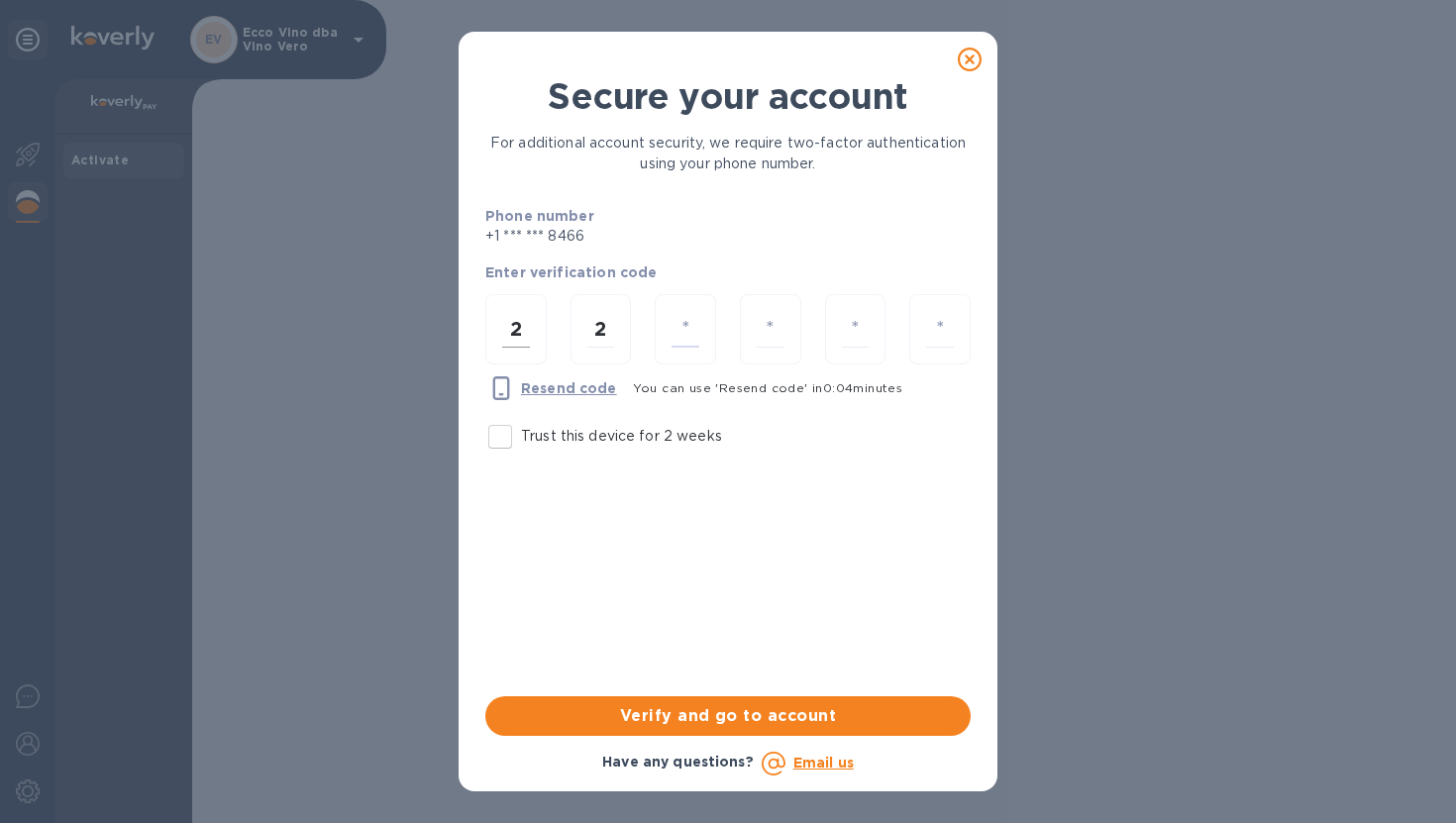 type on "9" 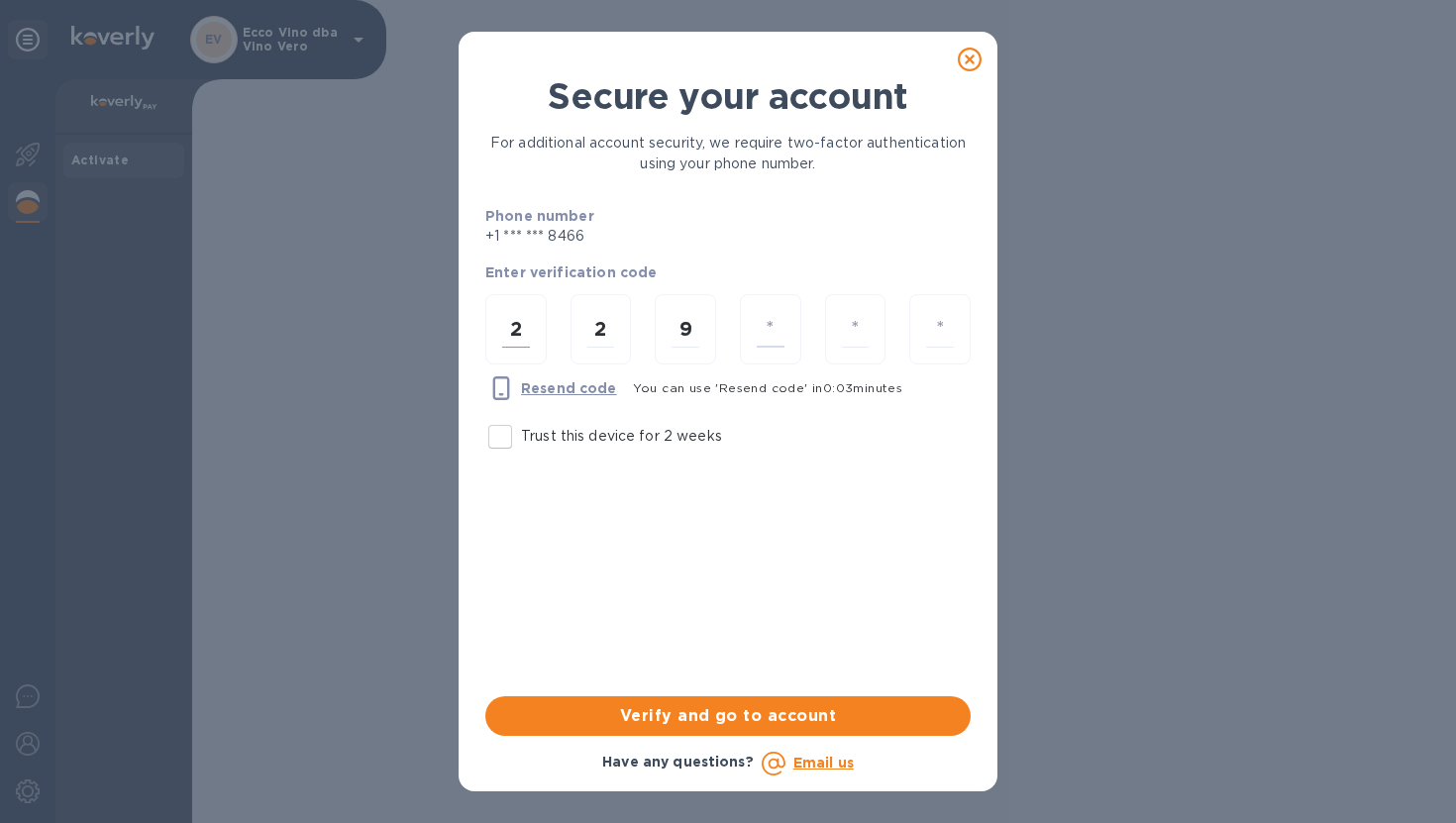 type on "2" 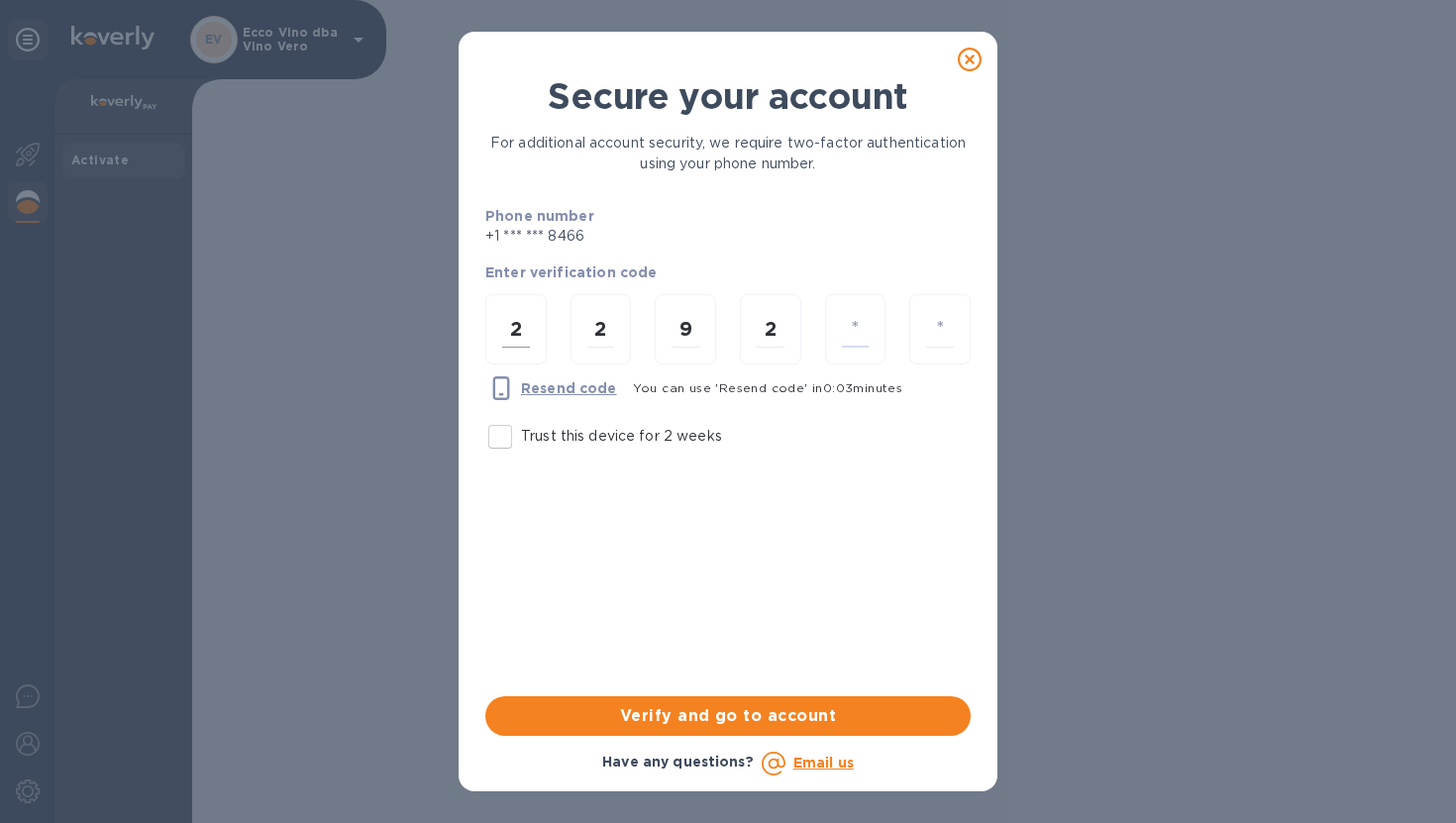 type on "5" 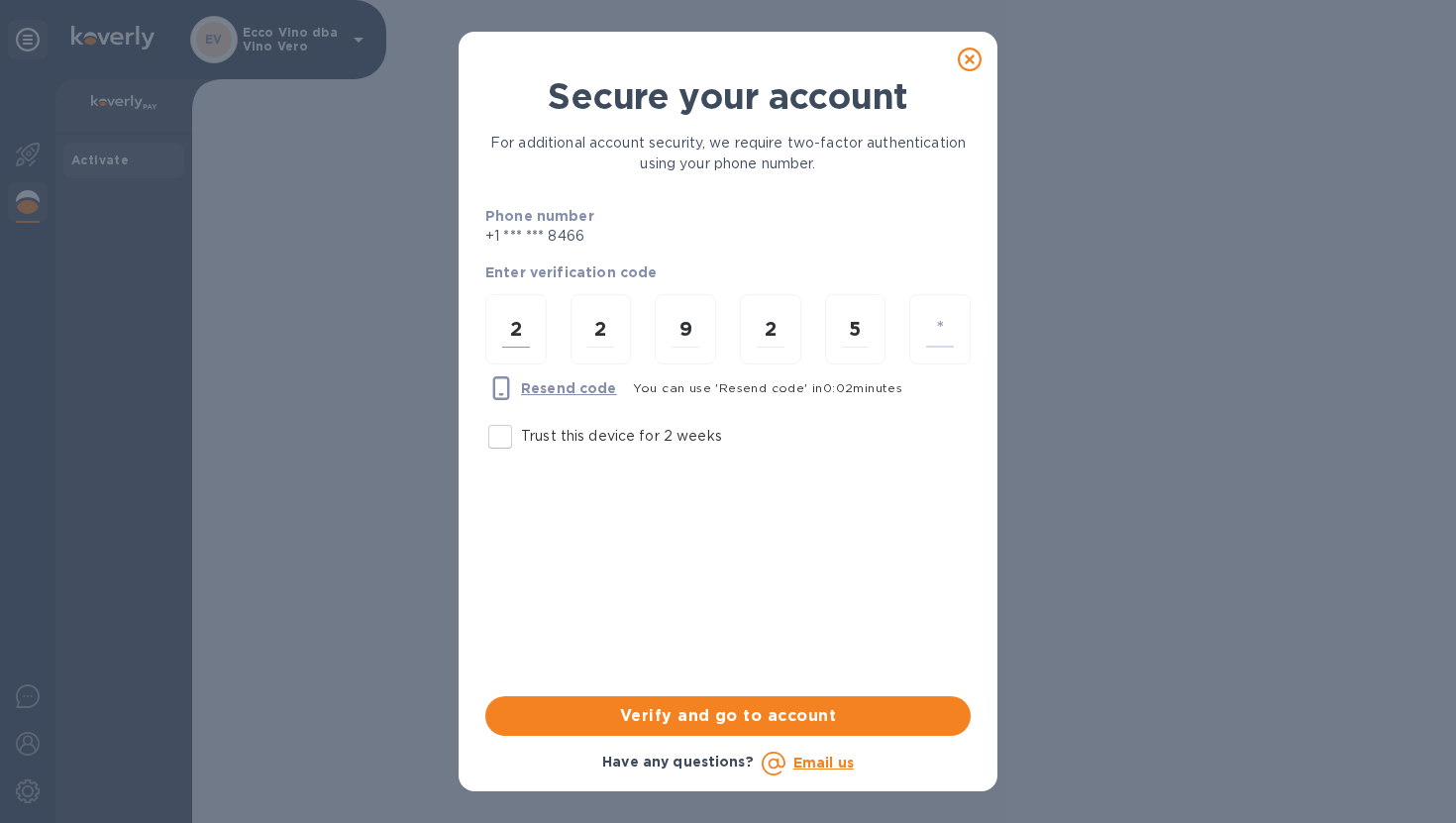 type on "9" 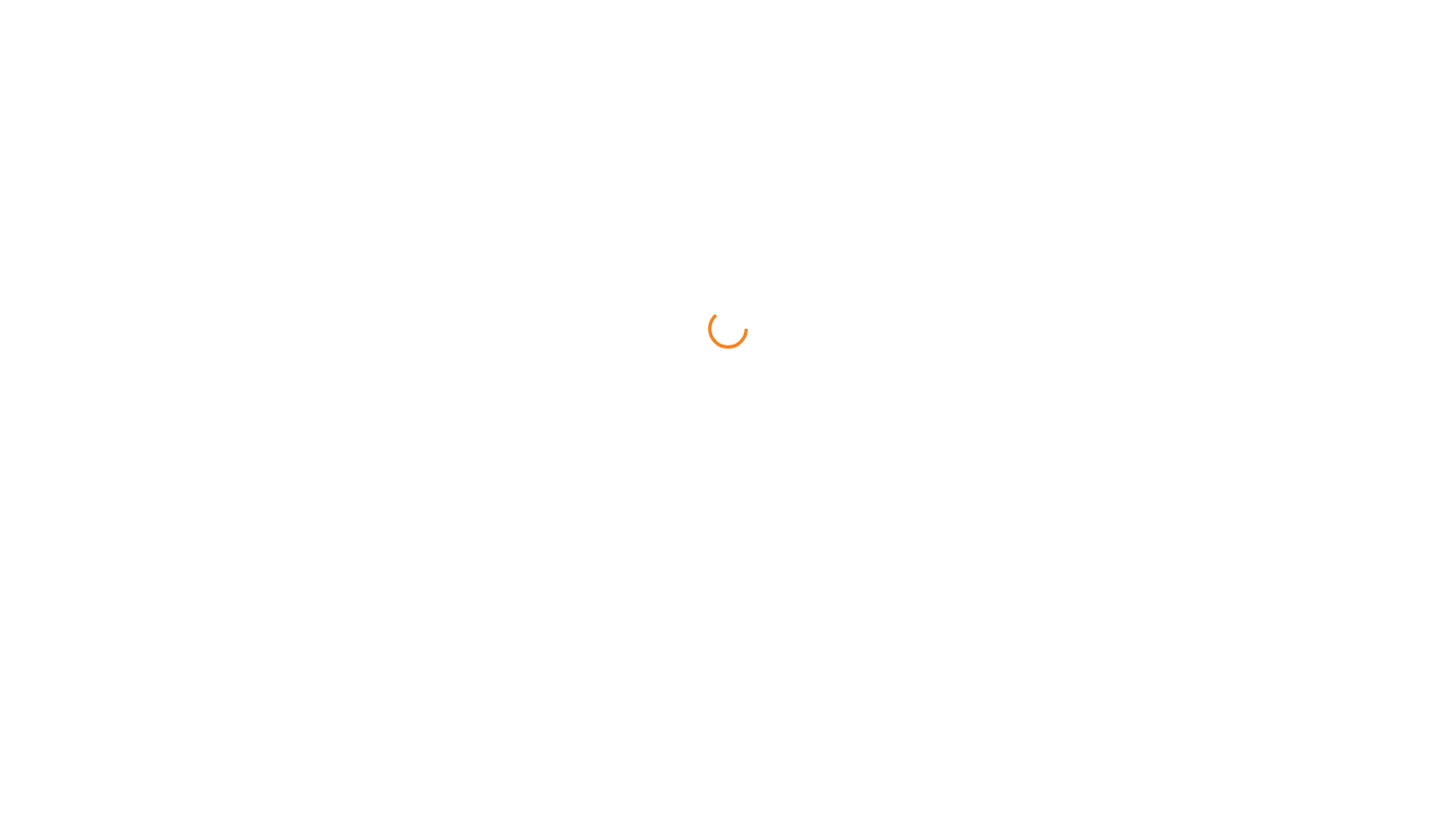 scroll, scrollTop: 0, scrollLeft: 0, axis: both 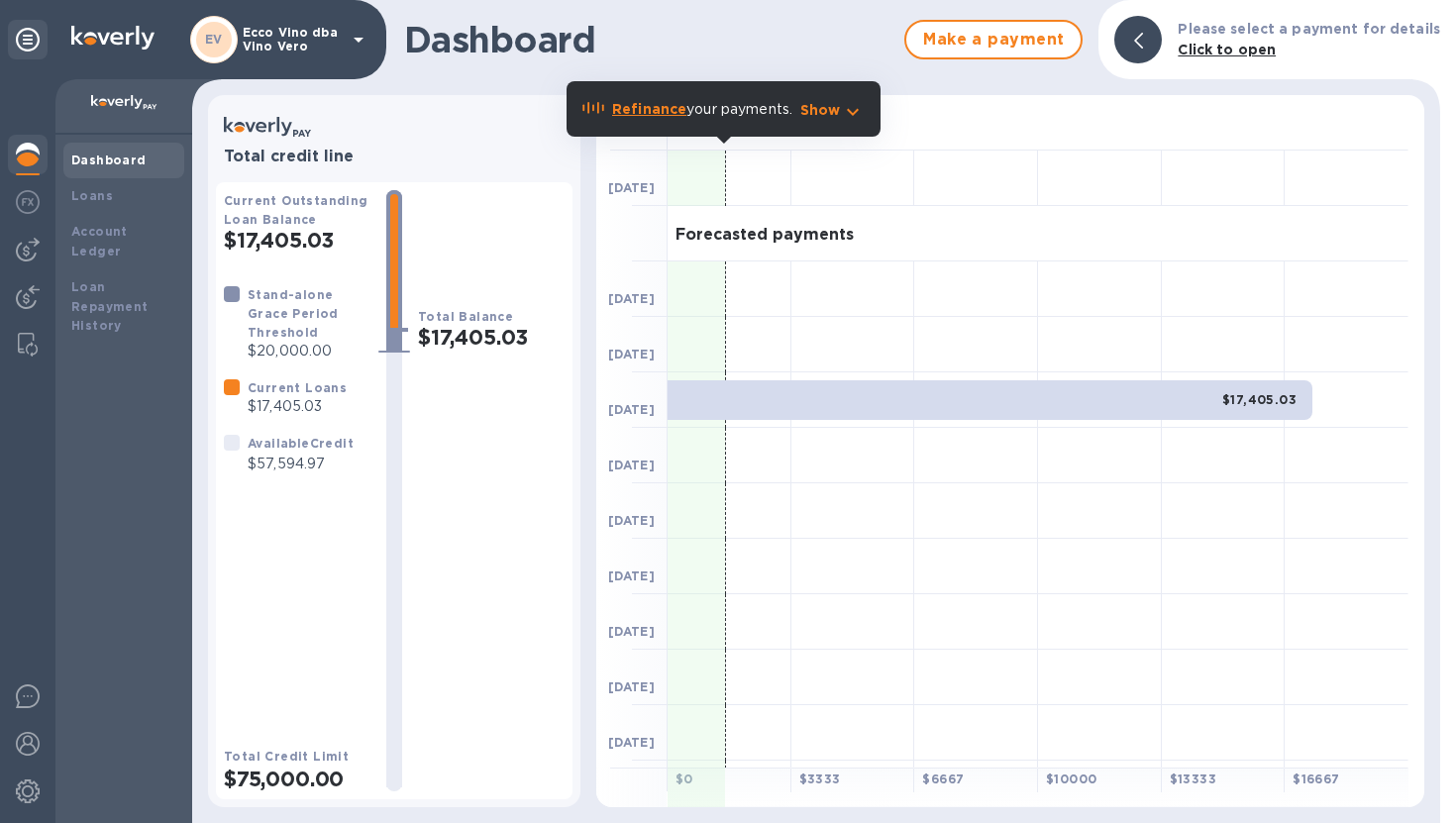 click on "Dashboard" at bounding box center (109, 159) 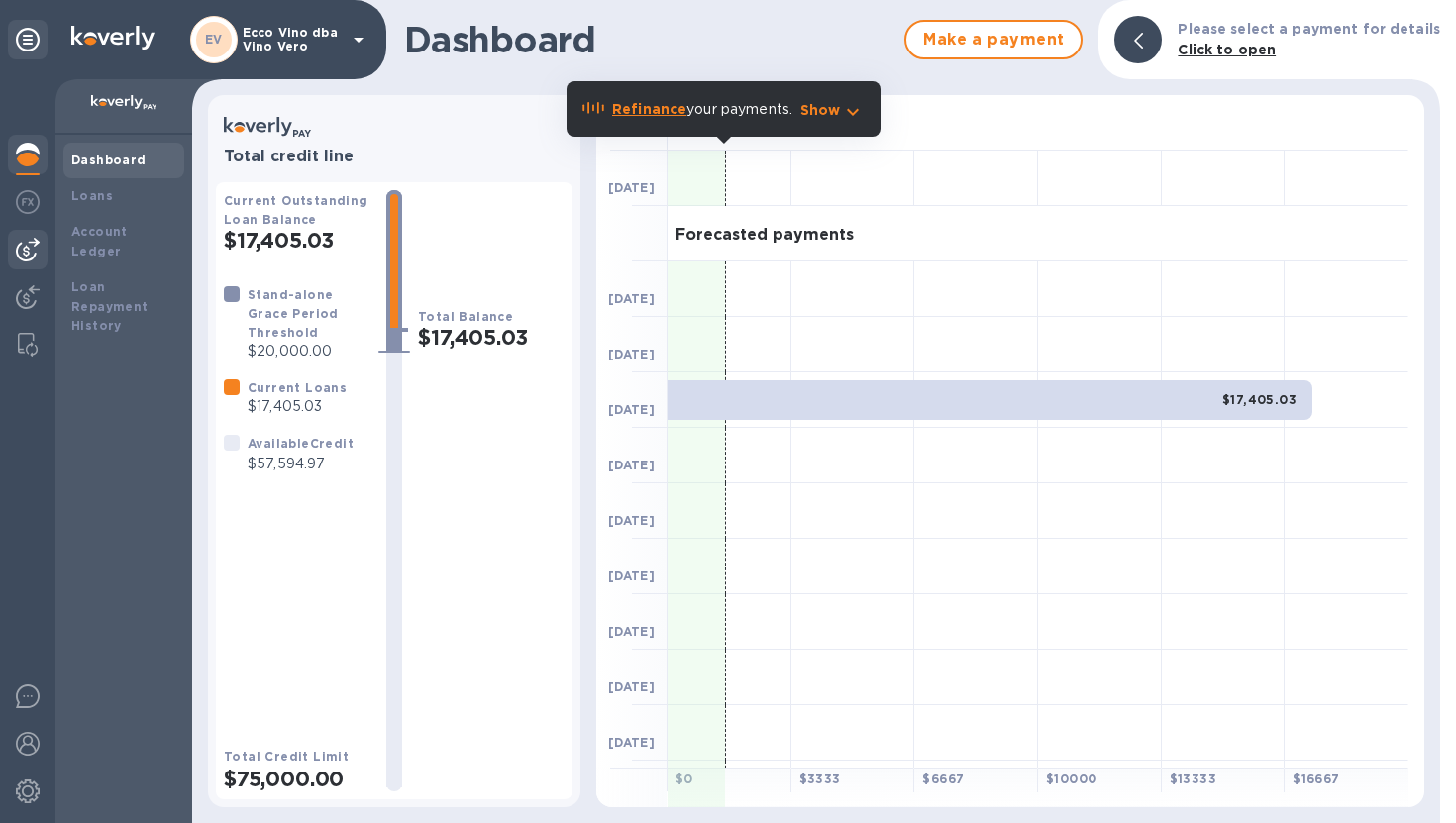 click at bounding box center [28, 250] 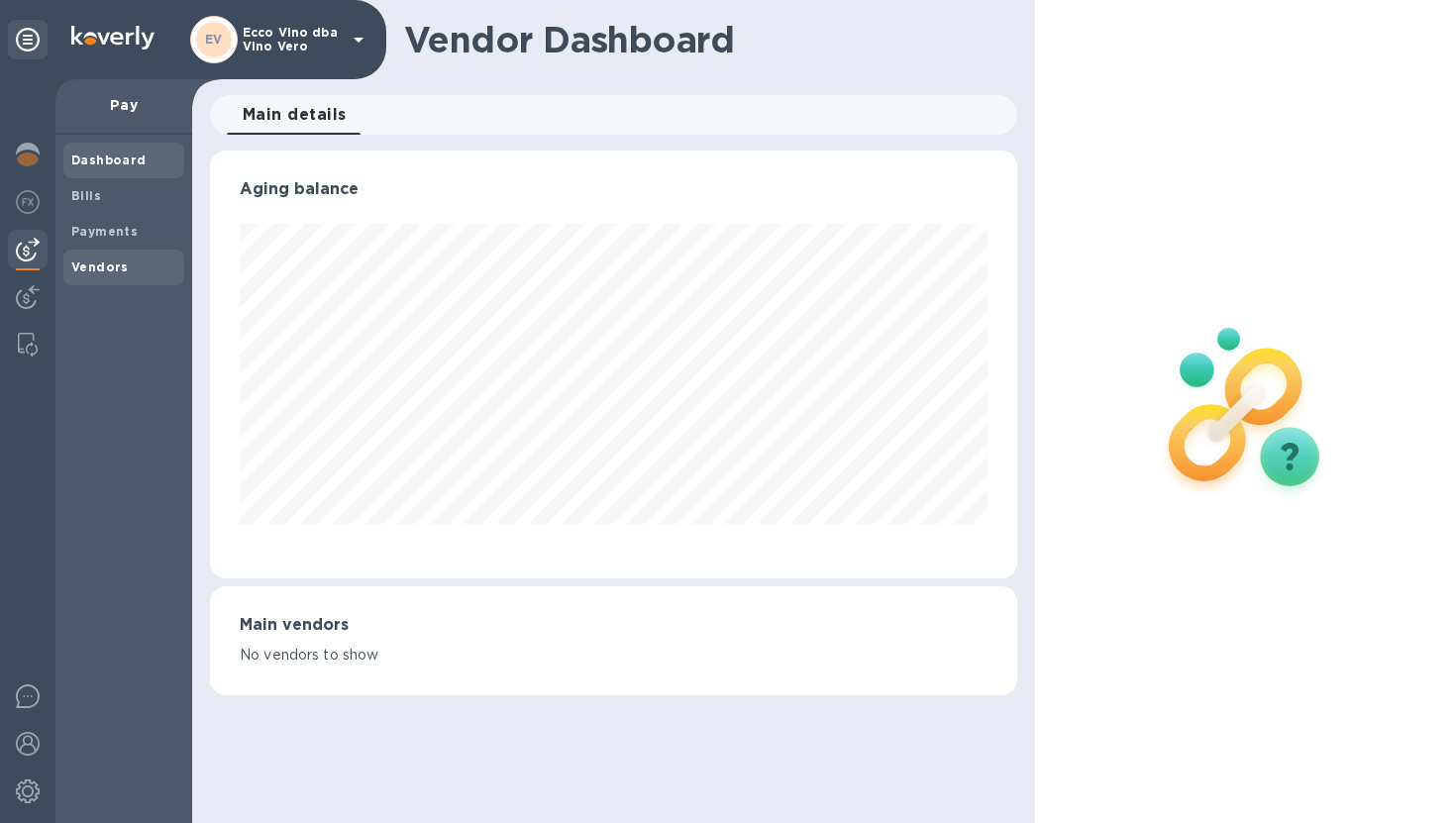 scroll, scrollTop: 989945, scrollLeft: 989677, axis: both 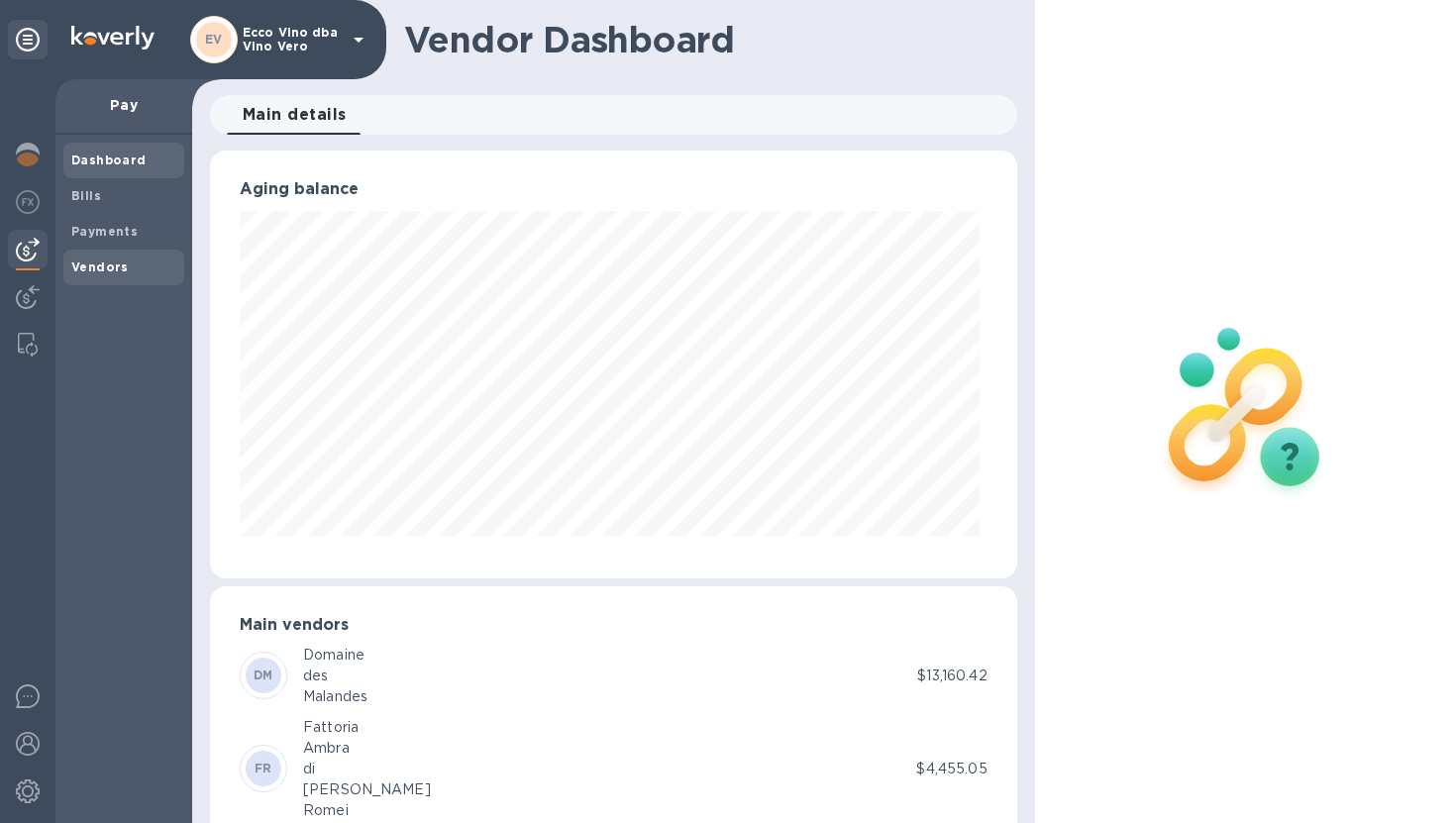 click on "Vendors" at bounding box center [100, 266] 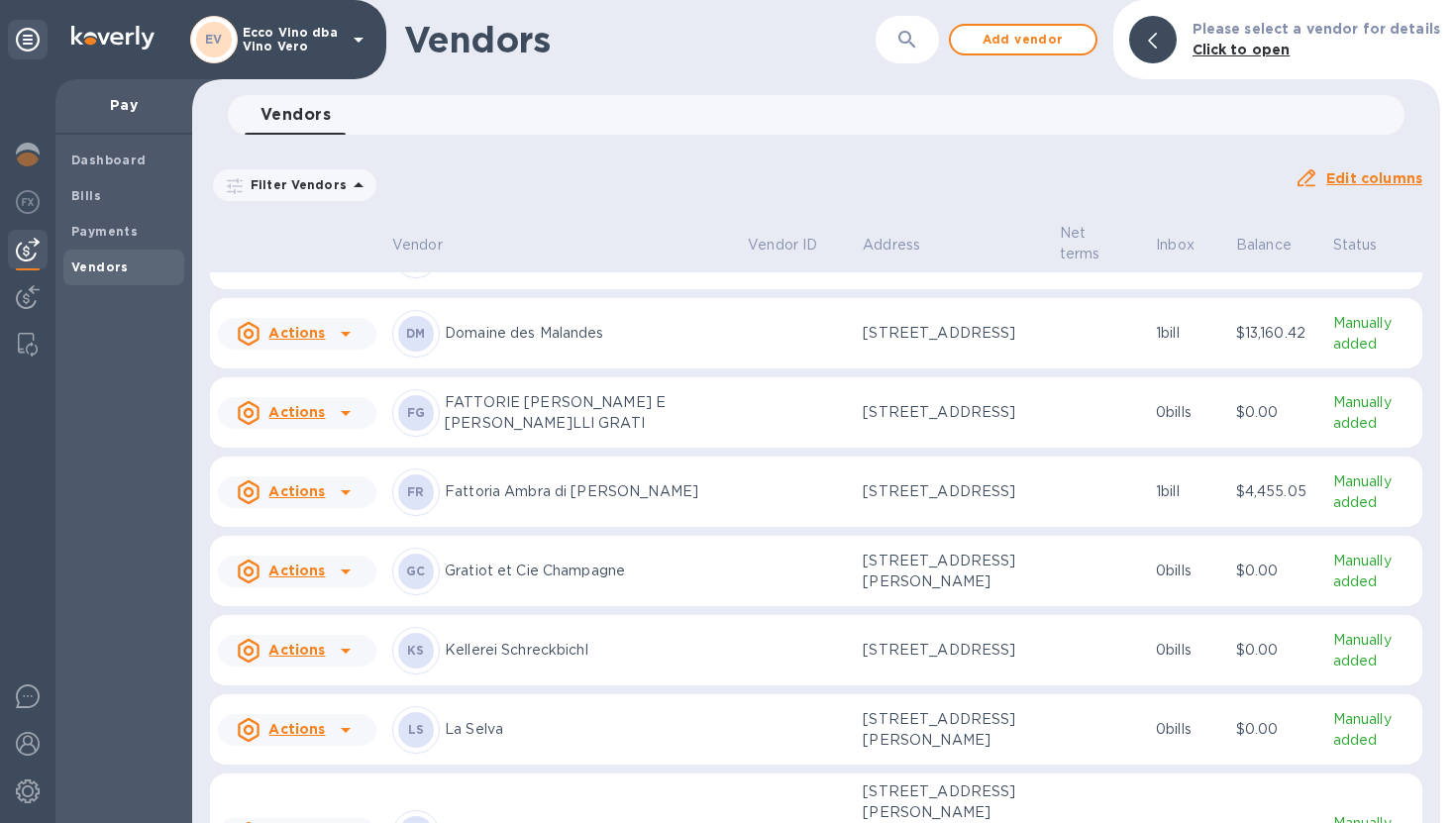 scroll, scrollTop: 2109, scrollLeft: 0, axis: vertical 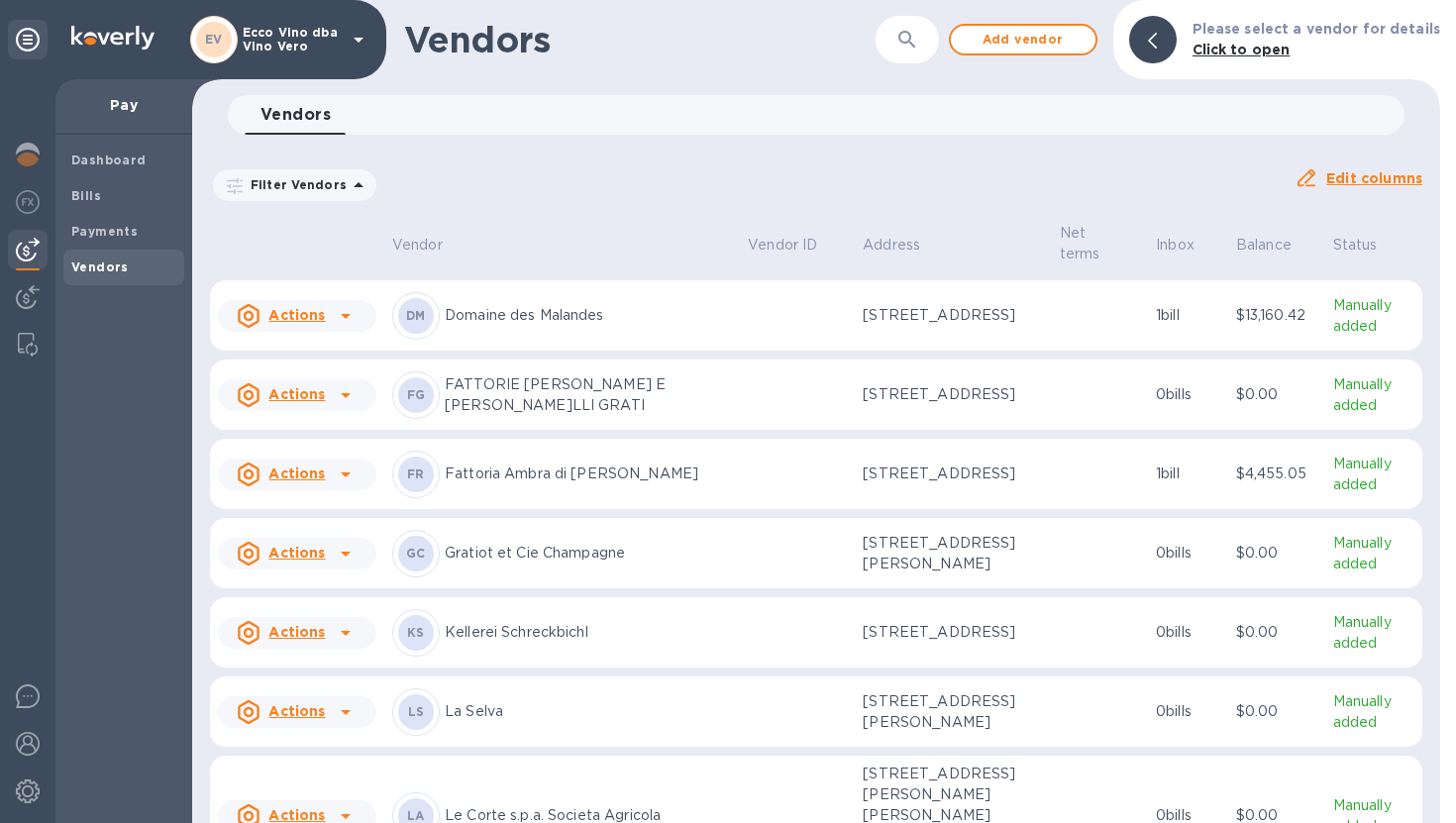 click at bounding box center (797, 554) 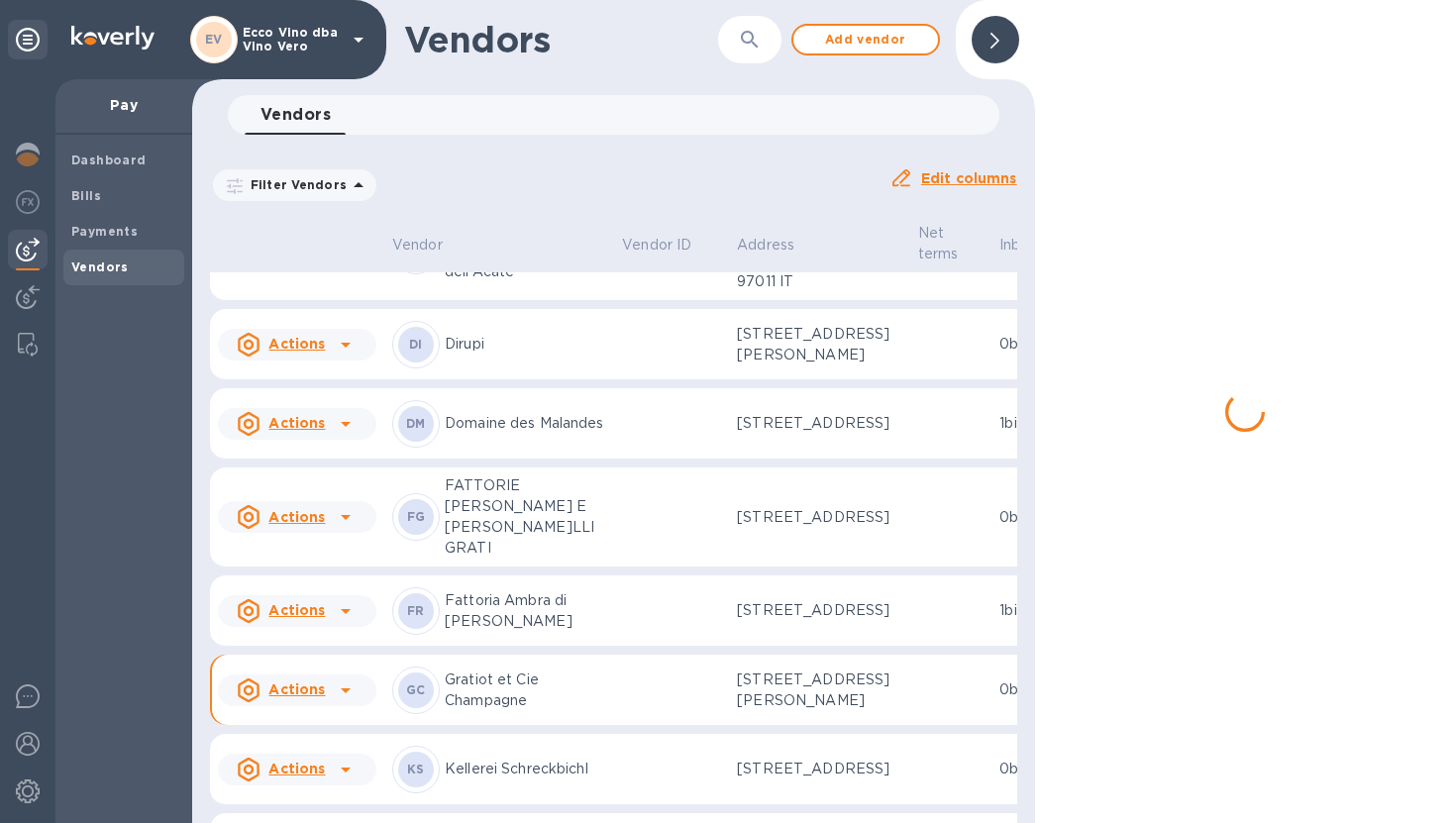 scroll, scrollTop: 2331, scrollLeft: 0, axis: vertical 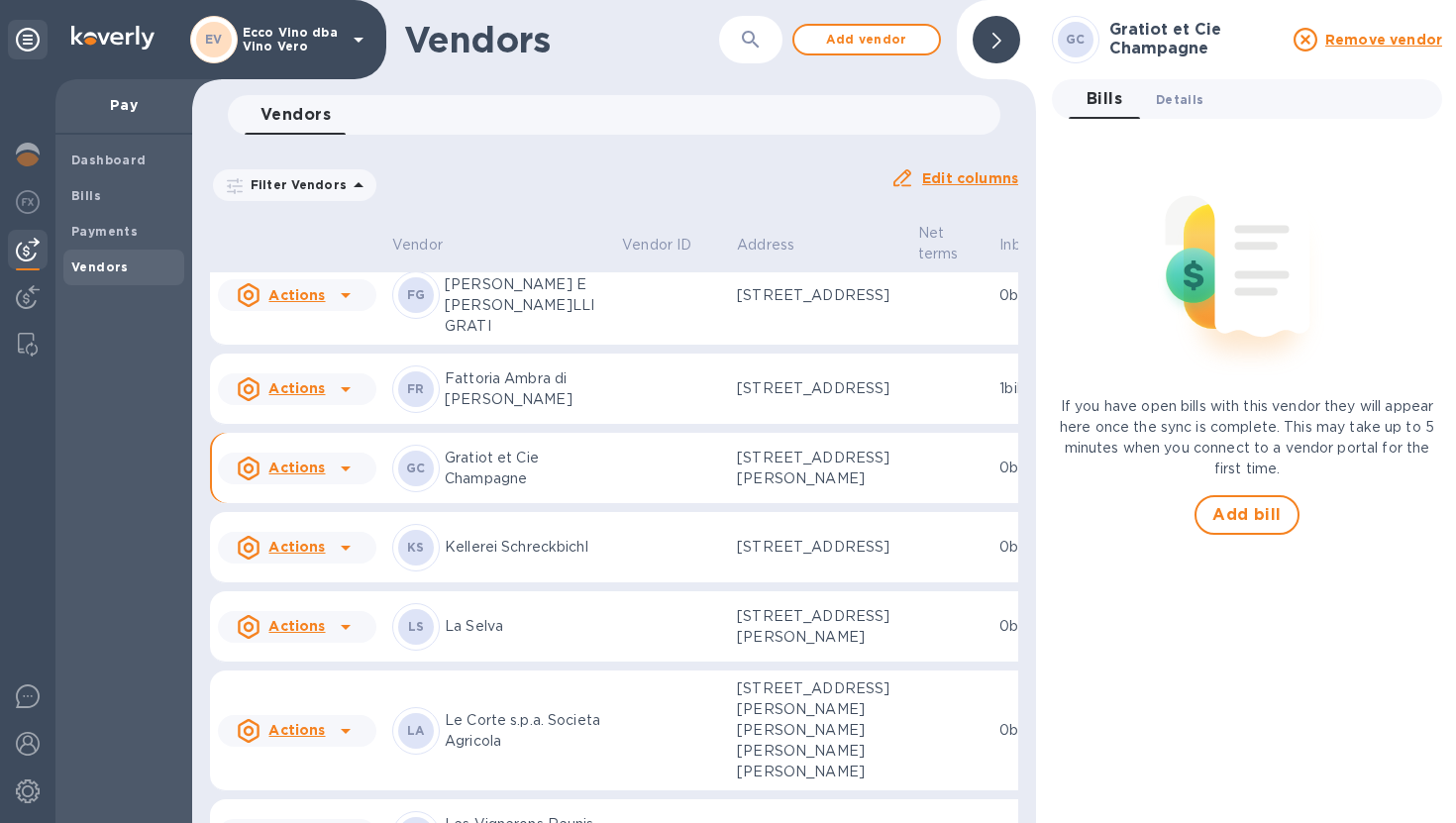 click on "Details 0" at bounding box center (1180, 99) 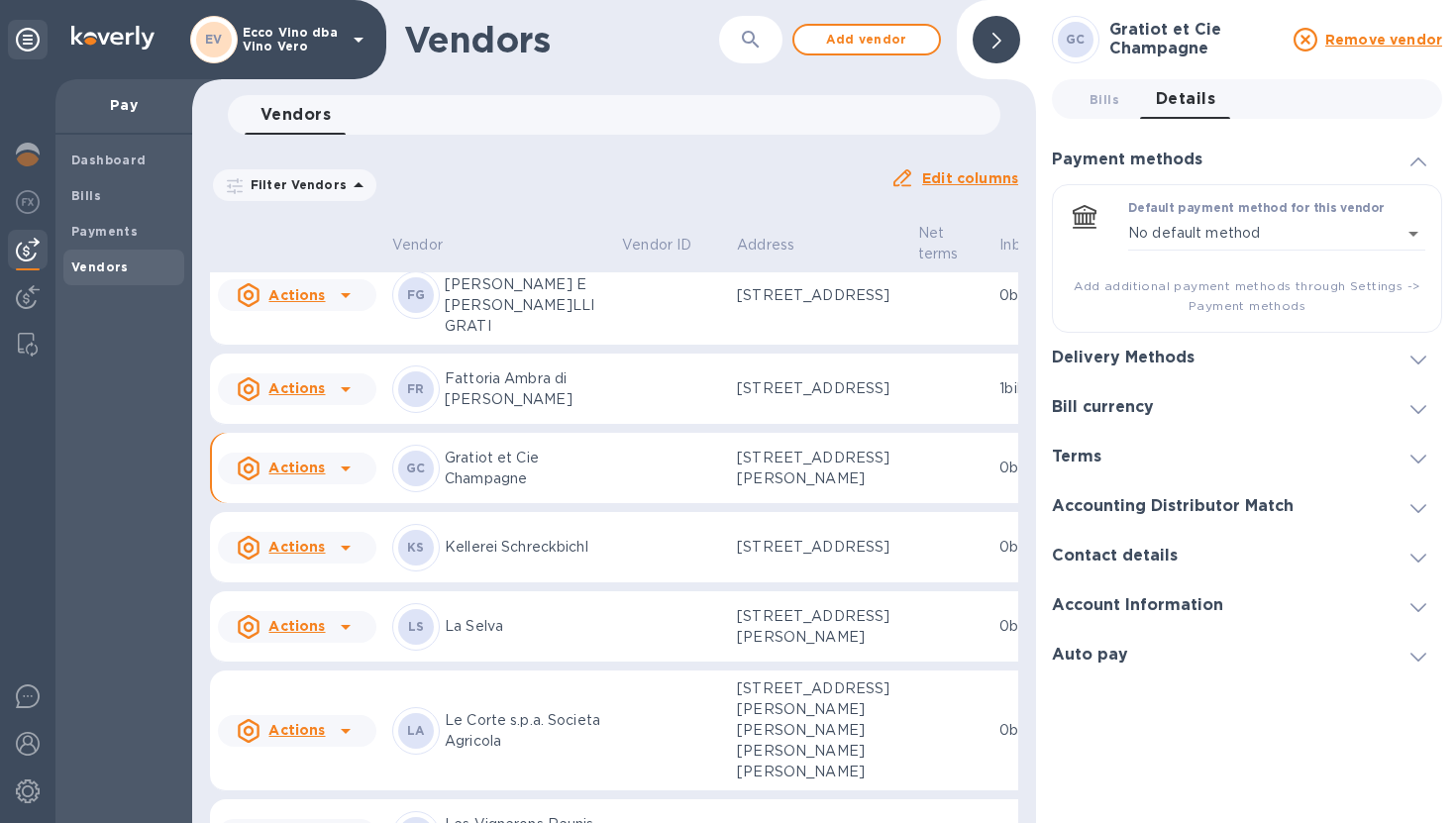 click 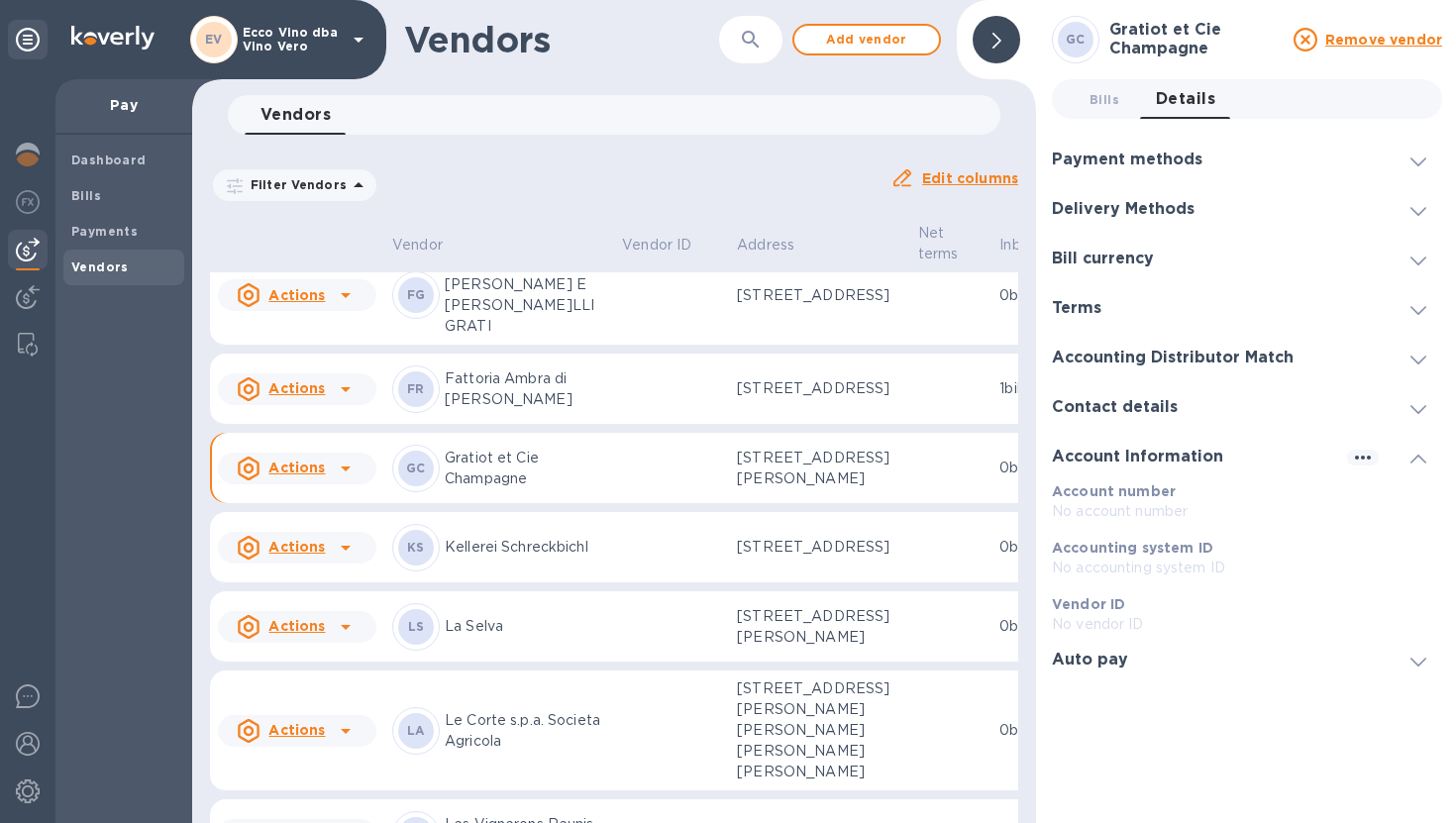click 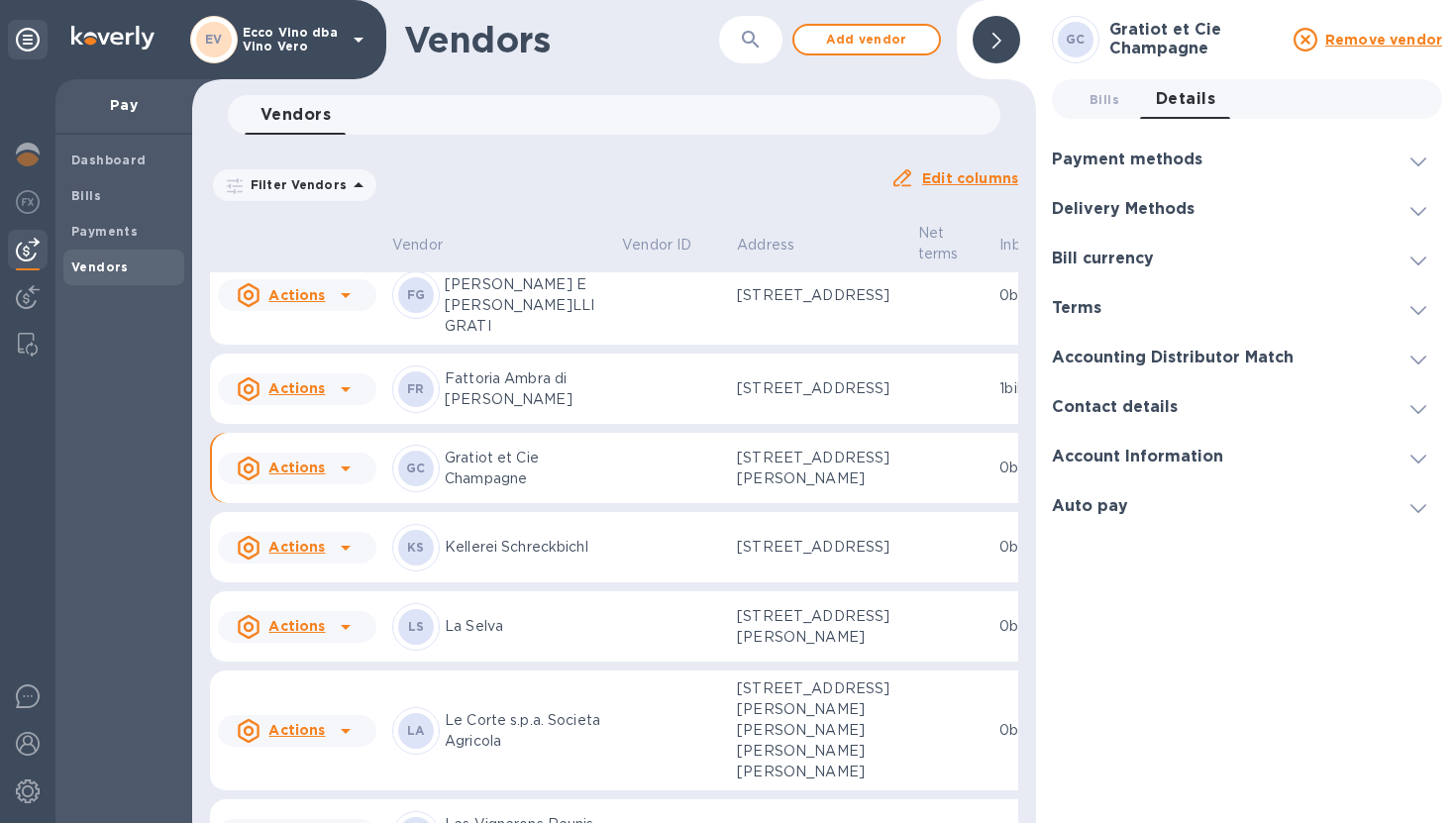 click 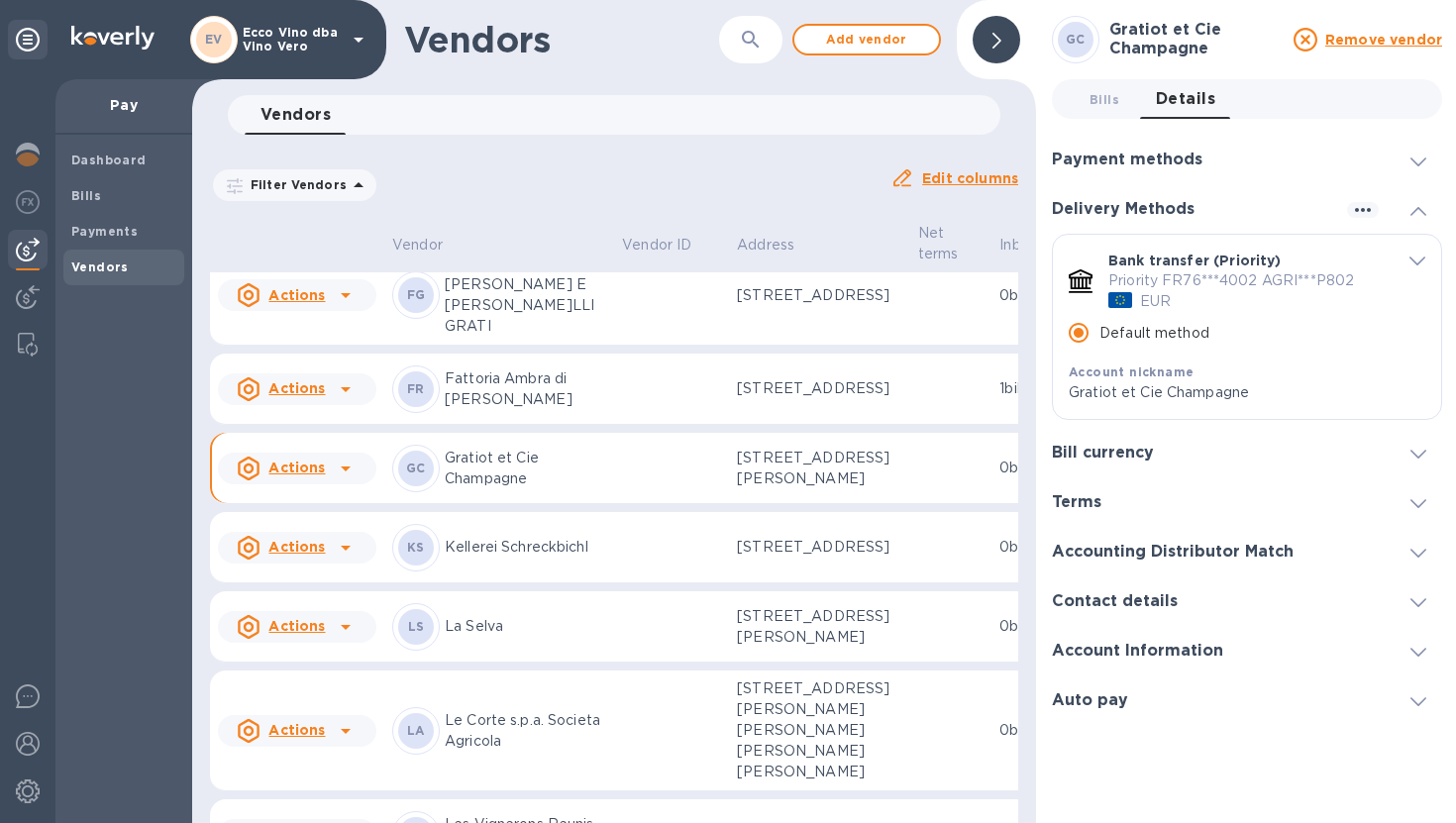 click on "Default method" at bounding box center (1232, 333) 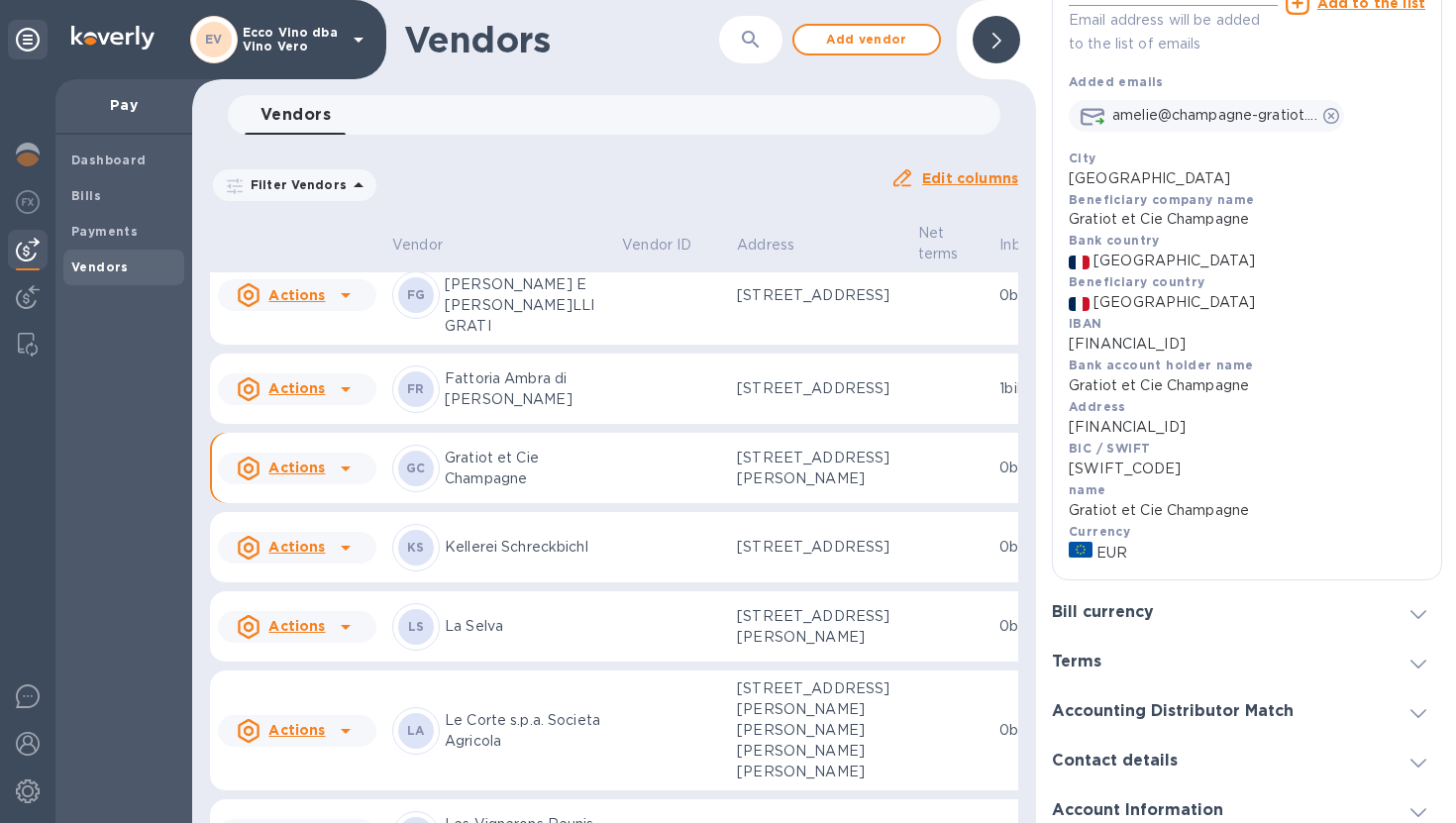 scroll, scrollTop: 520, scrollLeft: 0, axis: vertical 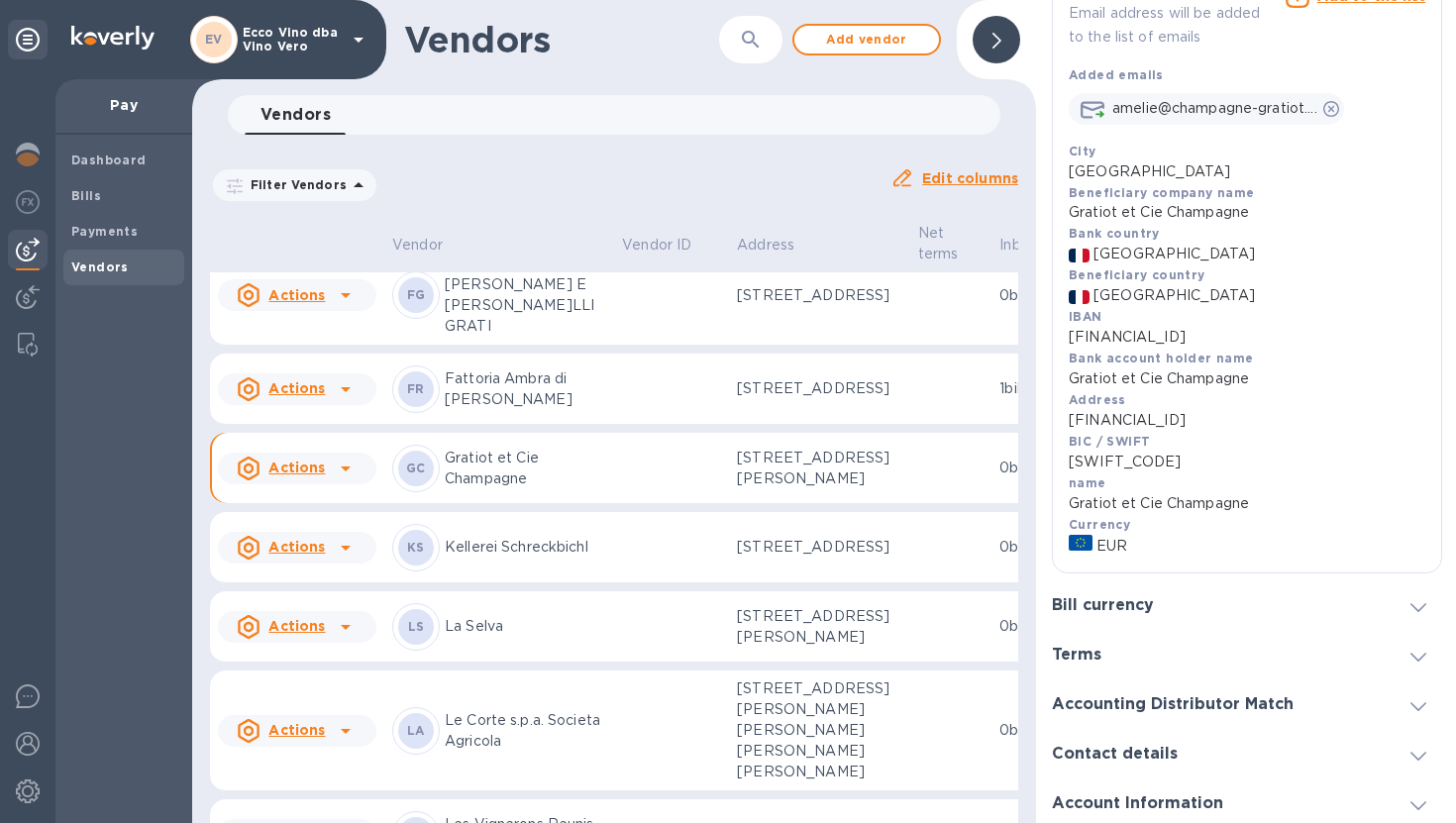drag, startPoint x: 1069, startPoint y: 342, endPoint x: 1308, endPoint y: 342, distance: 239 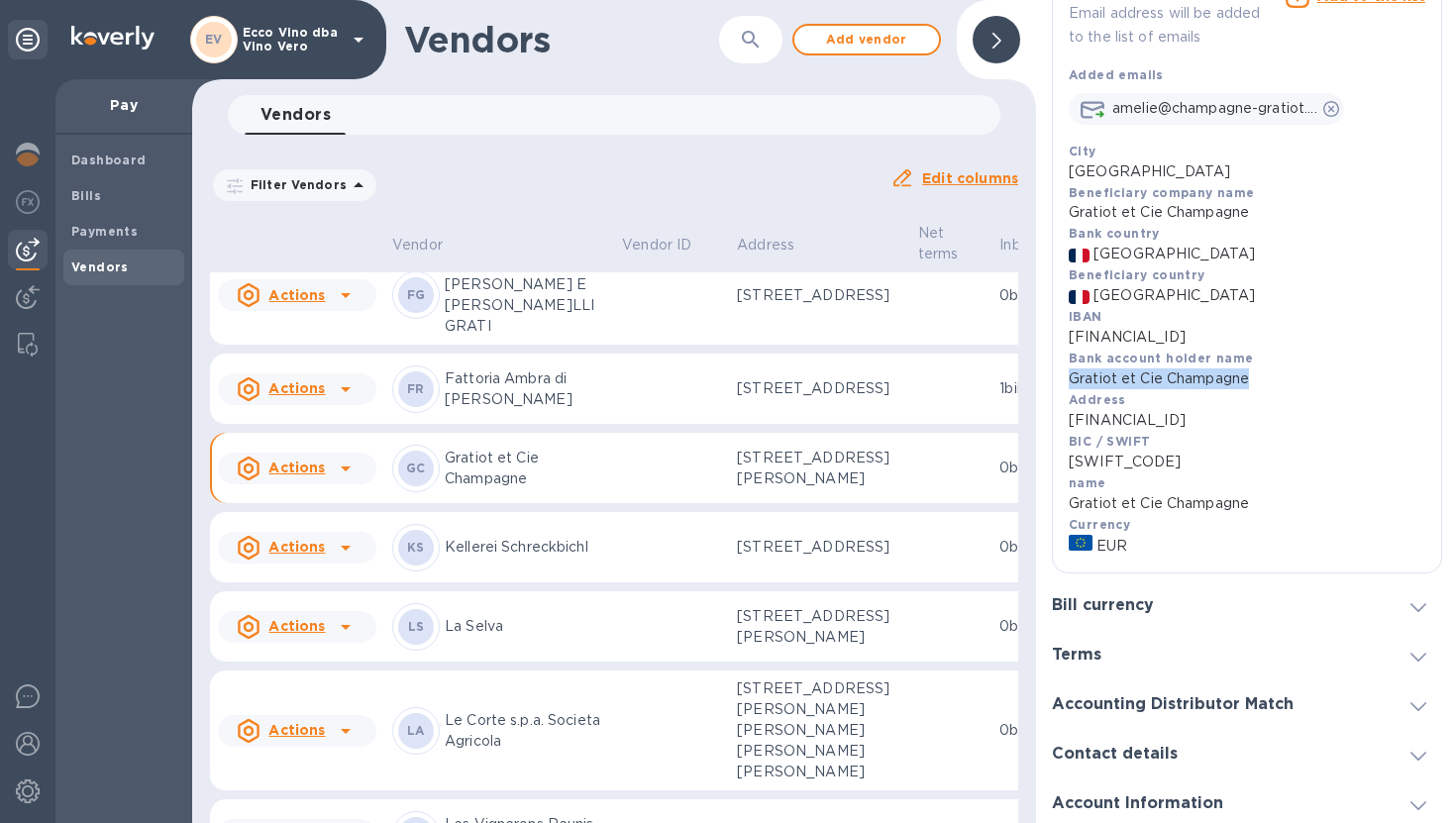 drag, startPoint x: 1070, startPoint y: 382, endPoint x: 1254, endPoint y: 381, distance: 184.00272 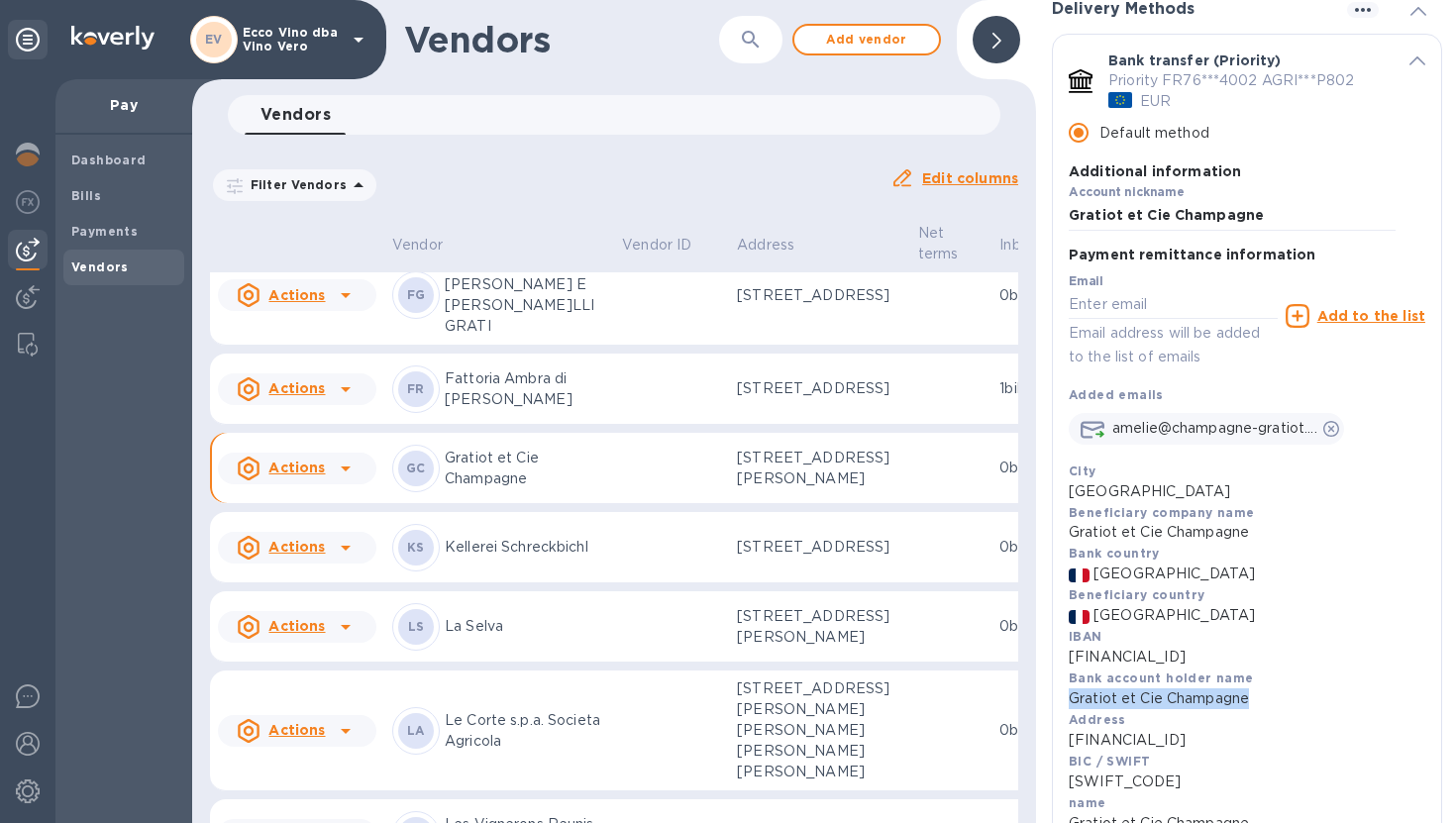 scroll, scrollTop: 117, scrollLeft: 0, axis: vertical 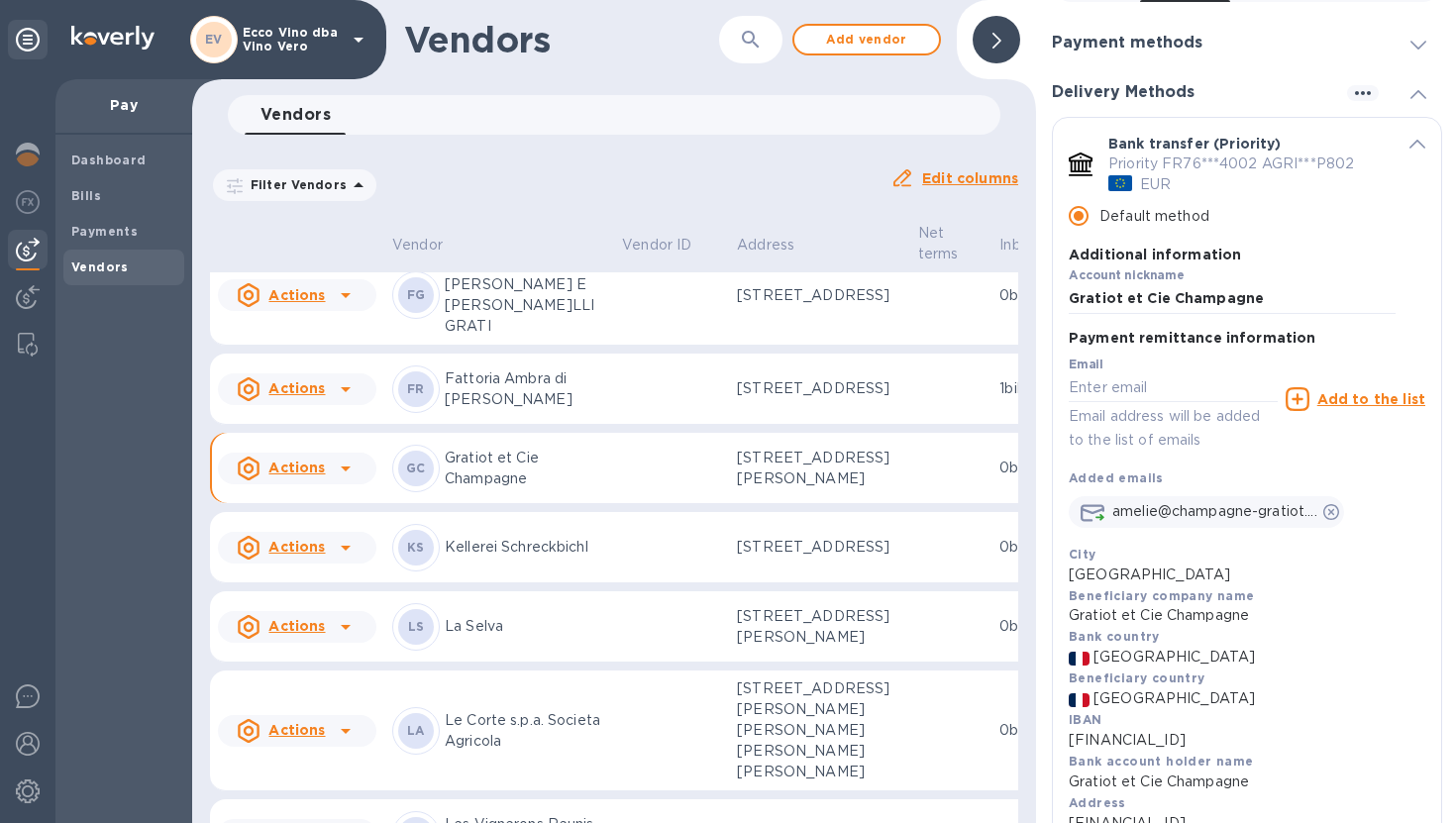 click 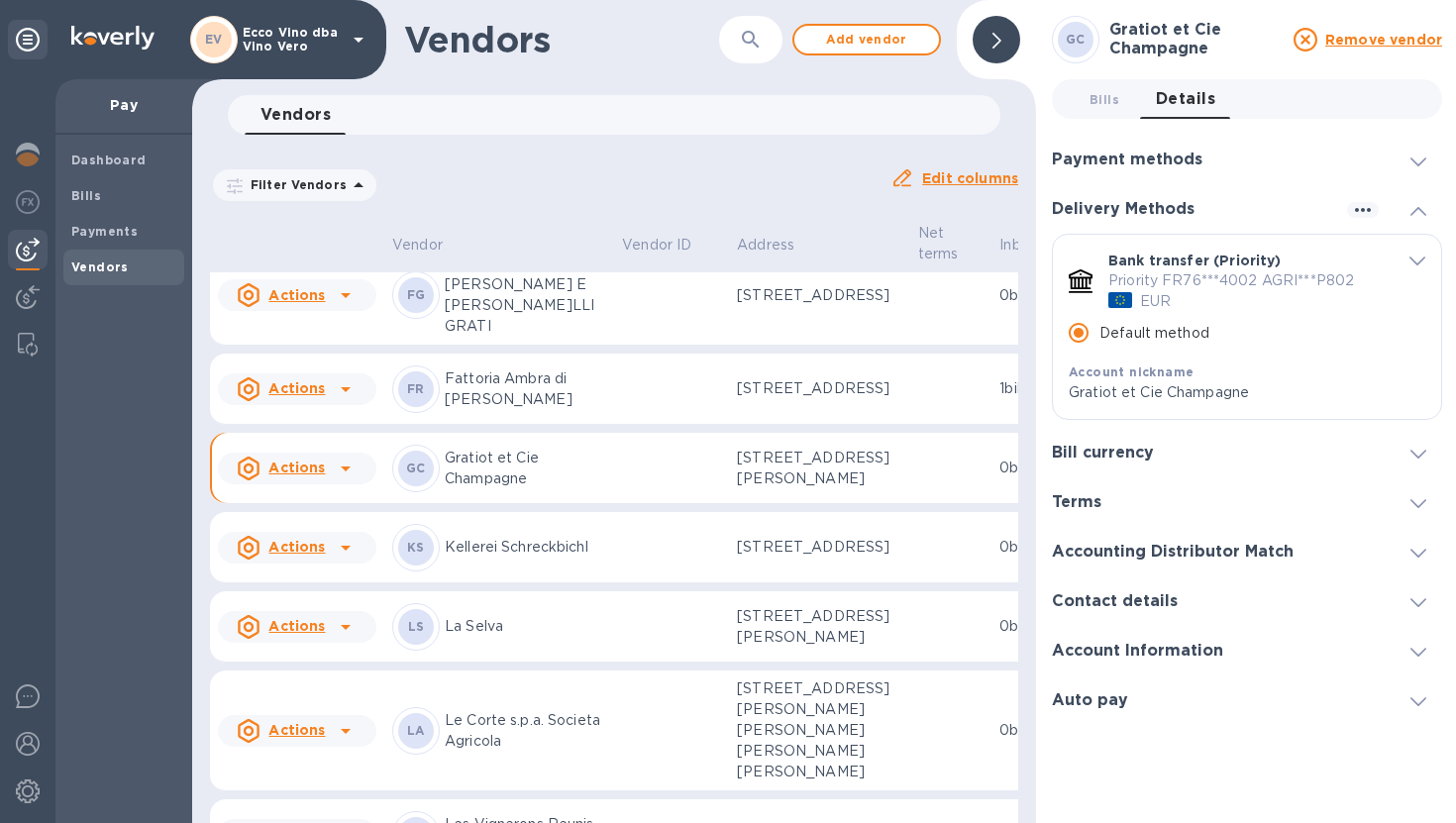 scroll, scrollTop: 0, scrollLeft: 0, axis: both 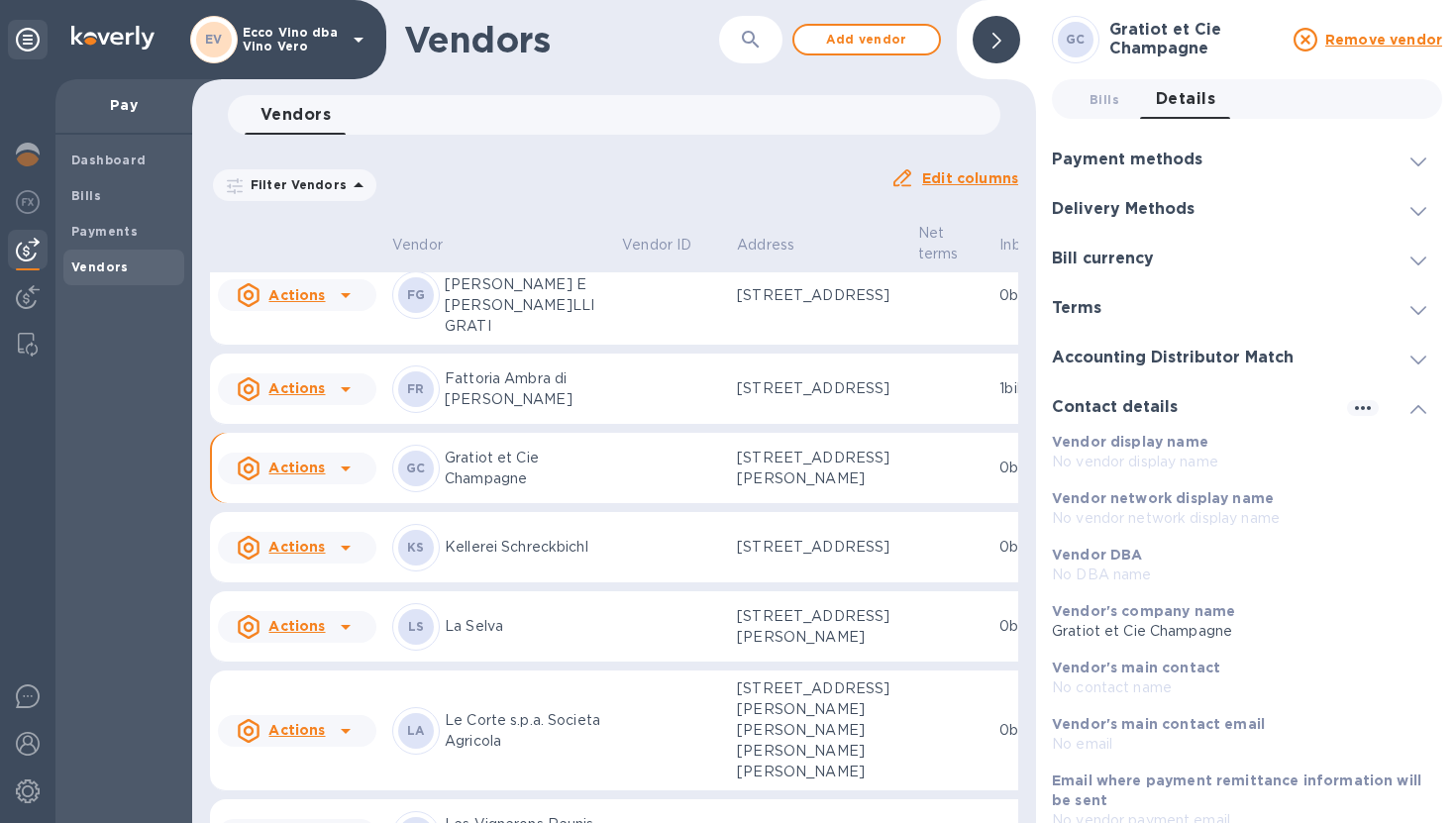 click on "Vendor display name No vendor display name Vendor network display name No vendor network display name Vendor DBA No DBA name Vendor's company name Gratiot et Cie Champagne Vendor's main contact No contact name Vendor's main contact email No email Email where payment remittance information will be sent No vendor payment email Phone number No phone number Business address 27 Avenue Fernand Drouet, Charly Sur Marne,   FR" at bounding box center [1239, 687] 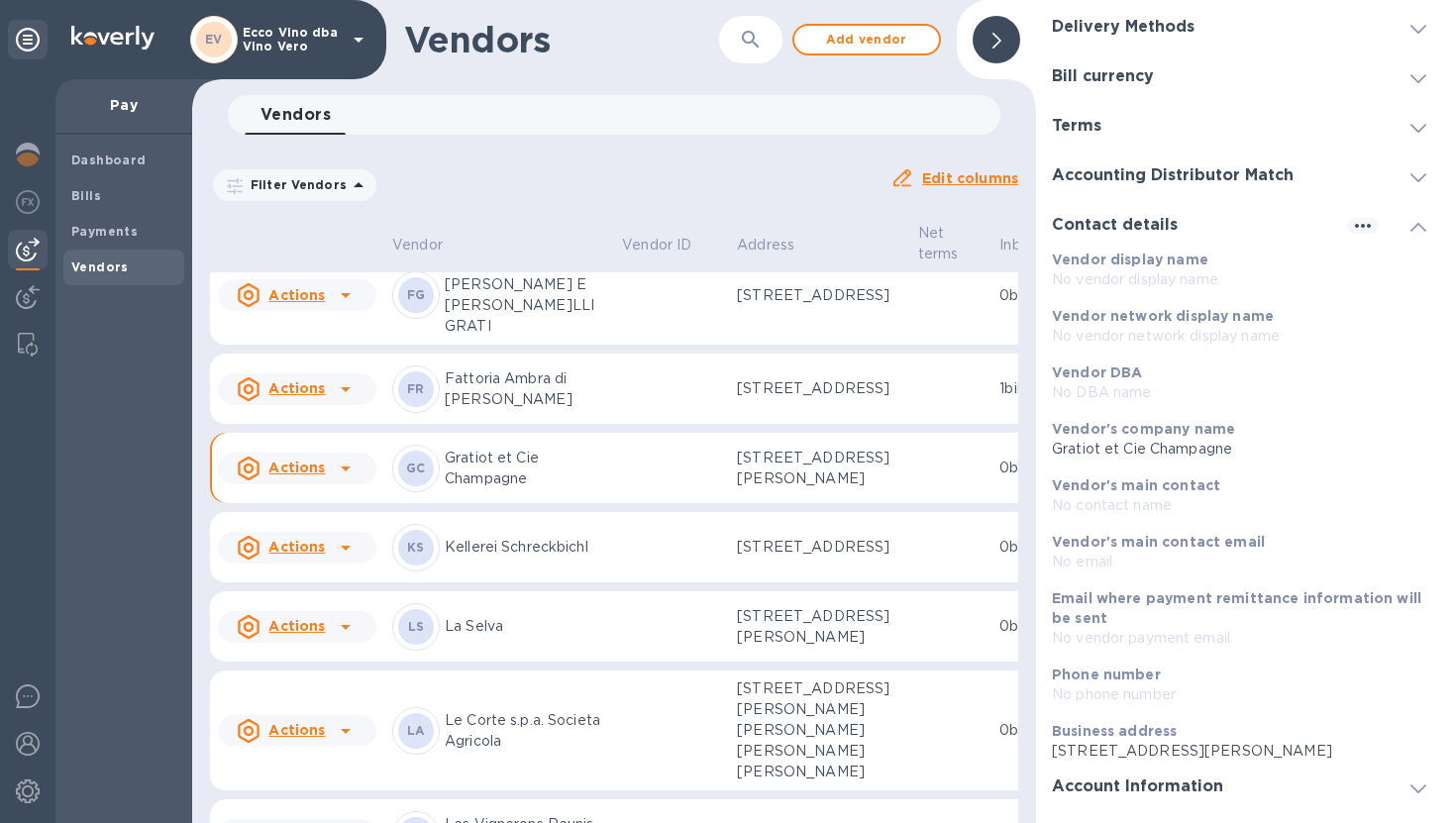 scroll, scrollTop: 220, scrollLeft: 0, axis: vertical 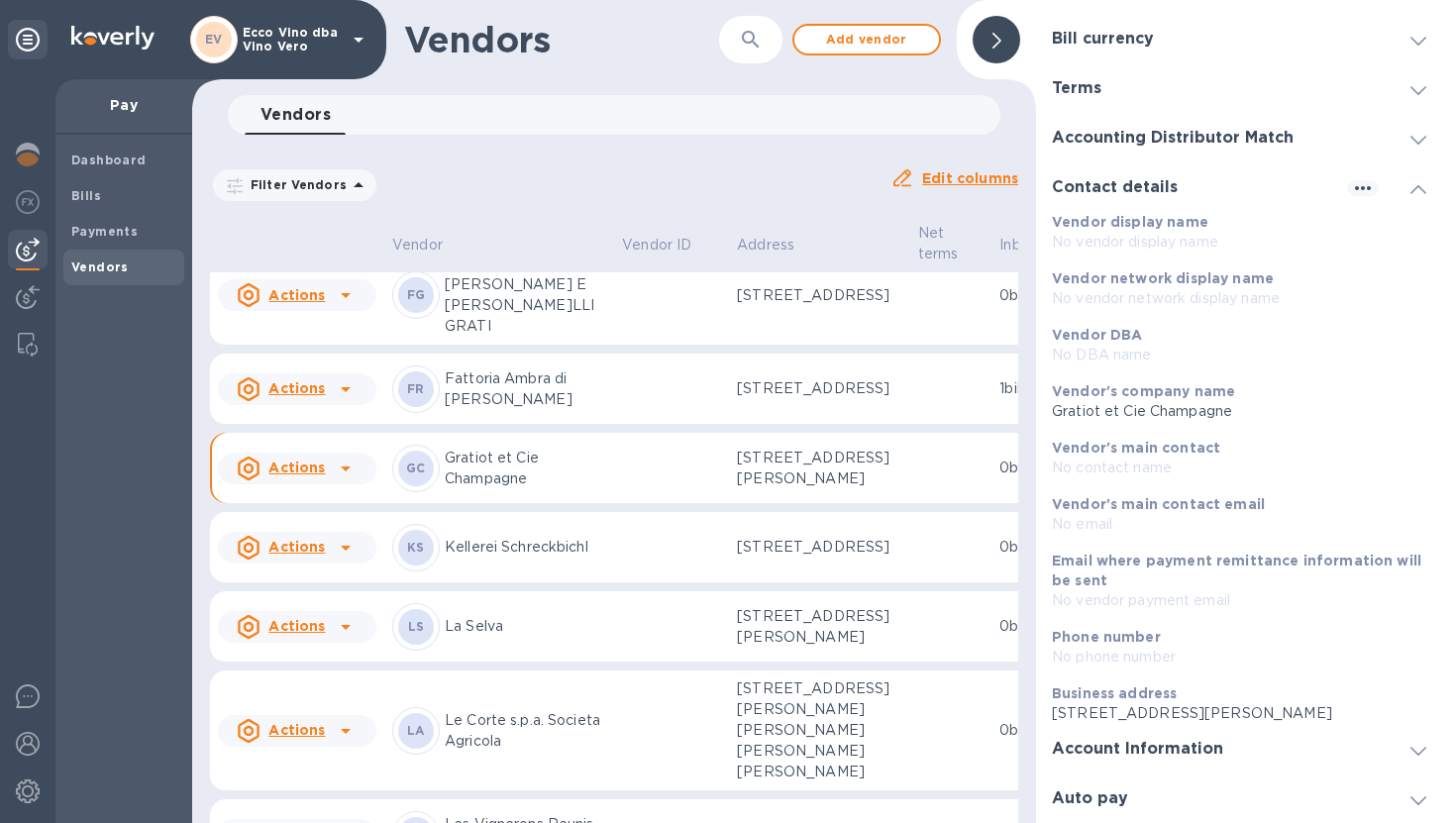 drag, startPoint x: 1054, startPoint y: 712, endPoint x: 1406, endPoint y: 713, distance: 352.0014 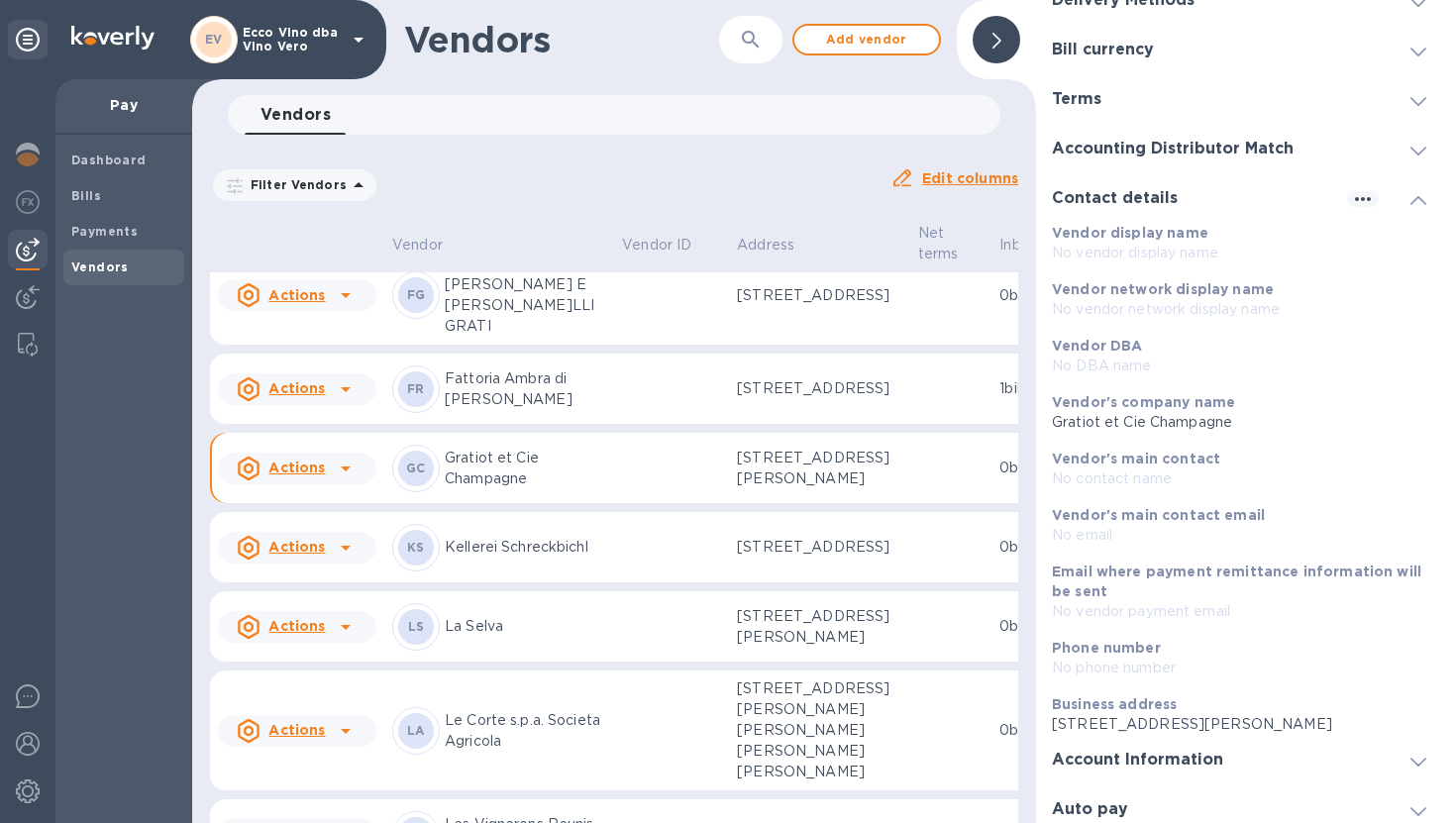 scroll, scrollTop: 220, scrollLeft: 0, axis: vertical 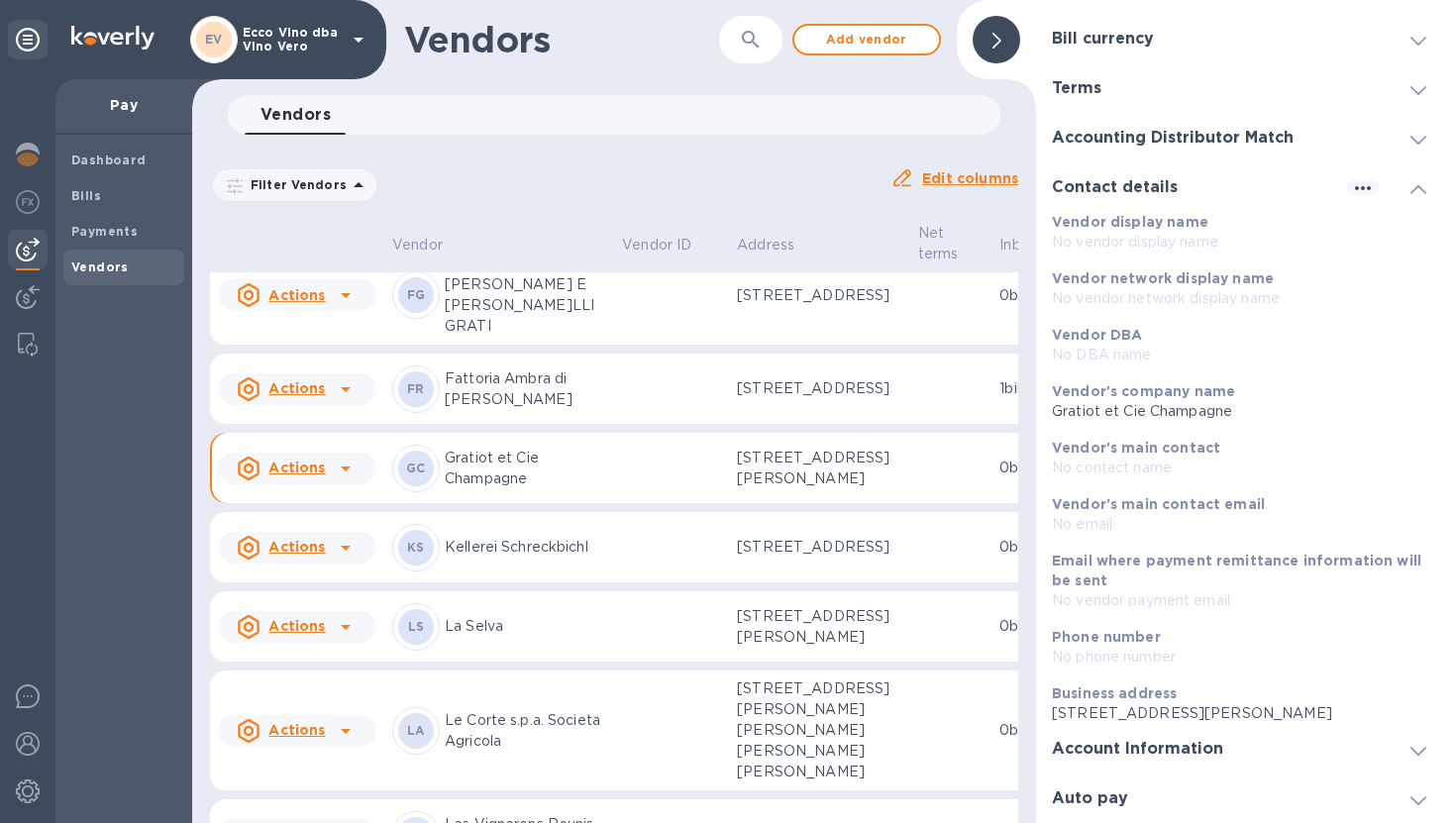 click 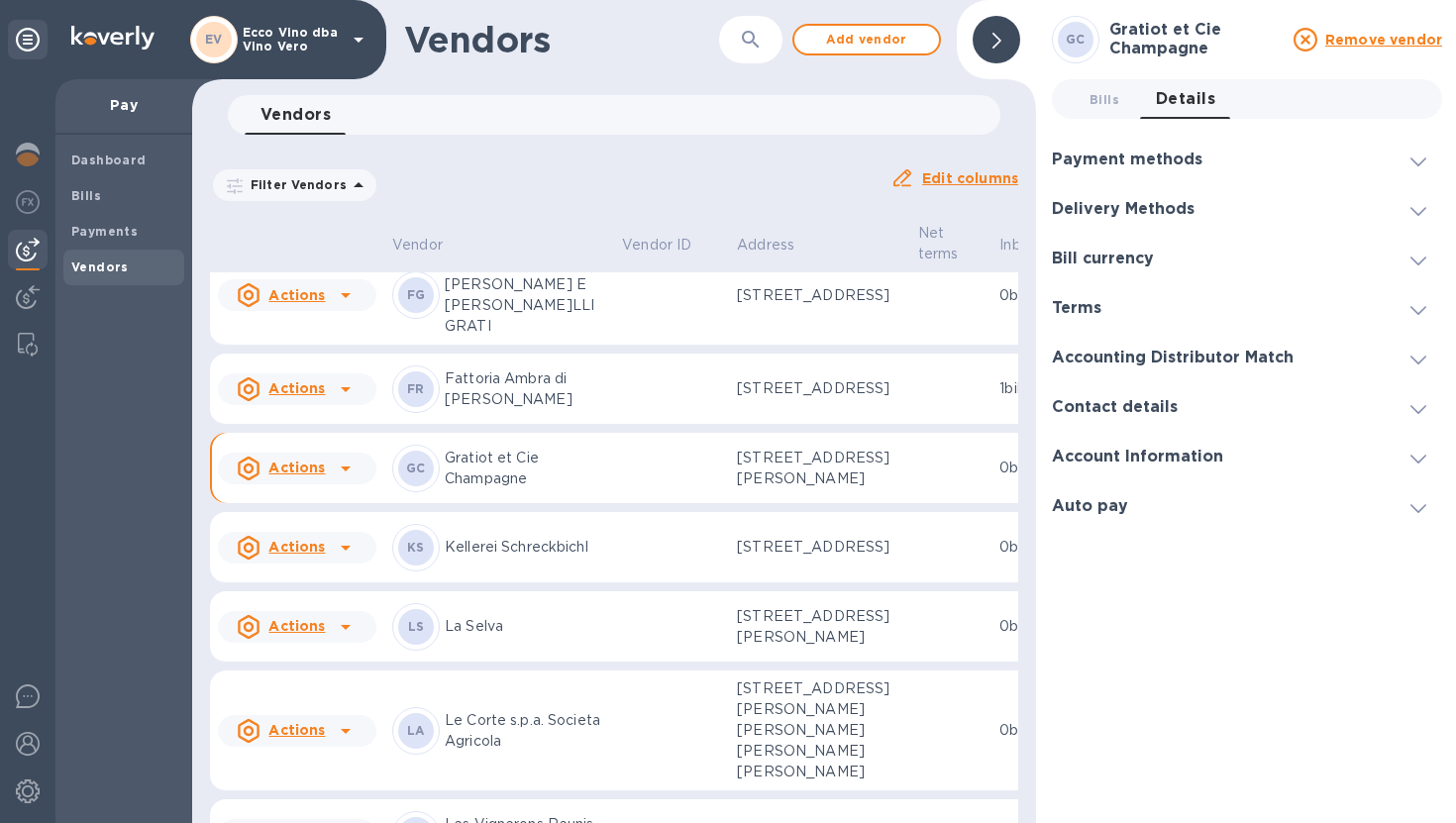 scroll, scrollTop: 0, scrollLeft: 0, axis: both 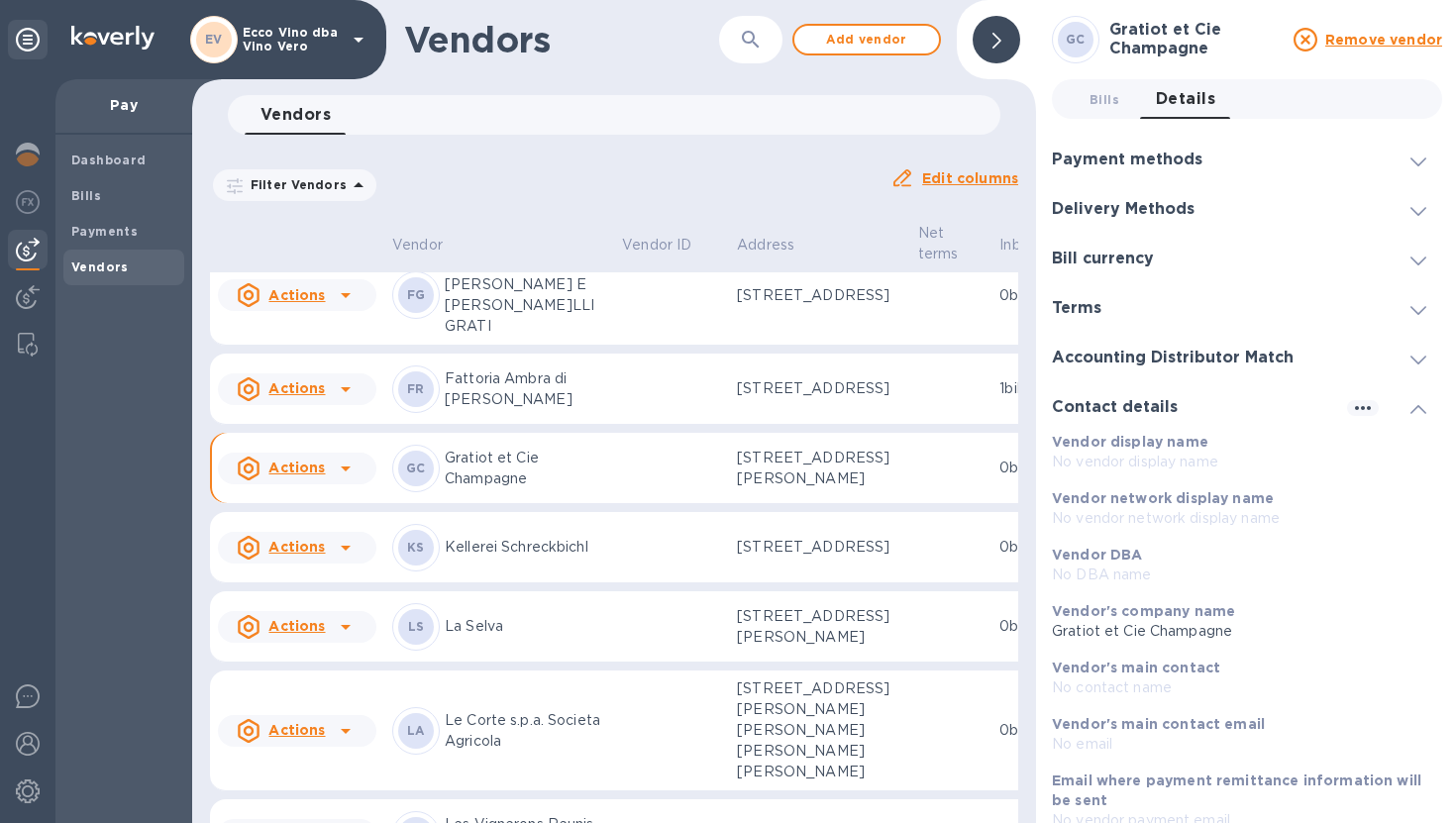 click 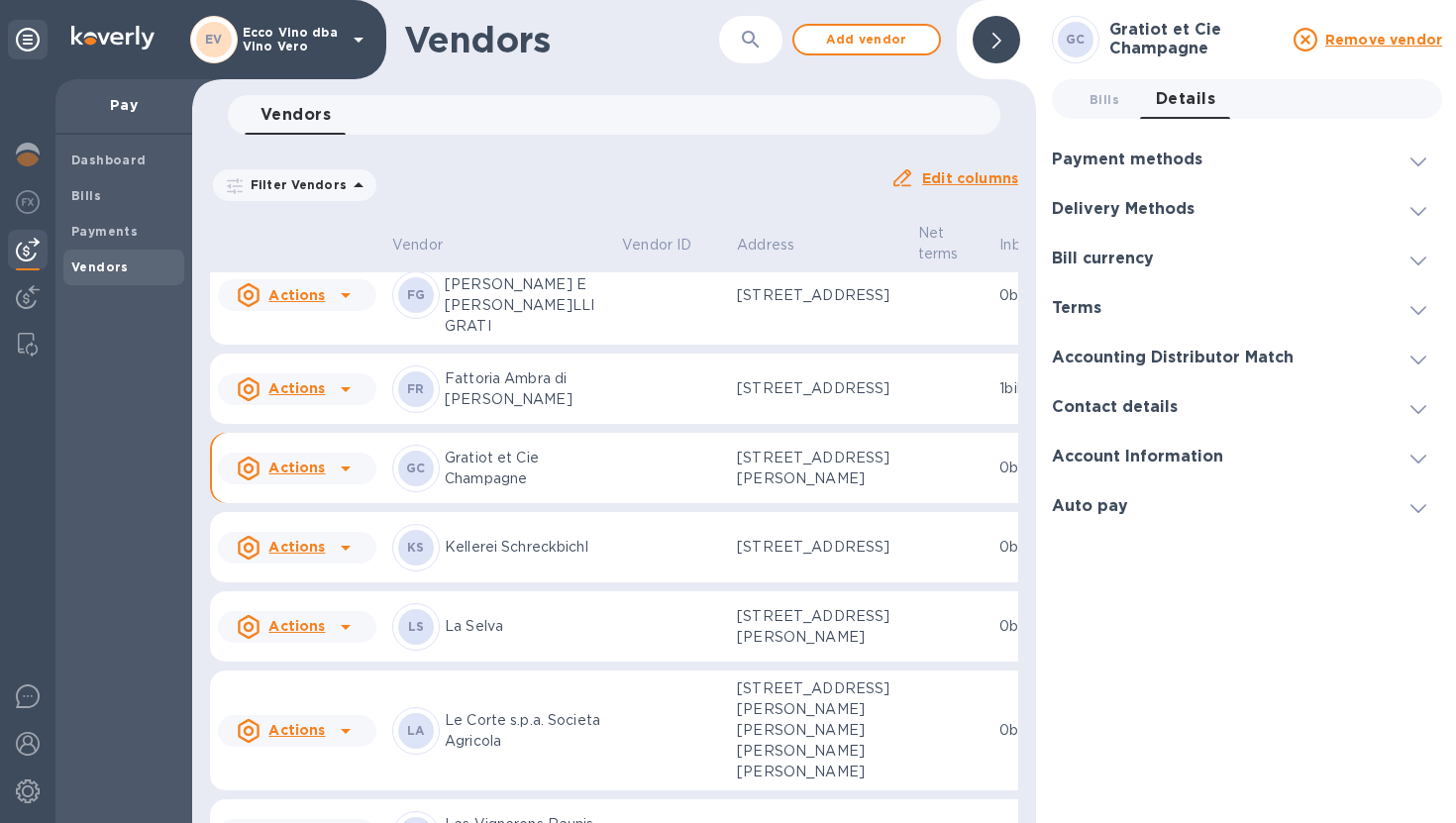 click 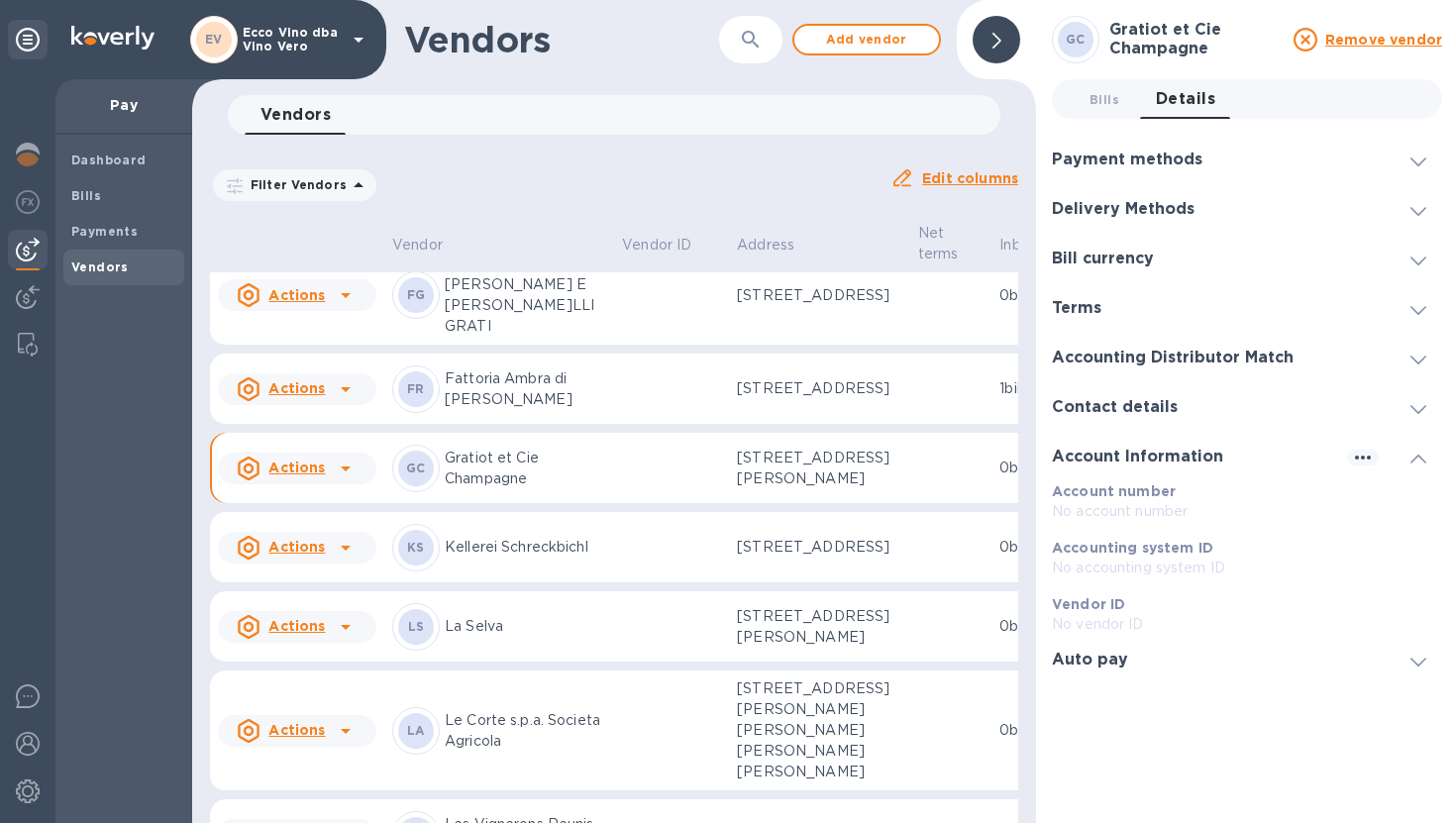 click 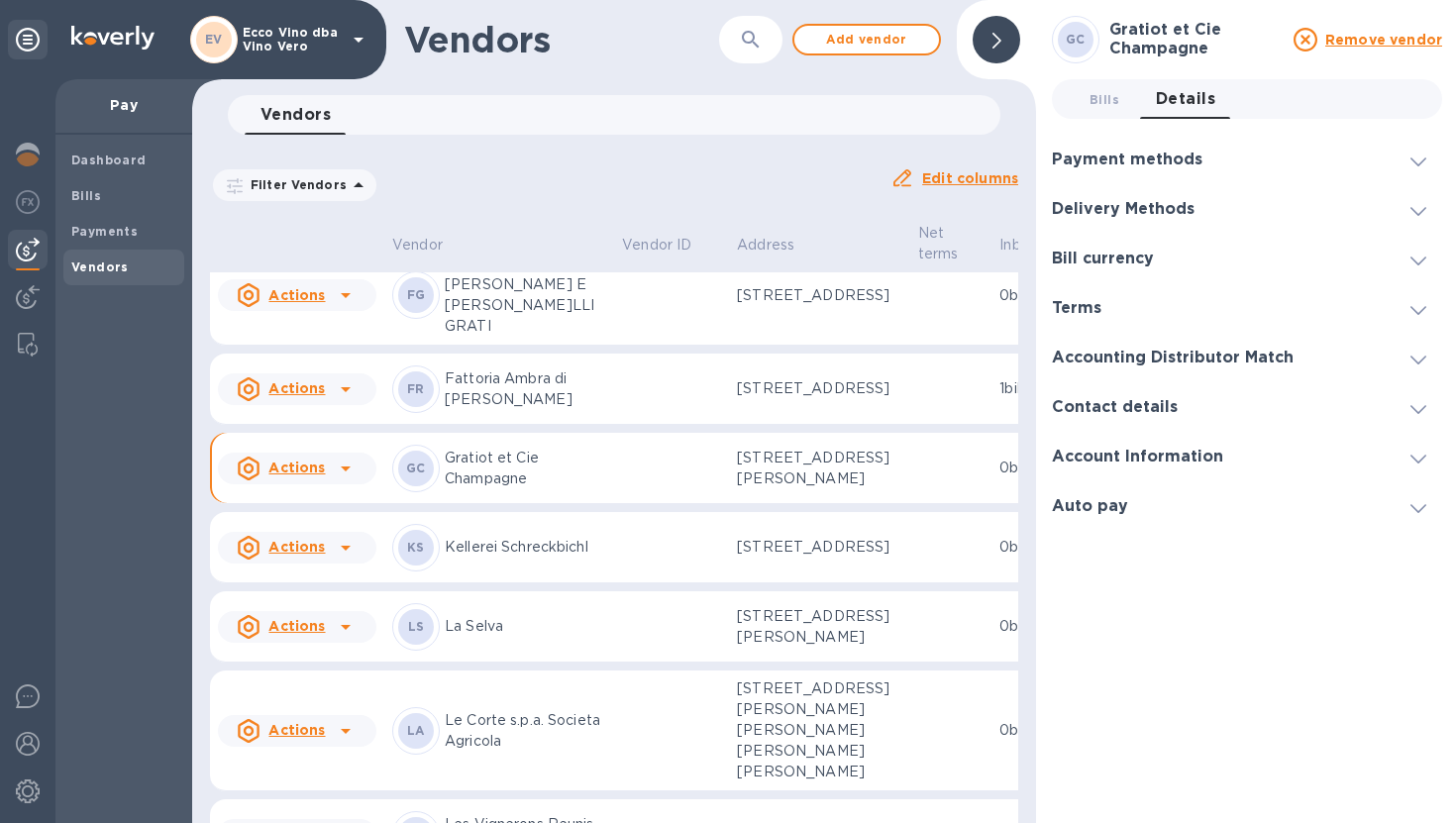 click at bounding box center (1418, 209) 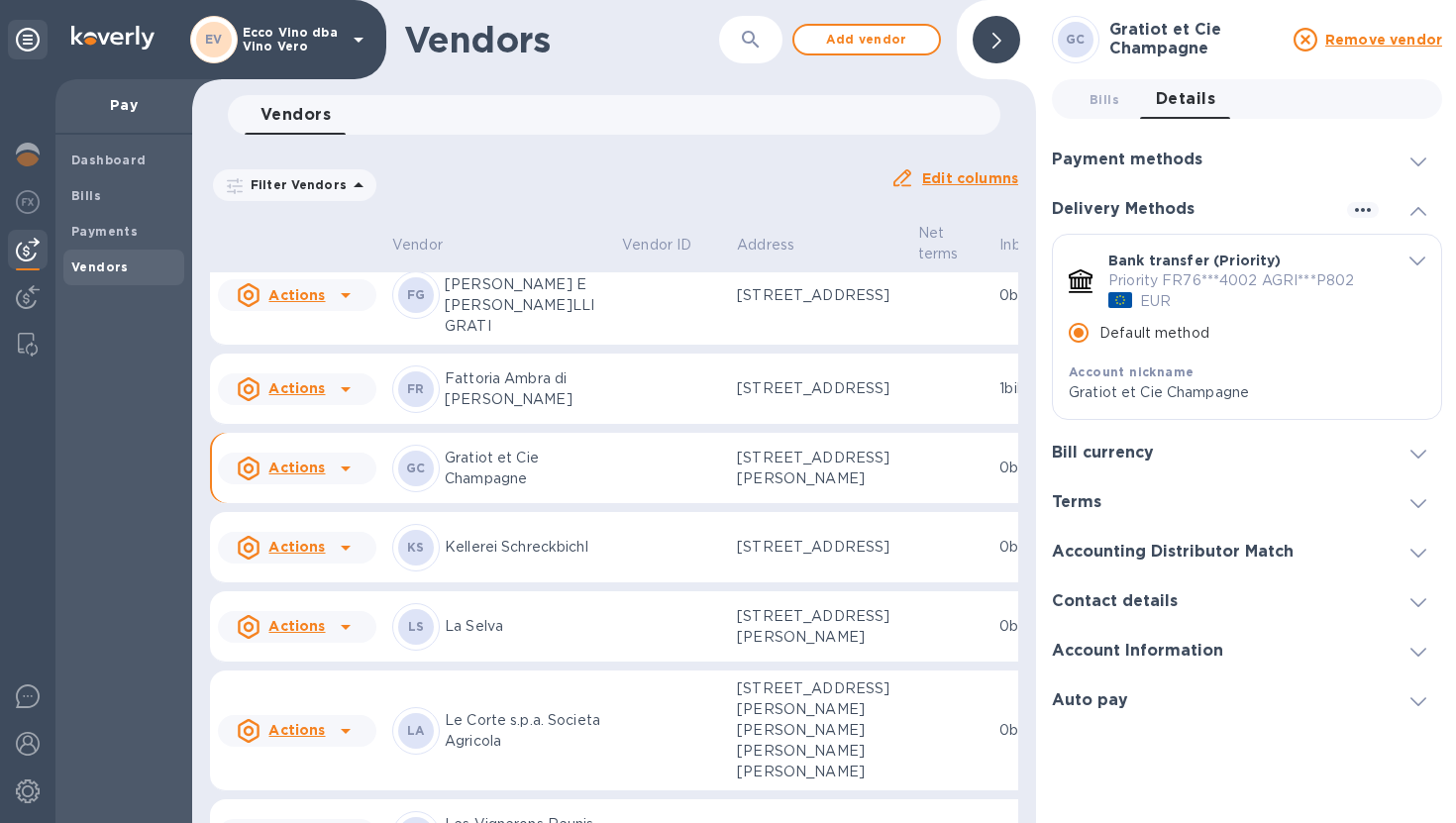 click on "Bank transfer (Priority)" at bounding box center [1252, 260] 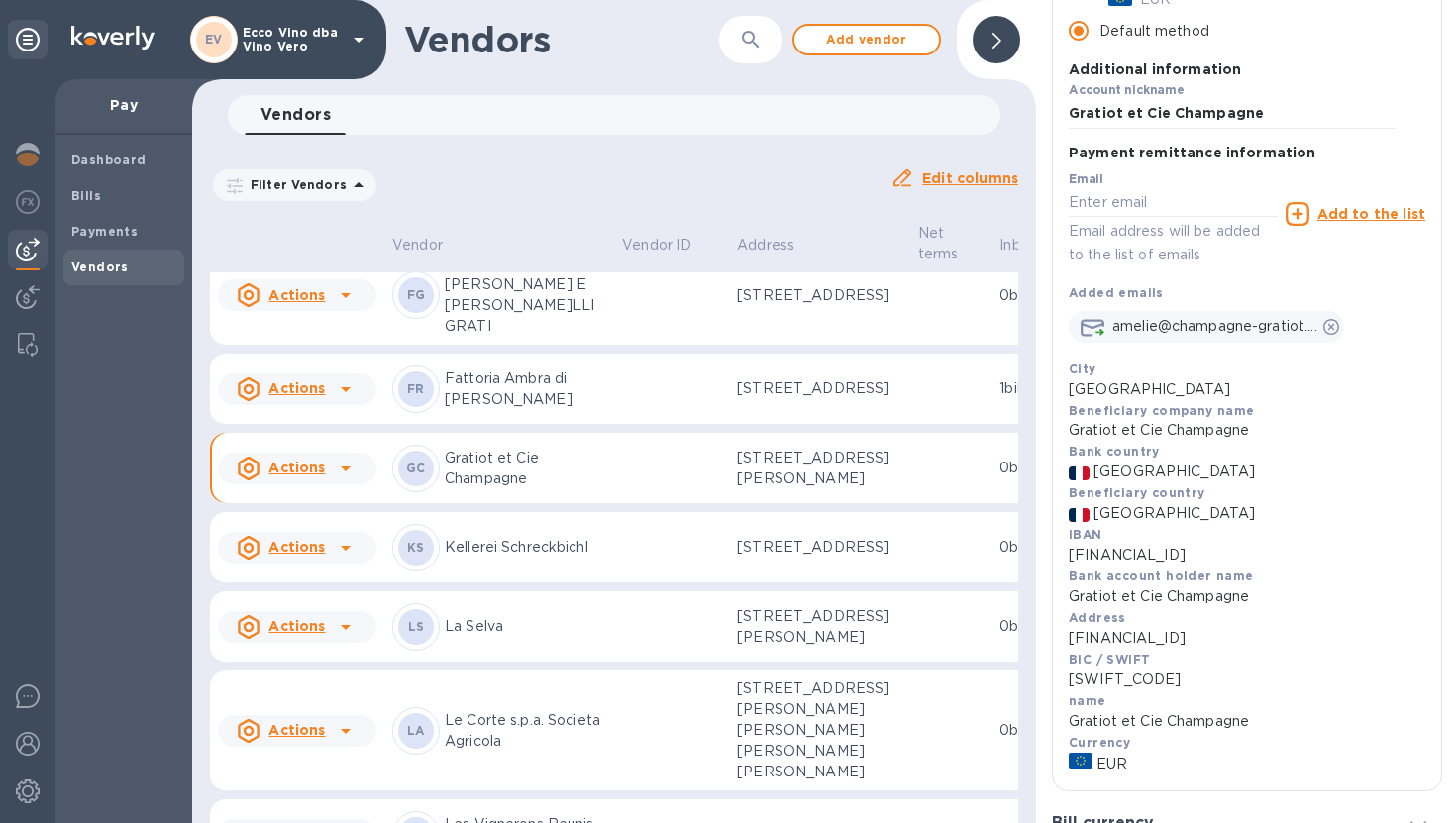 scroll, scrollTop: 308, scrollLeft: 0, axis: vertical 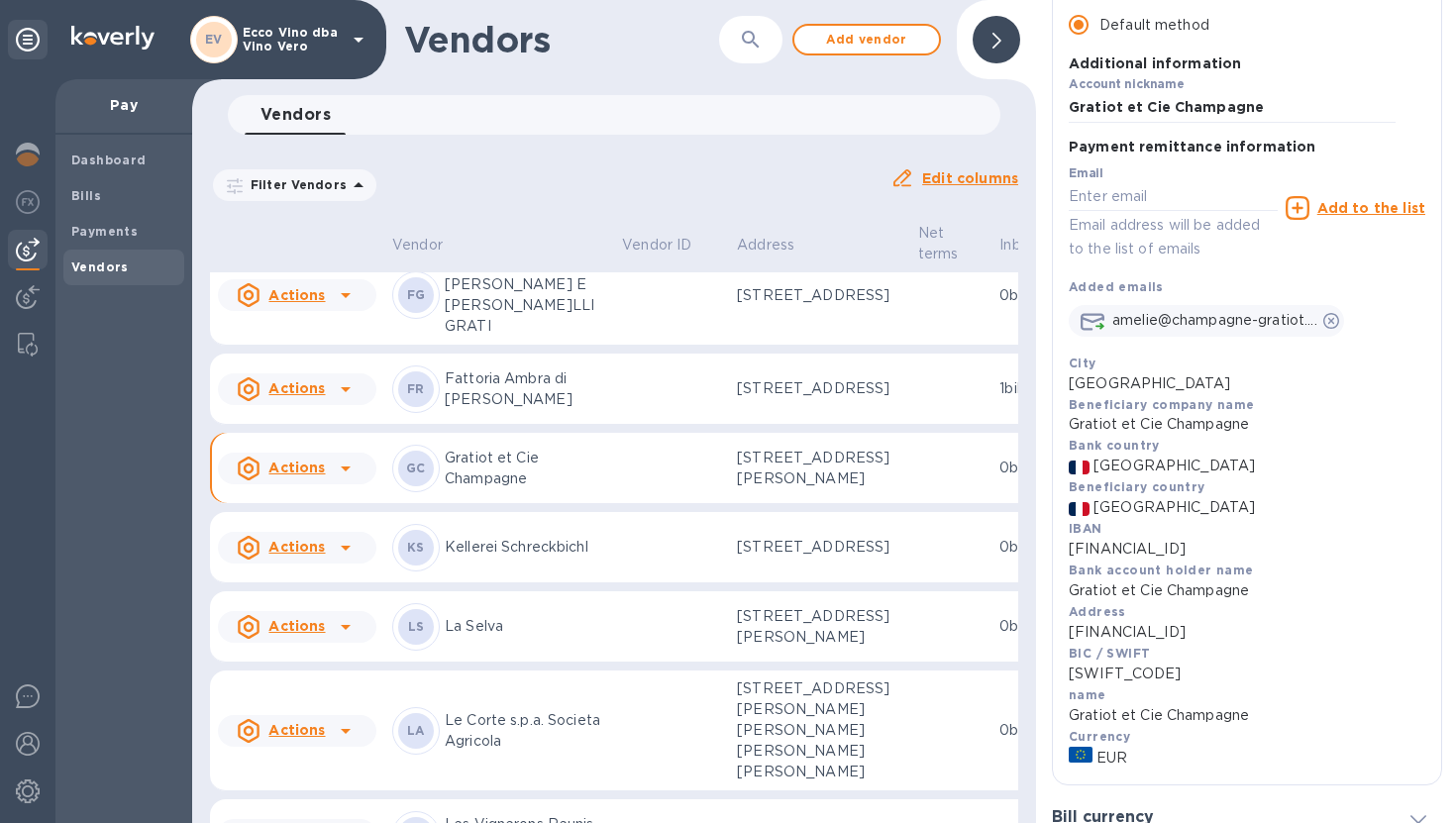drag, startPoint x: 1069, startPoint y: 552, endPoint x: 1308, endPoint y: 549, distance: 239.0188 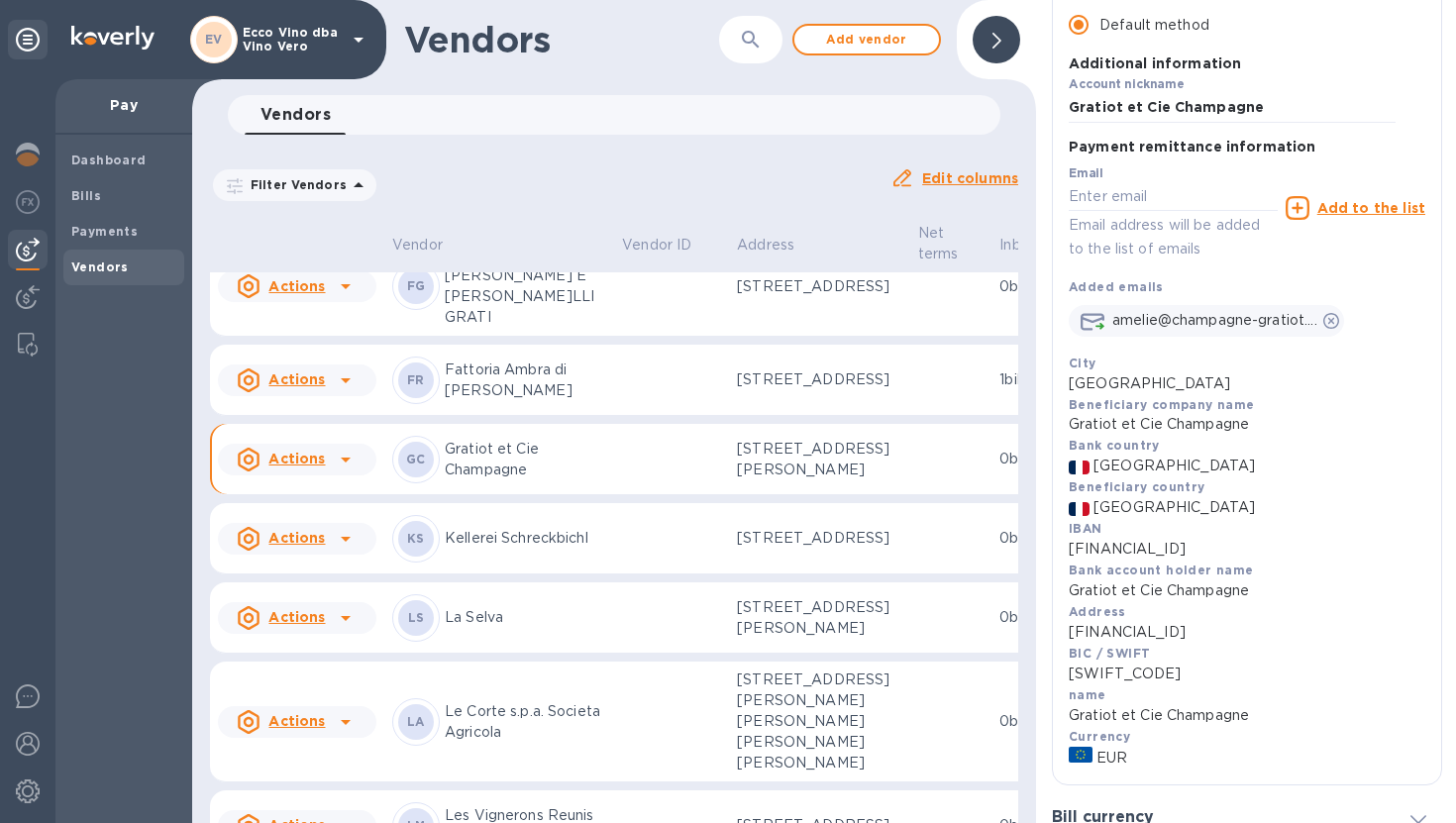 scroll, scrollTop: 2410, scrollLeft: 0, axis: vertical 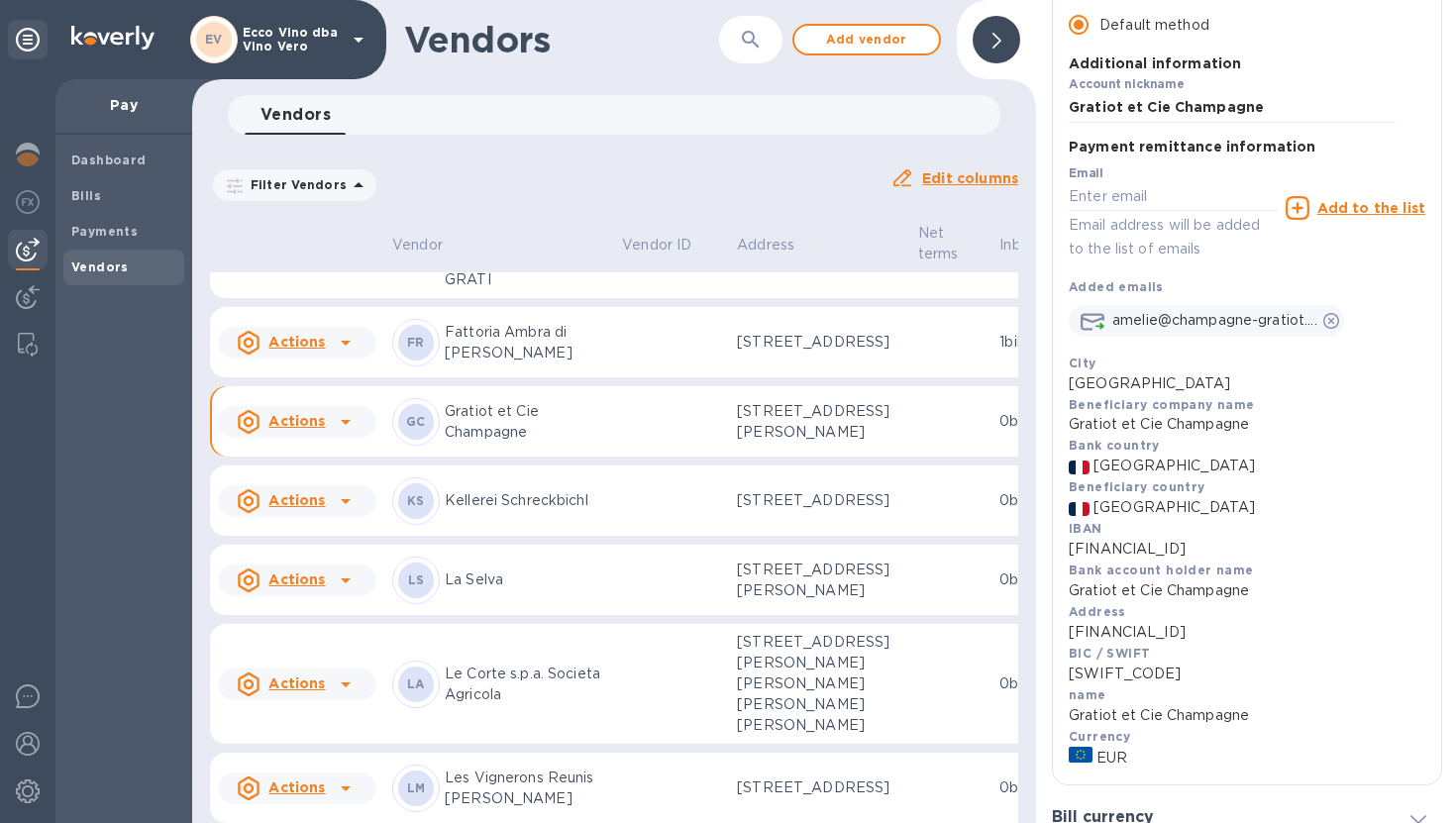 click on "FR Fattoria Ambra di Ludovica Romei" at bounding box center [499, 343] 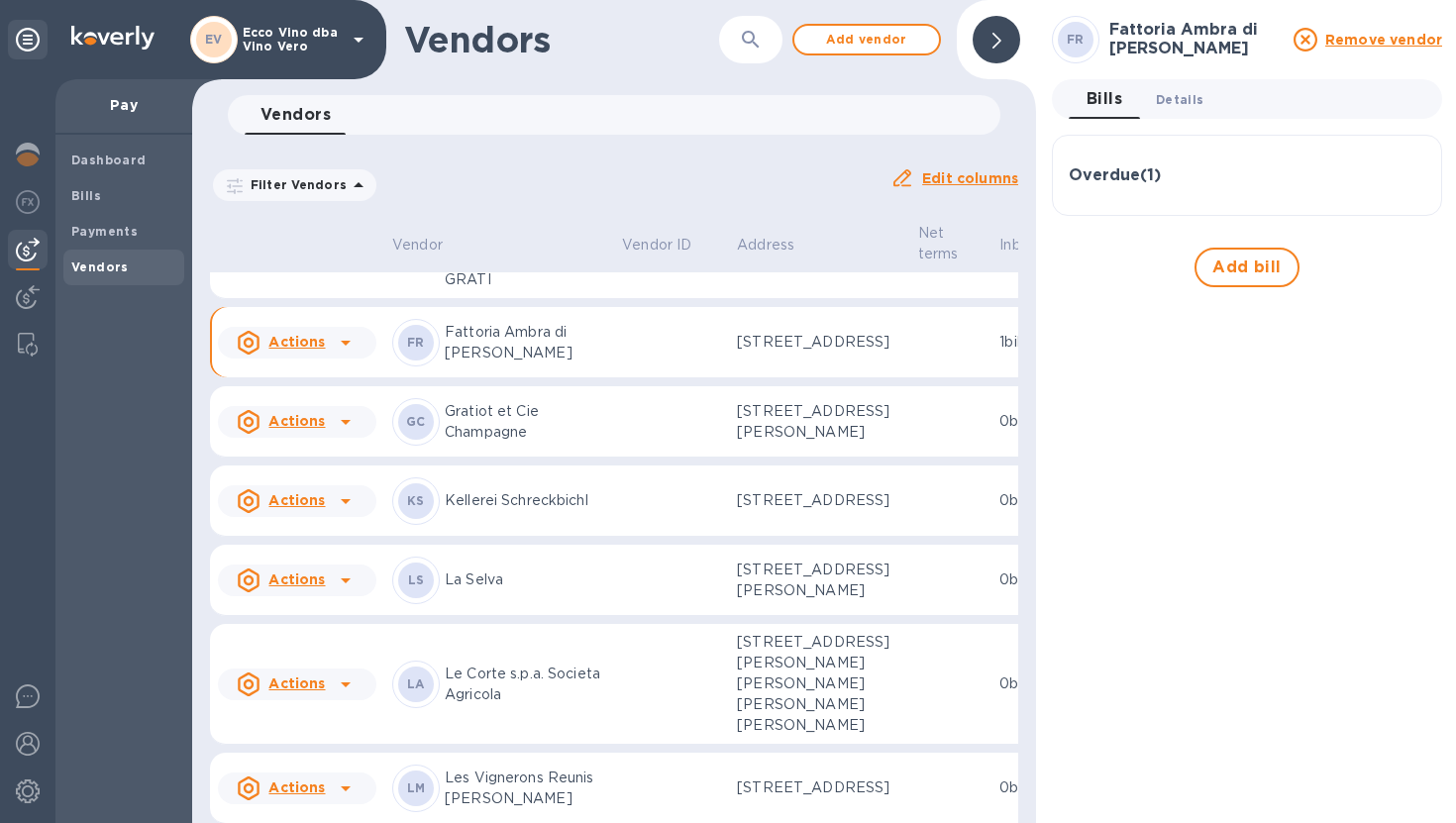 click on "Details 0" at bounding box center (1180, 99) 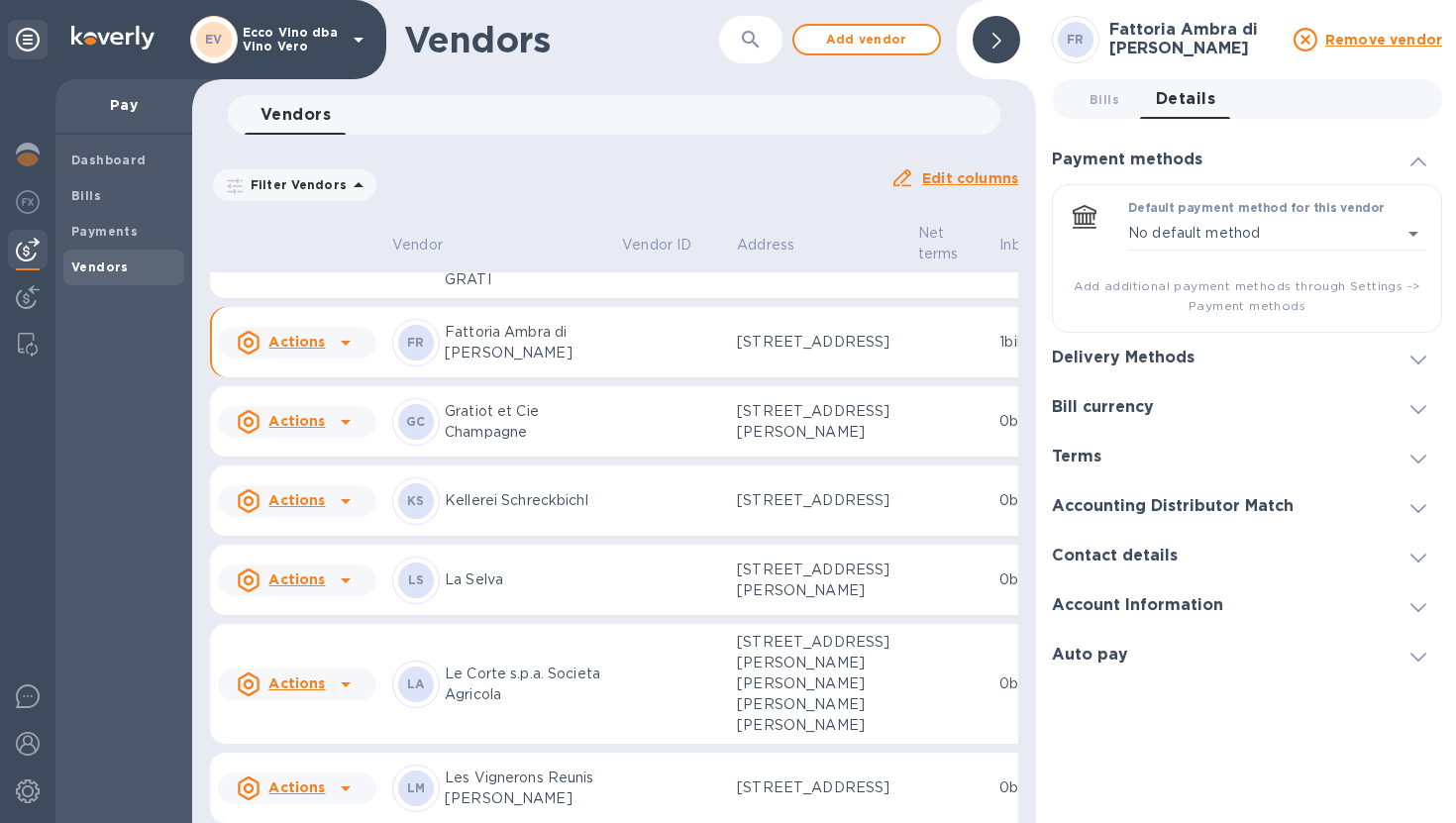 click 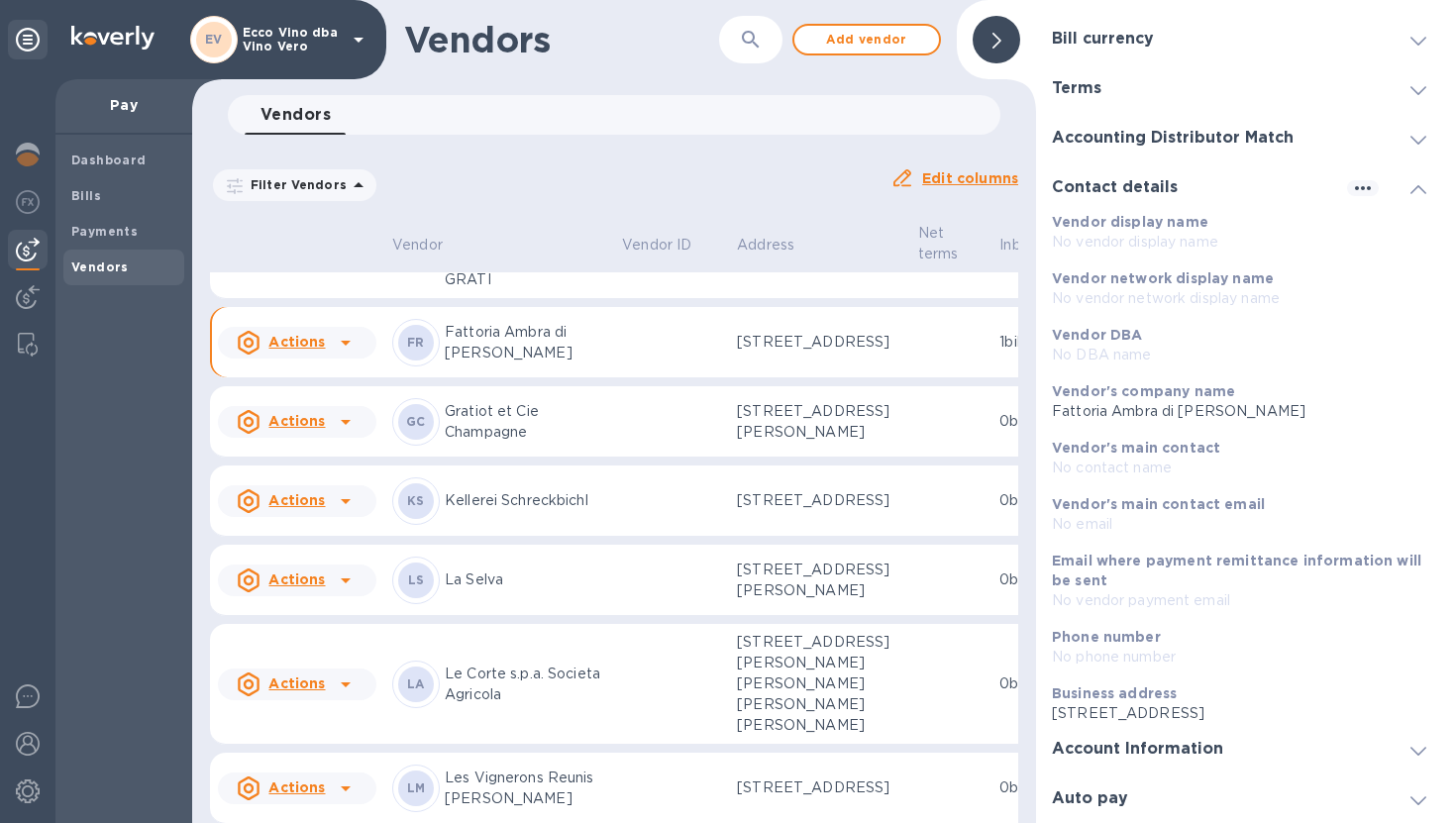 scroll, scrollTop: 217, scrollLeft: 0, axis: vertical 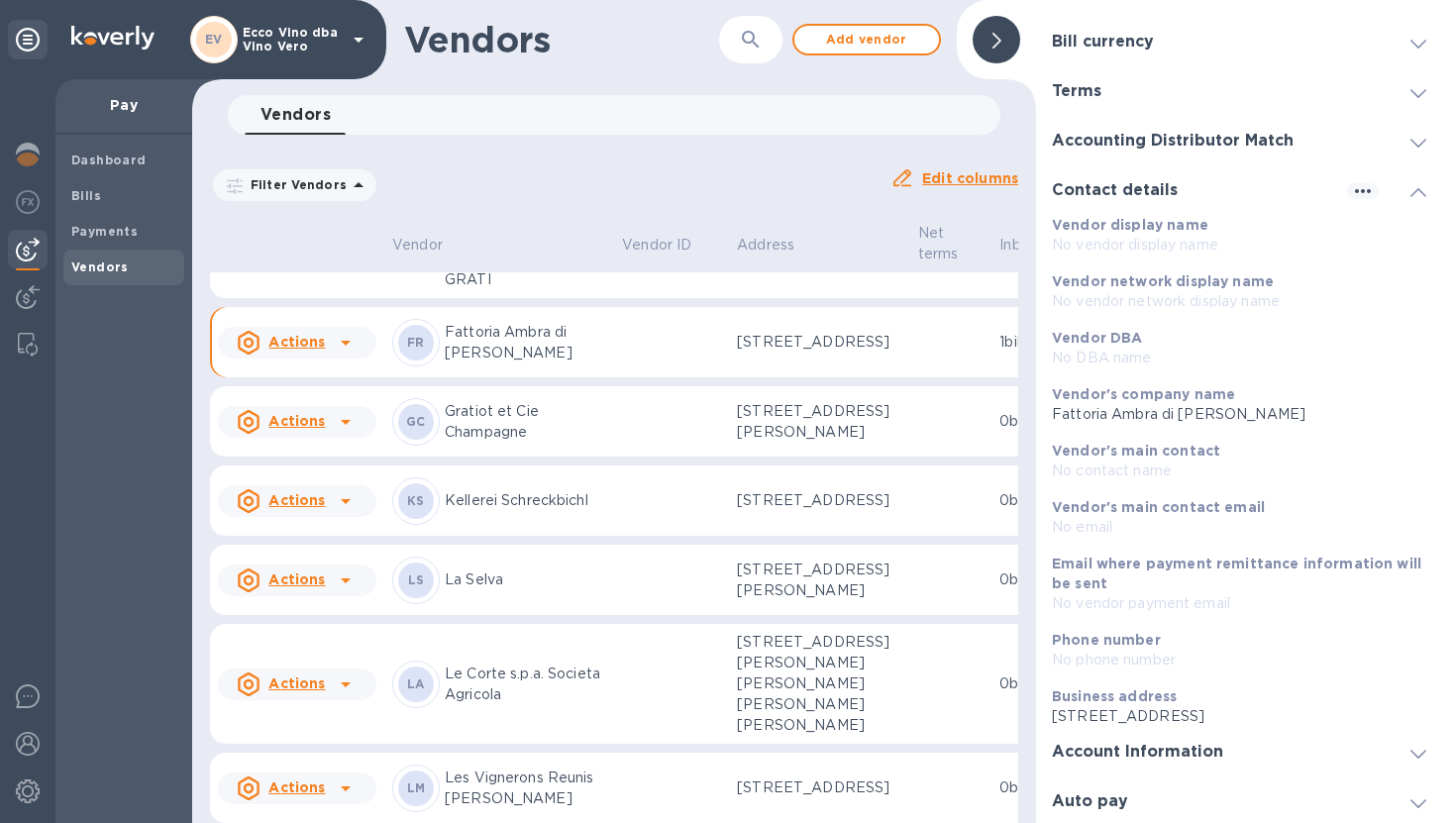 drag, startPoint x: 1055, startPoint y: 719, endPoint x: 1373, endPoint y: 708, distance: 318.19019 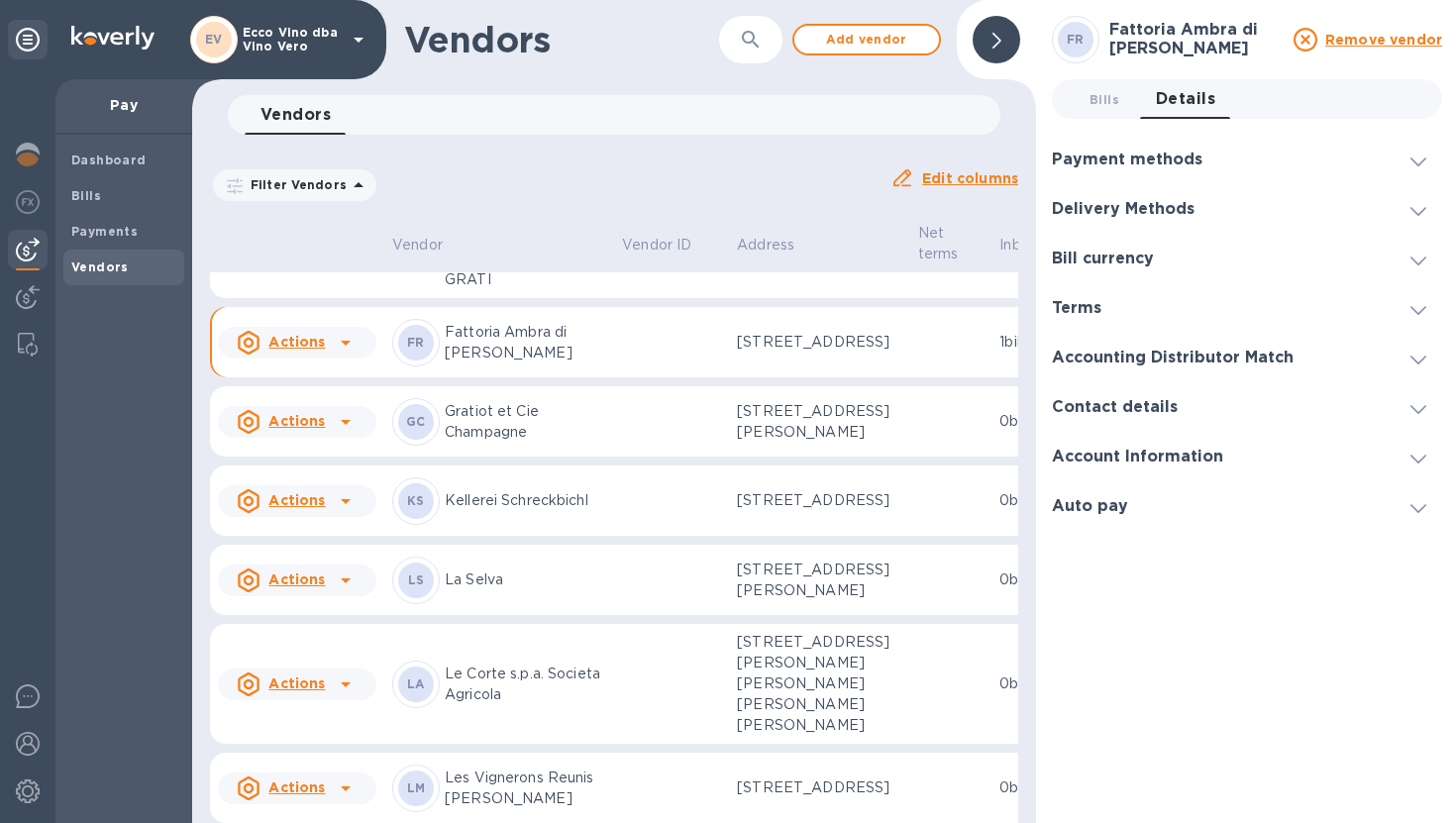scroll, scrollTop: 0, scrollLeft: 0, axis: both 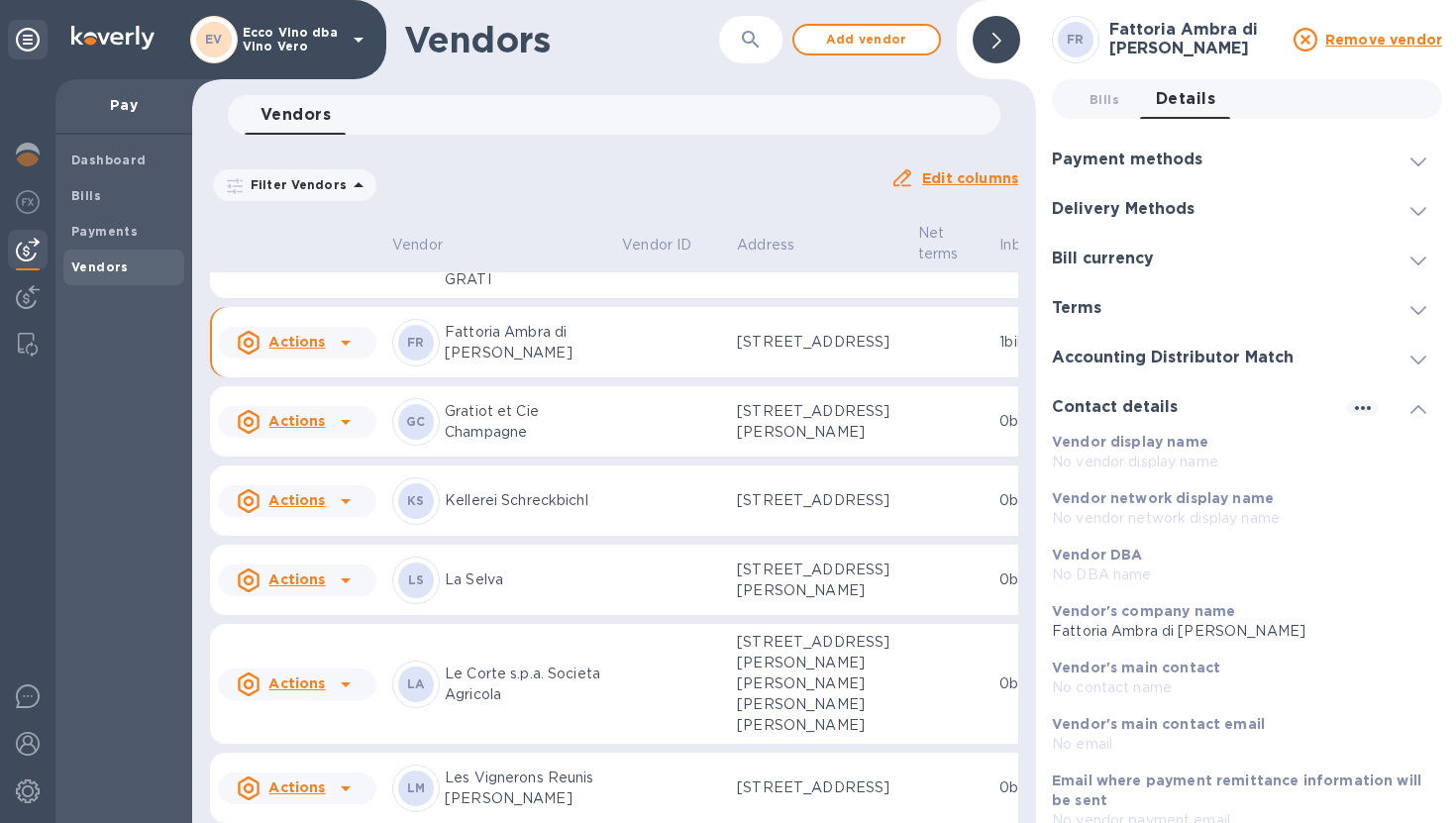 click 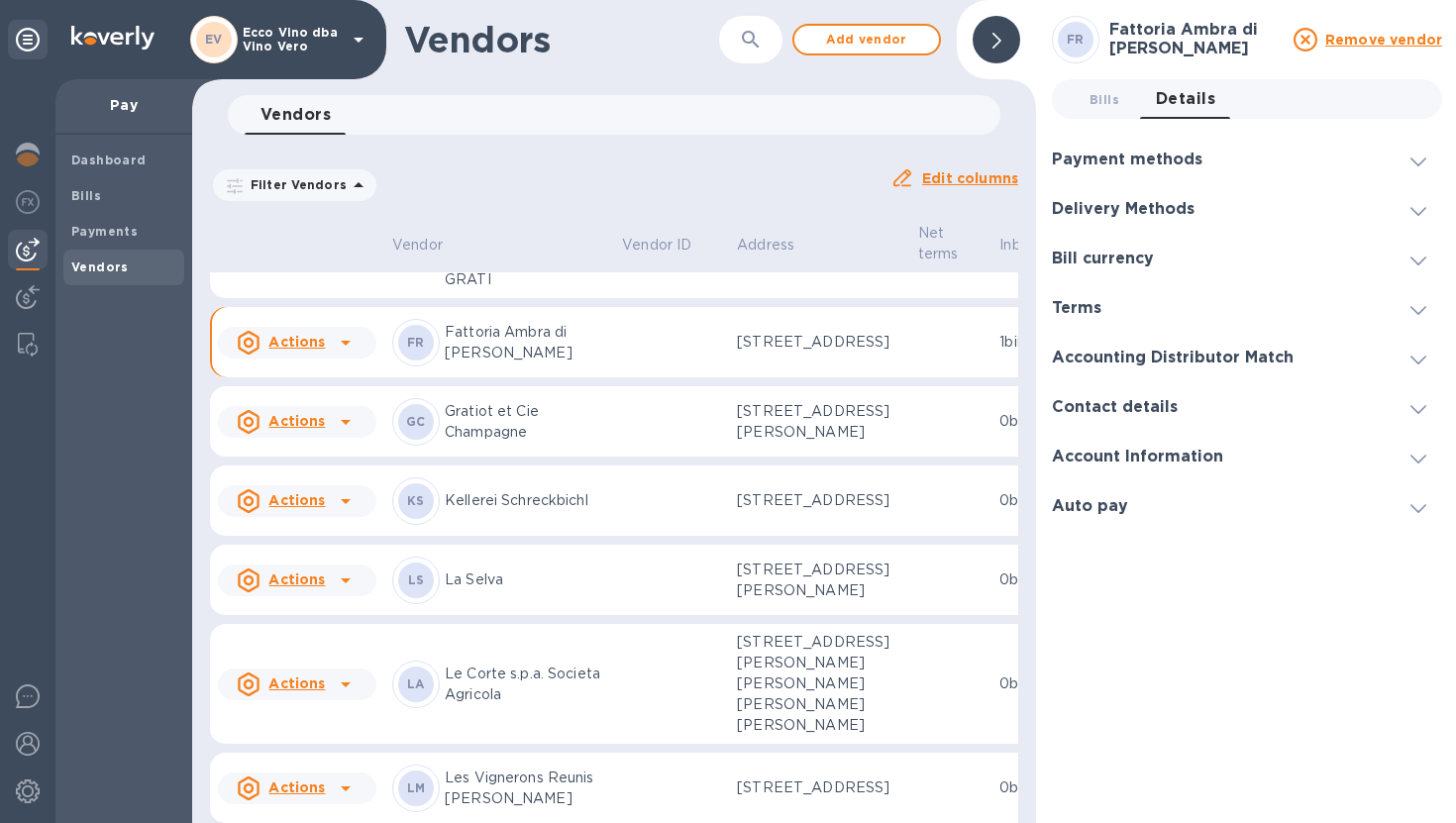 drag, startPoint x: 1110, startPoint y: 28, endPoint x: 1247, endPoint y: 45, distance: 138.05072 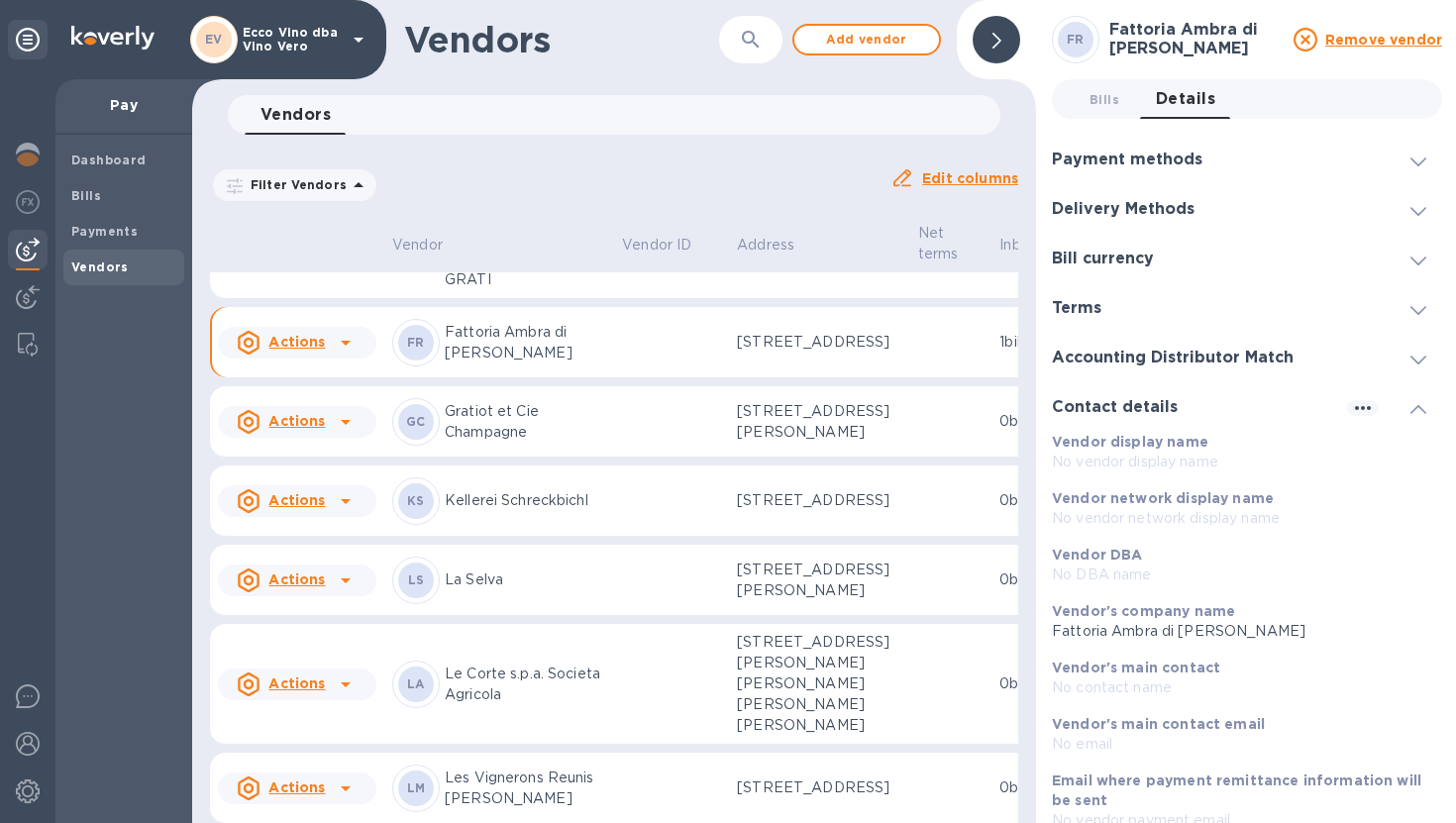 scroll, scrollTop: 220, scrollLeft: 0, axis: vertical 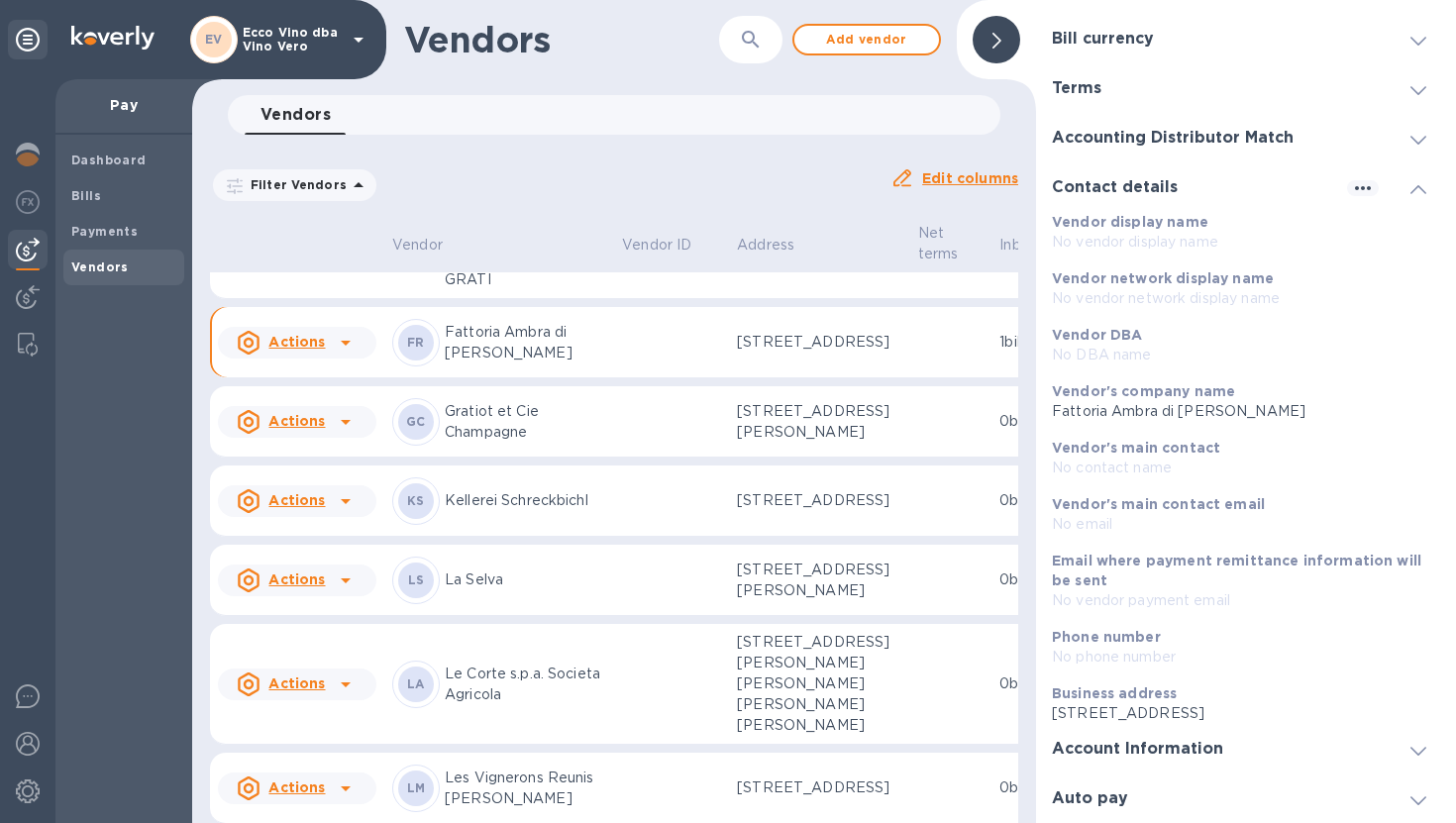 drag, startPoint x: 1053, startPoint y: 713, endPoint x: 1384, endPoint y: 709, distance: 331.02417 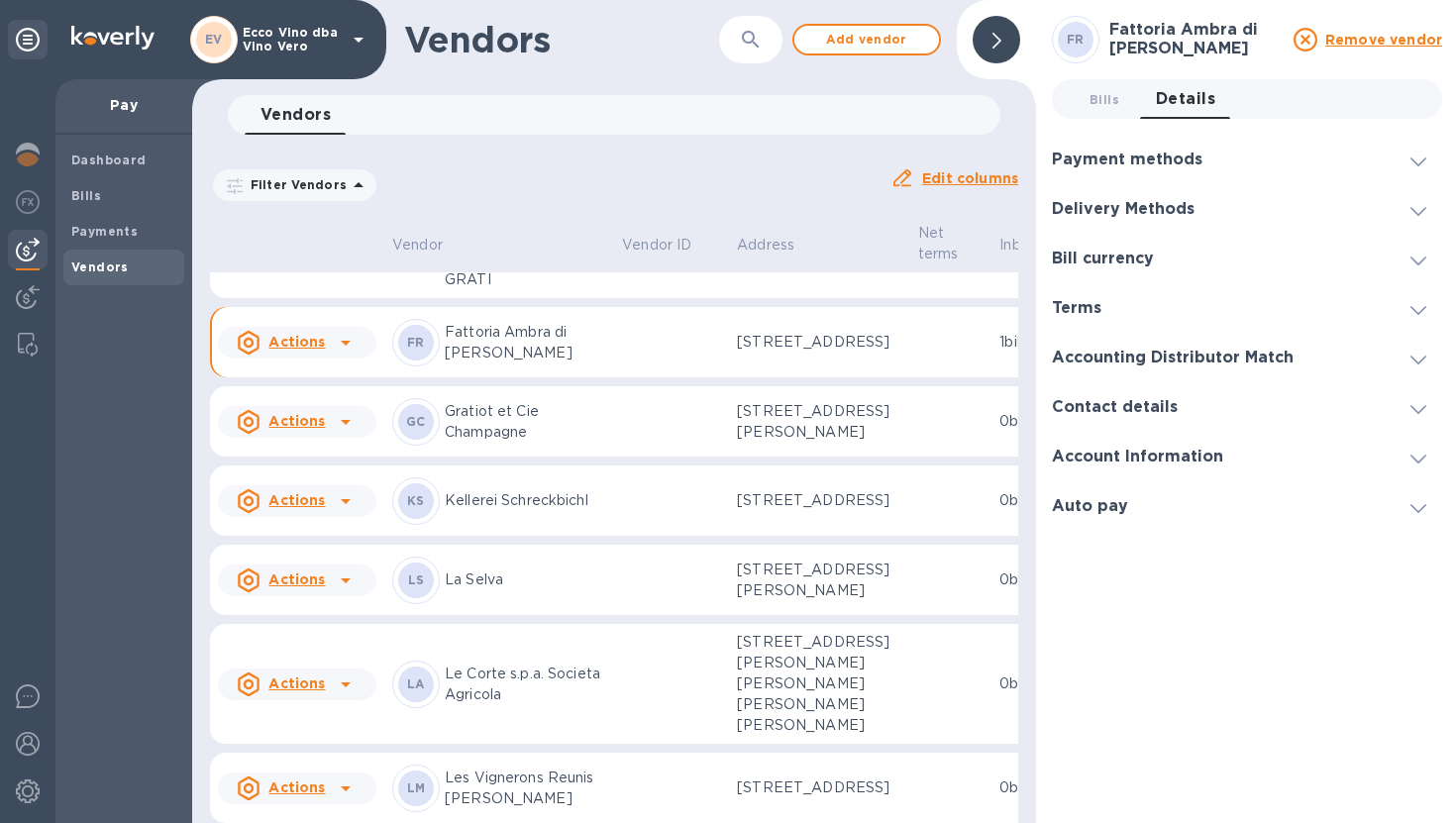 scroll, scrollTop: 0, scrollLeft: 0, axis: both 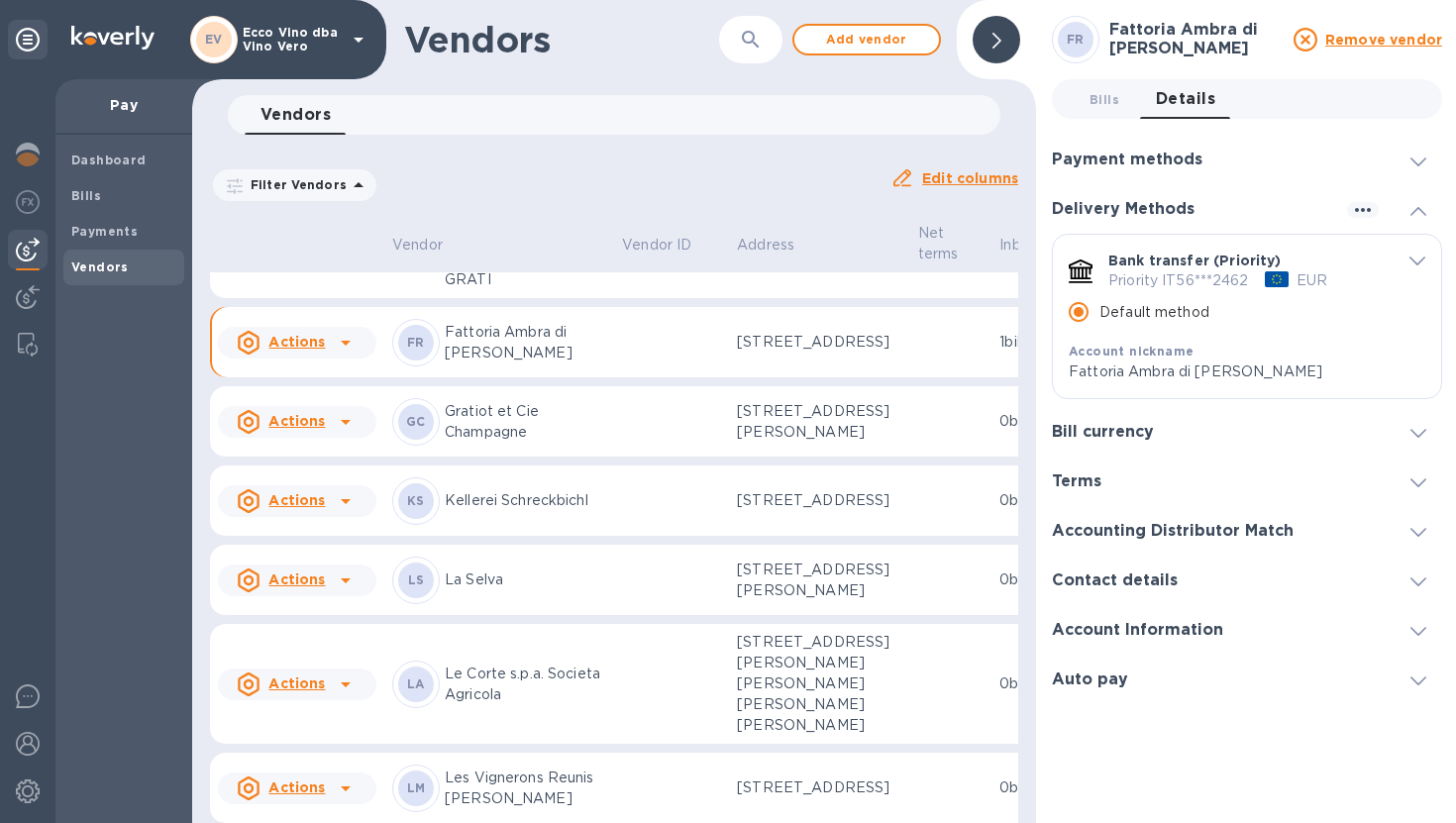 click 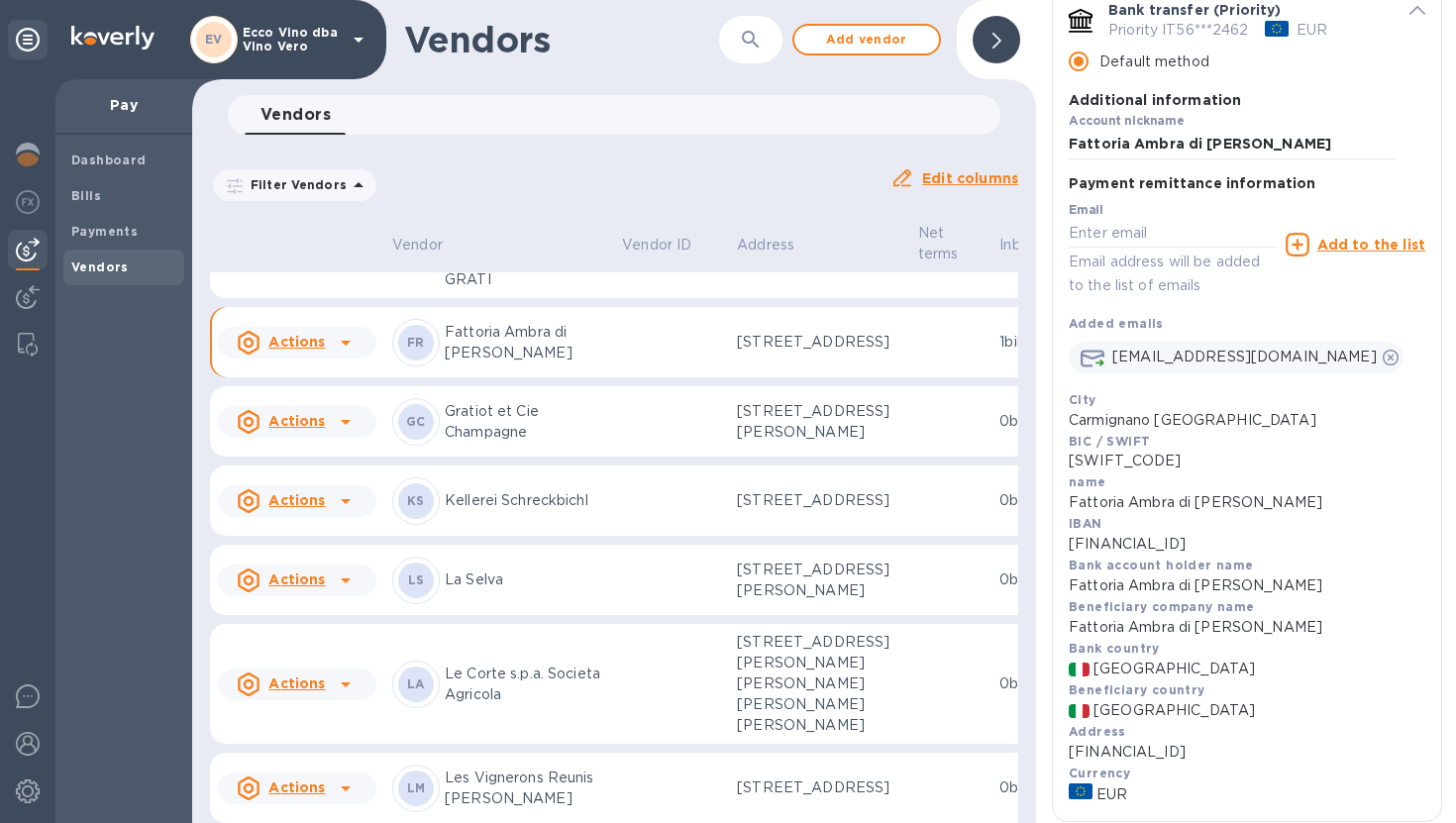 scroll, scrollTop: 257, scrollLeft: 0, axis: vertical 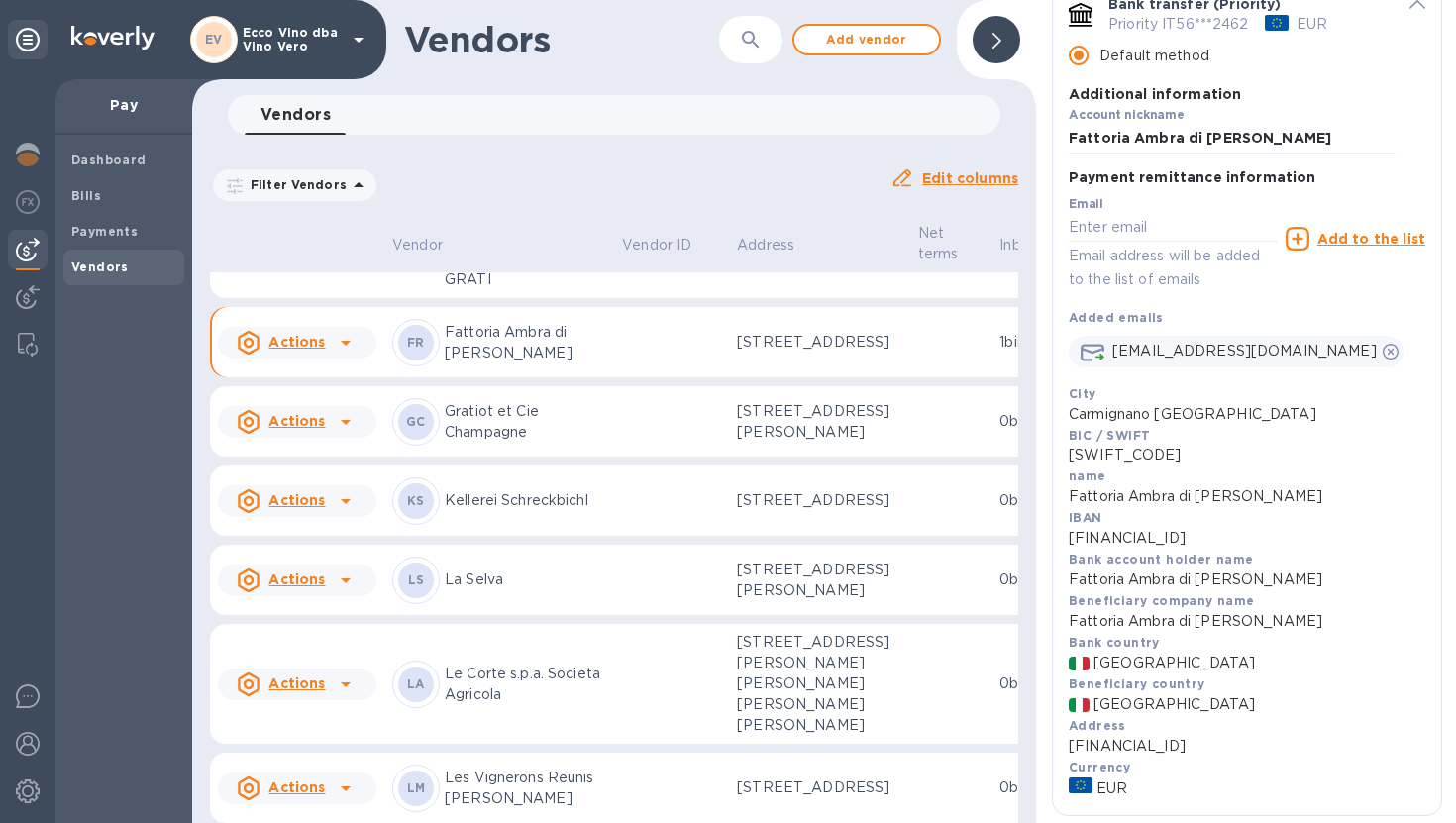 drag, startPoint x: 1069, startPoint y: 544, endPoint x: 1316, endPoint y: 539, distance: 247.0506 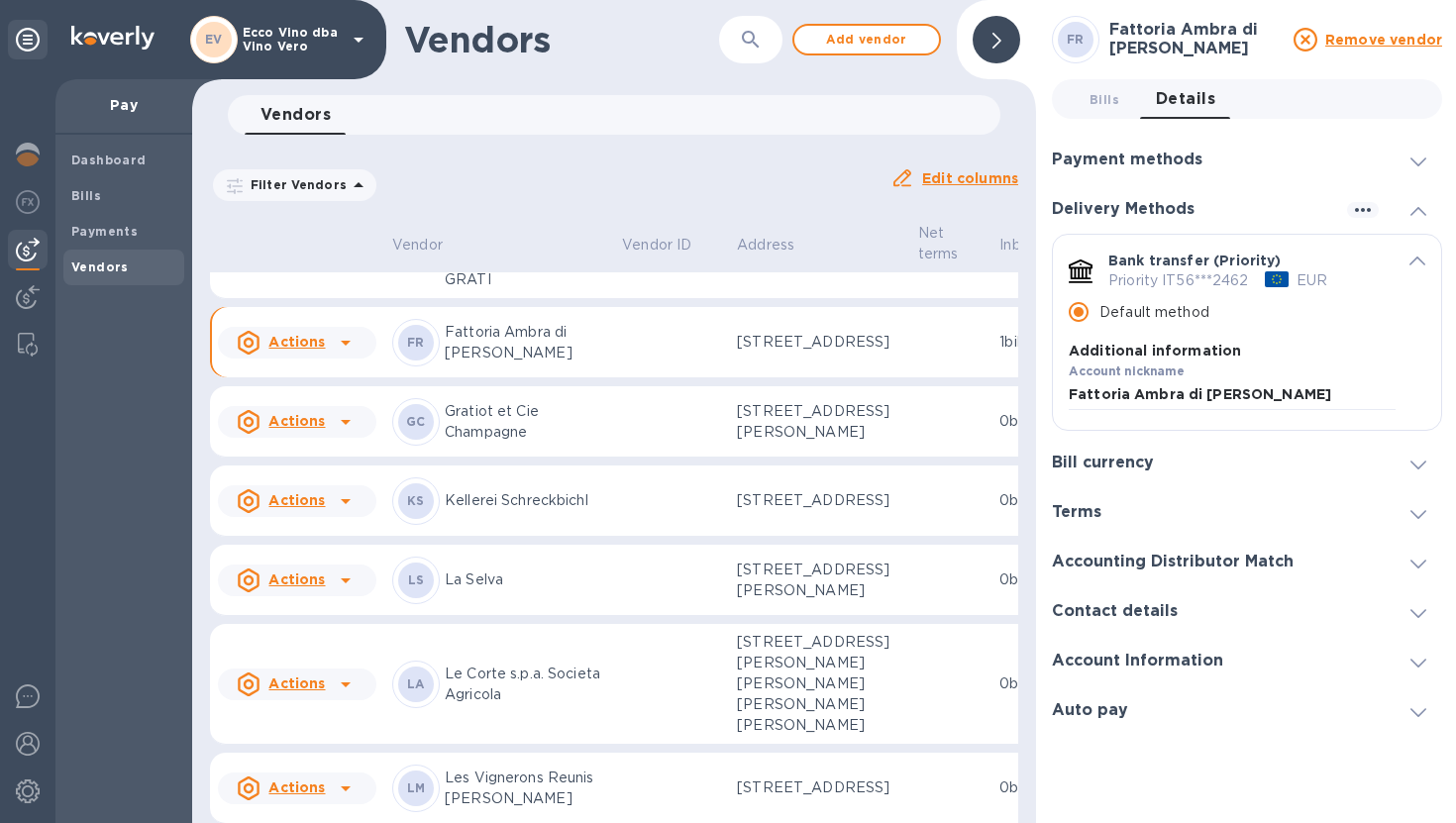 scroll, scrollTop: 0, scrollLeft: 0, axis: both 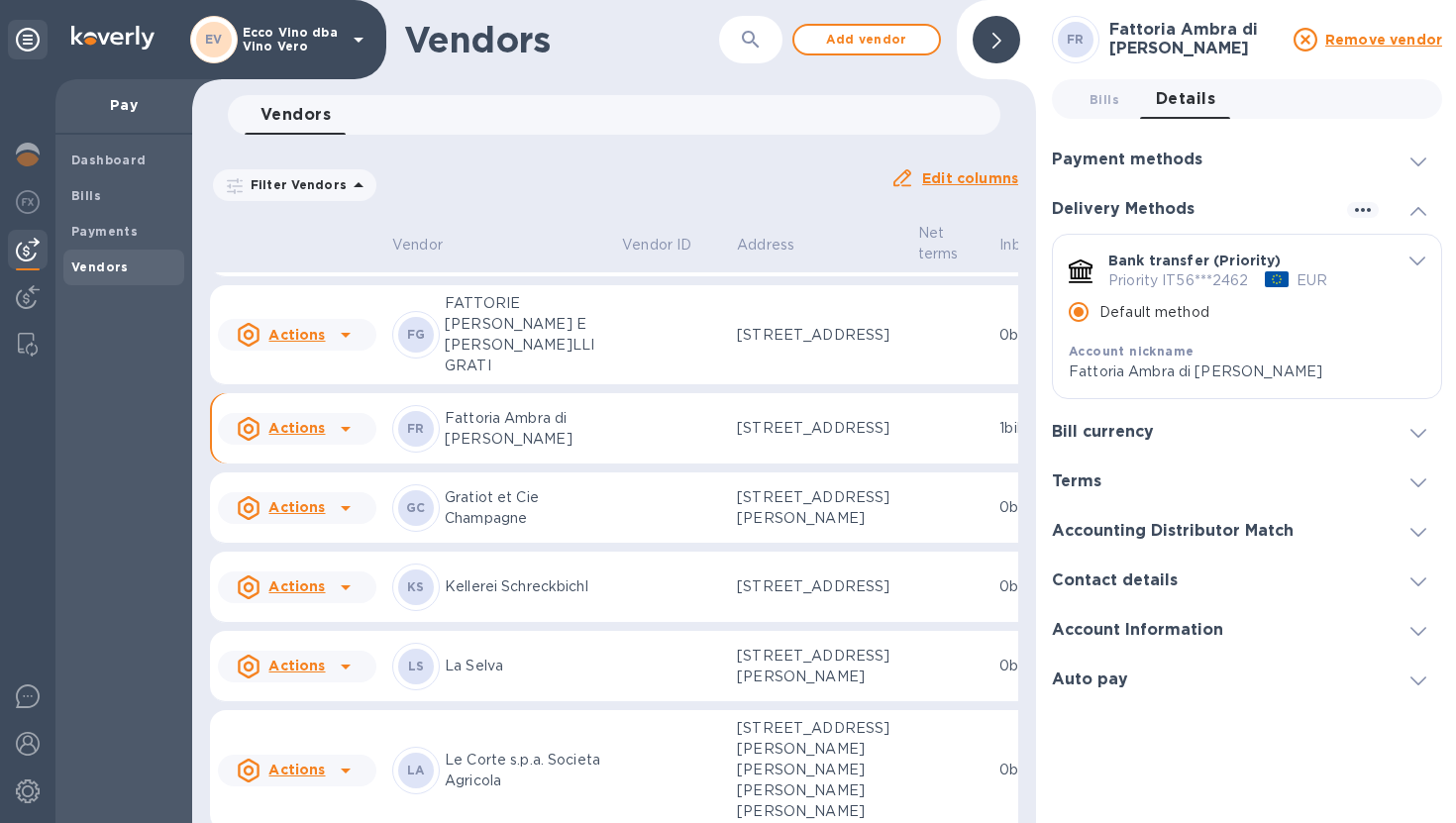 click at bounding box center (672, 242) 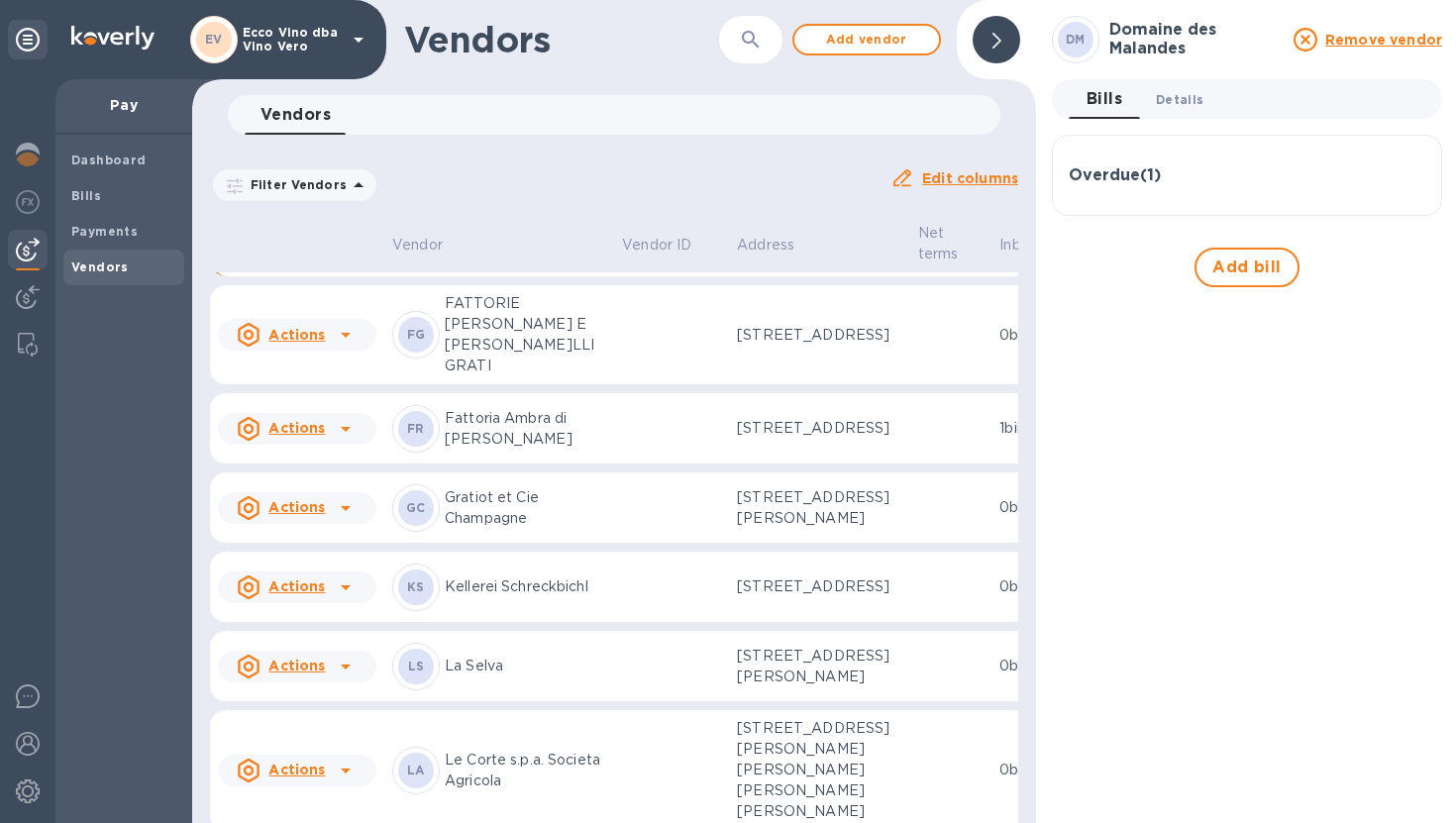 click on "Details 0" at bounding box center (1180, 99) 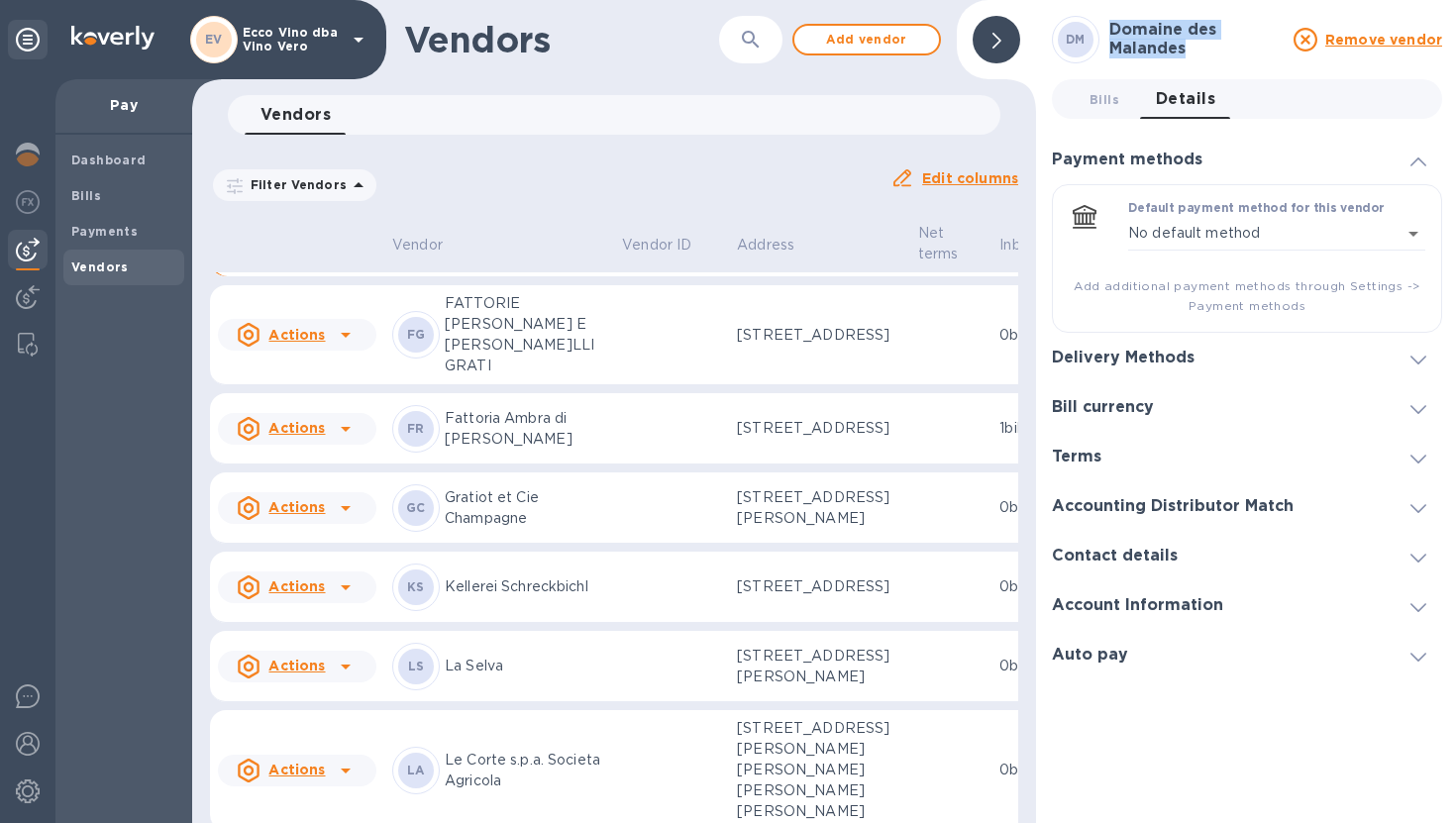 drag, startPoint x: 1110, startPoint y: 26, endPoint x: 1192, endPoint y: 50, distance: 85.44004 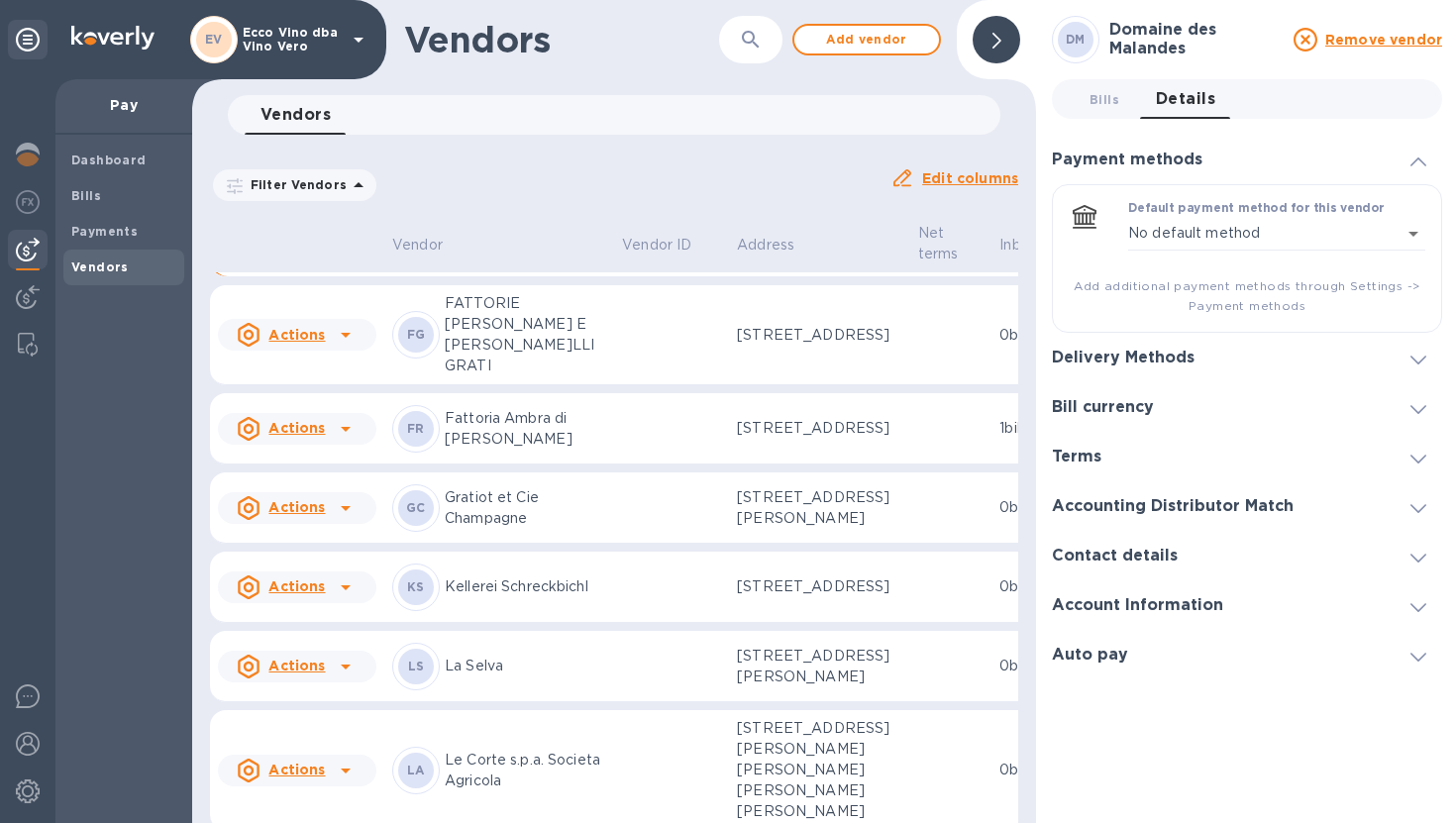 click 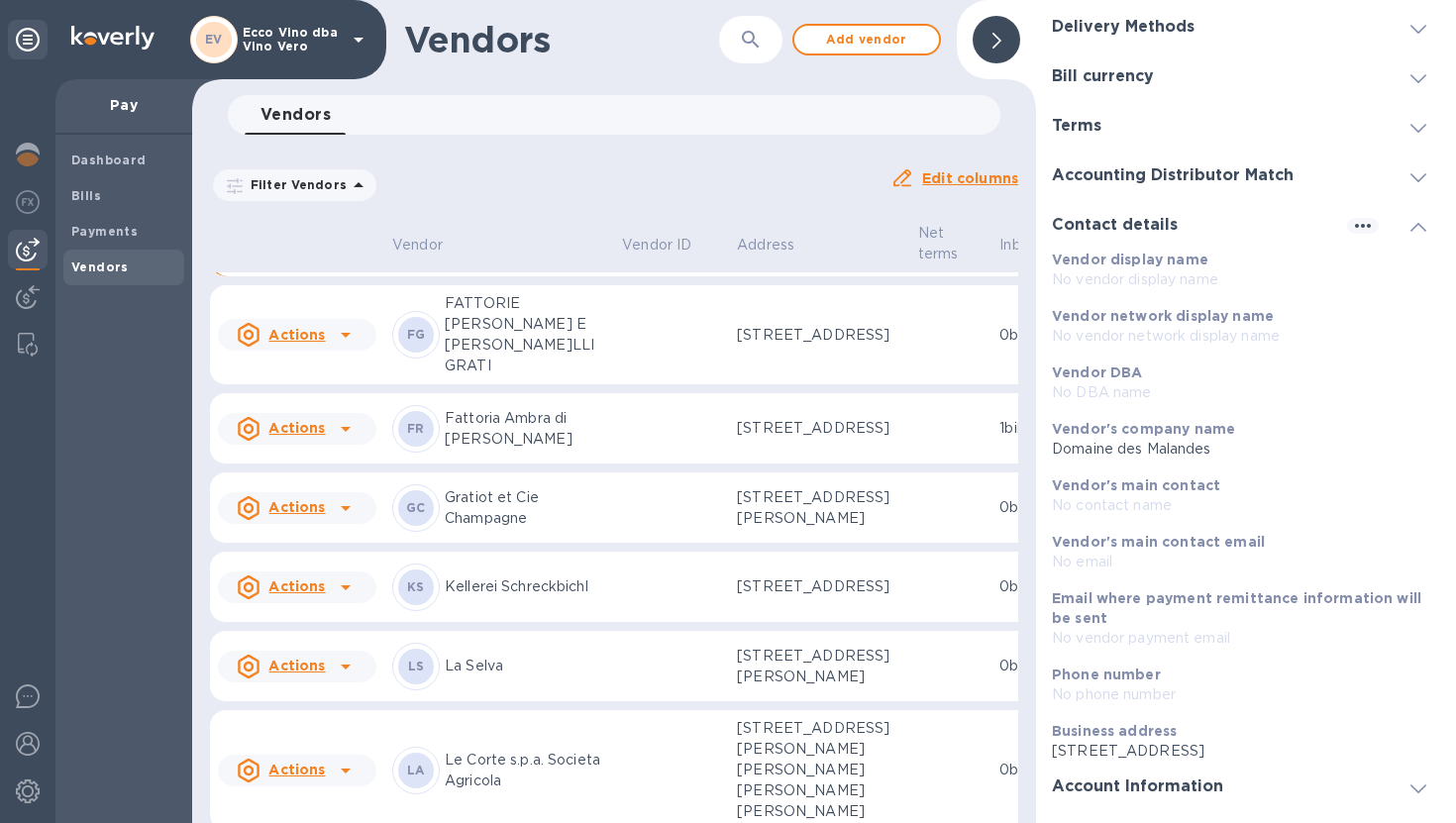 scroll, scrollTop: 188, scrollLeft: 0, axis: vertical 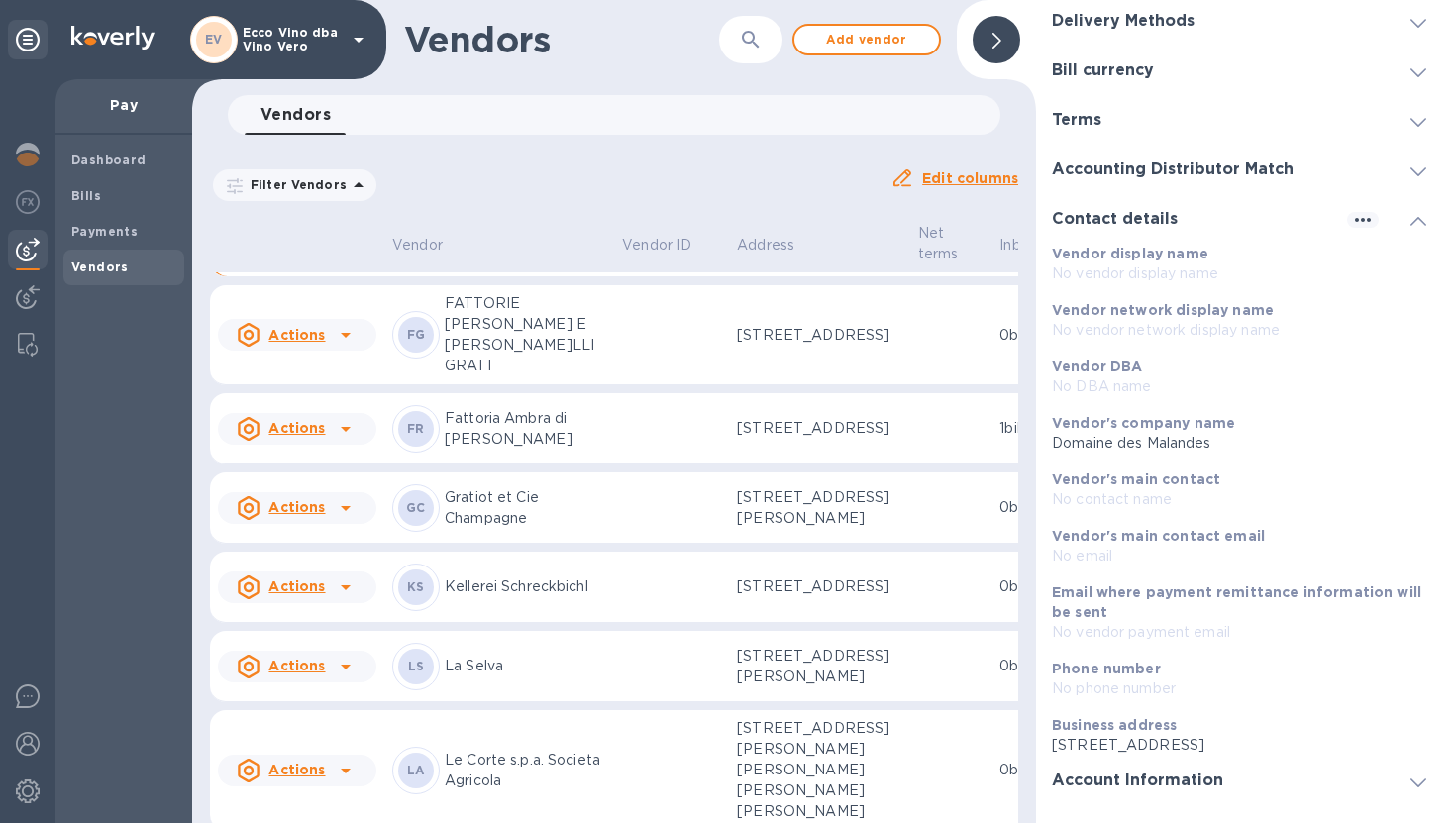 drag, startPoint x: 1054, startPoint y: 744, endPoint x: 1138, endPoint y: 747, distance: 84.053554 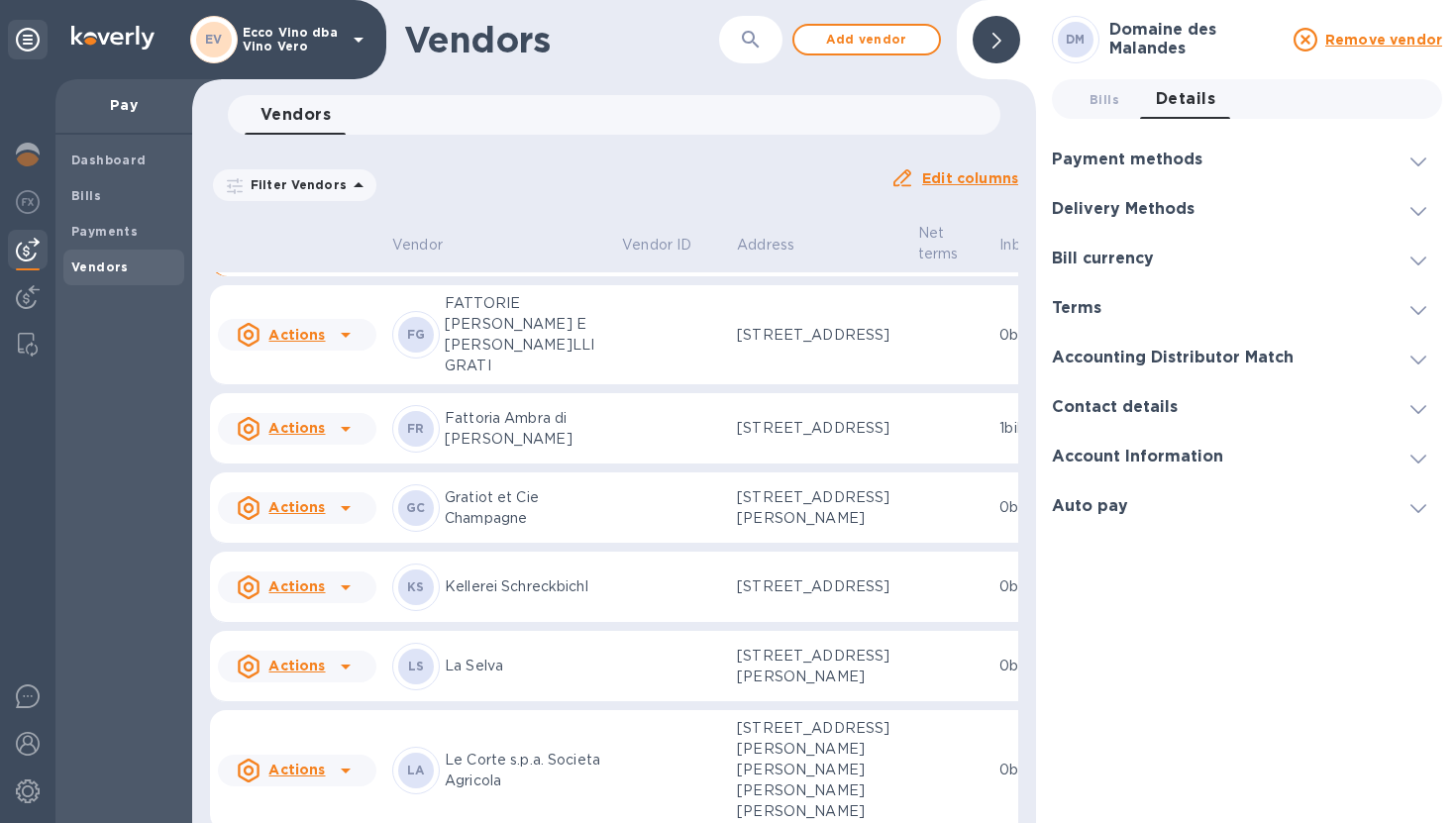 scroll, scrollTop: 0, scrollLeft: 0, axis: both 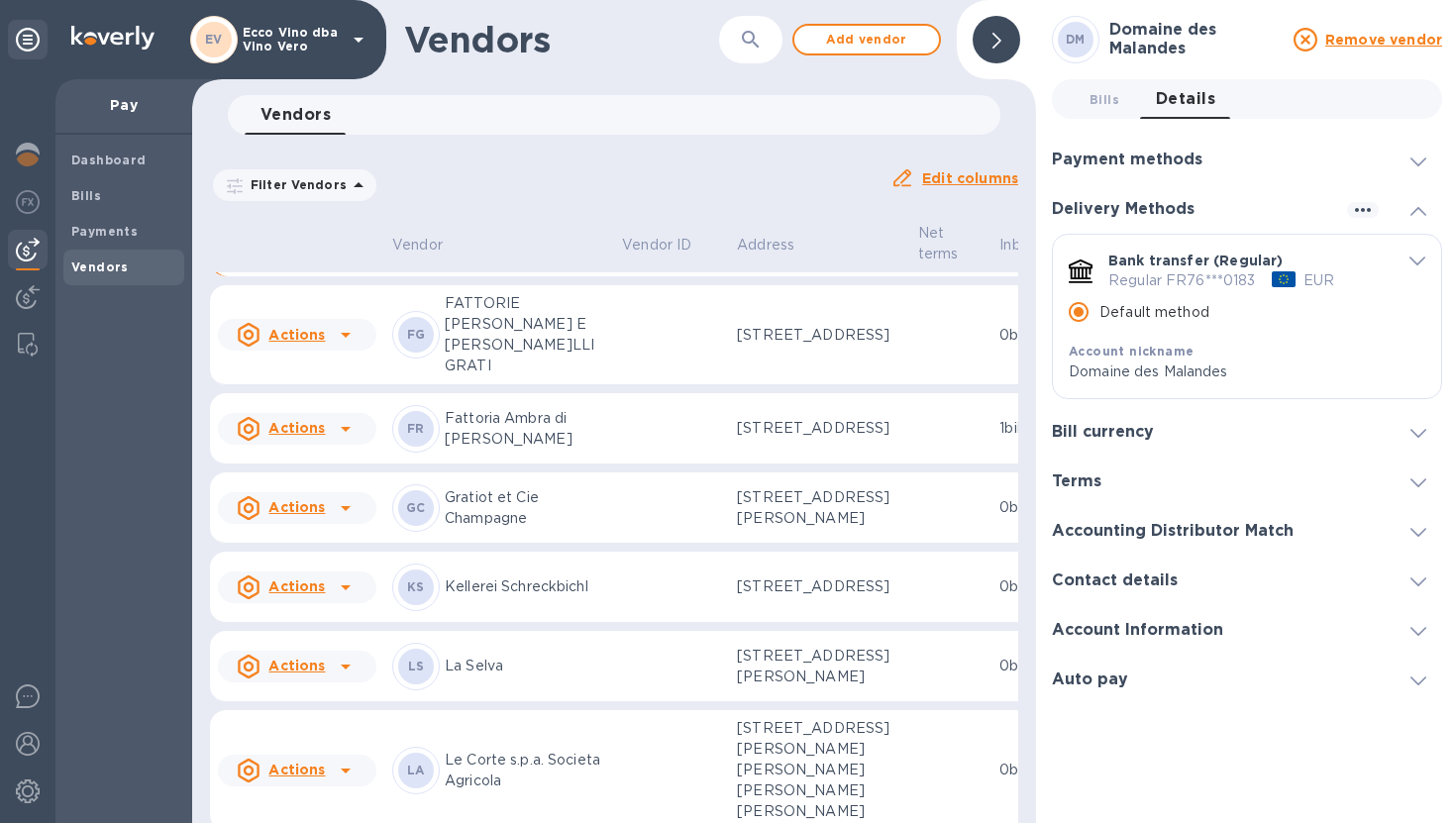 click 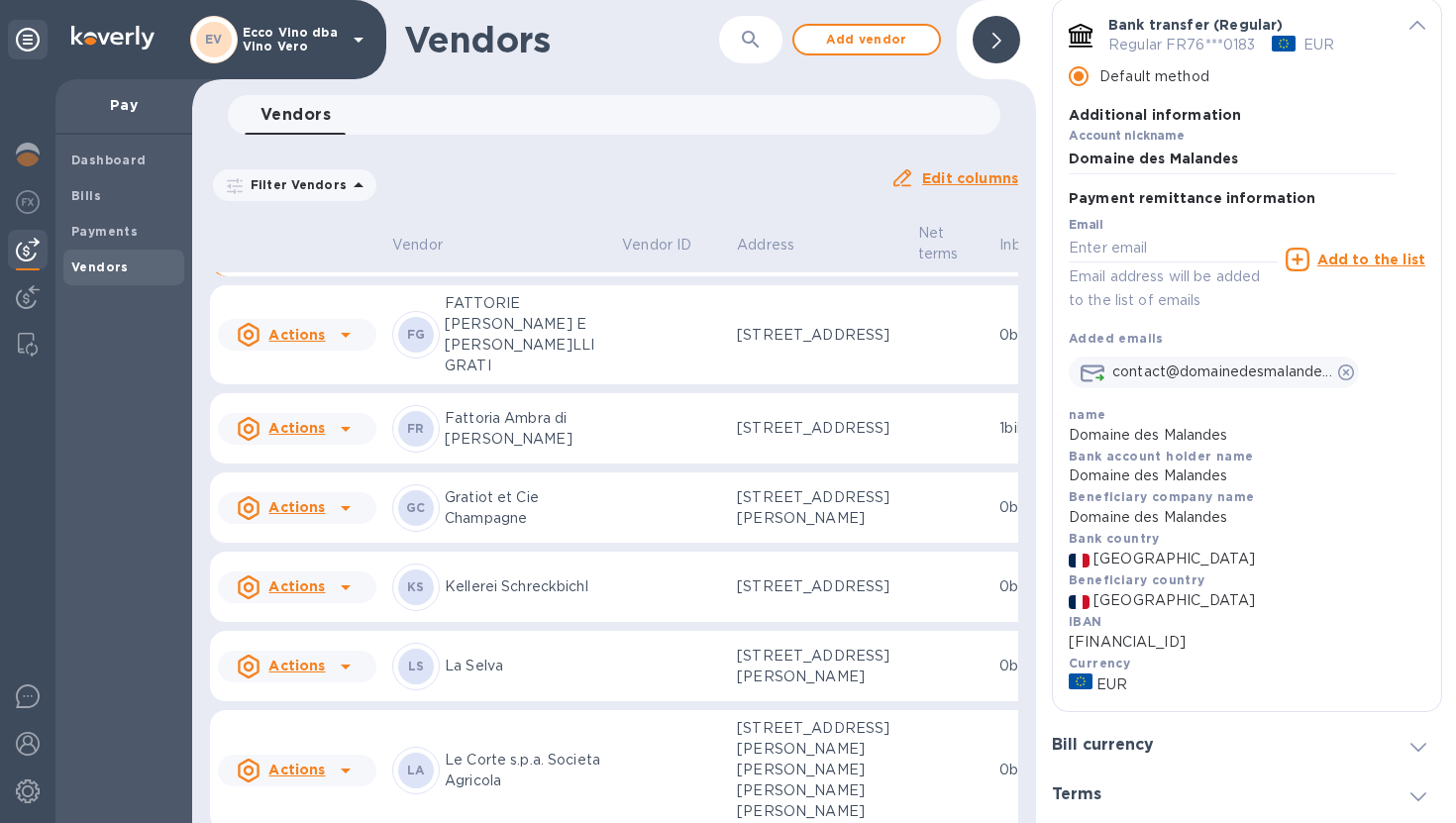 scroll, scrollTop: 252, scrollLeft: 0, axis: vertical 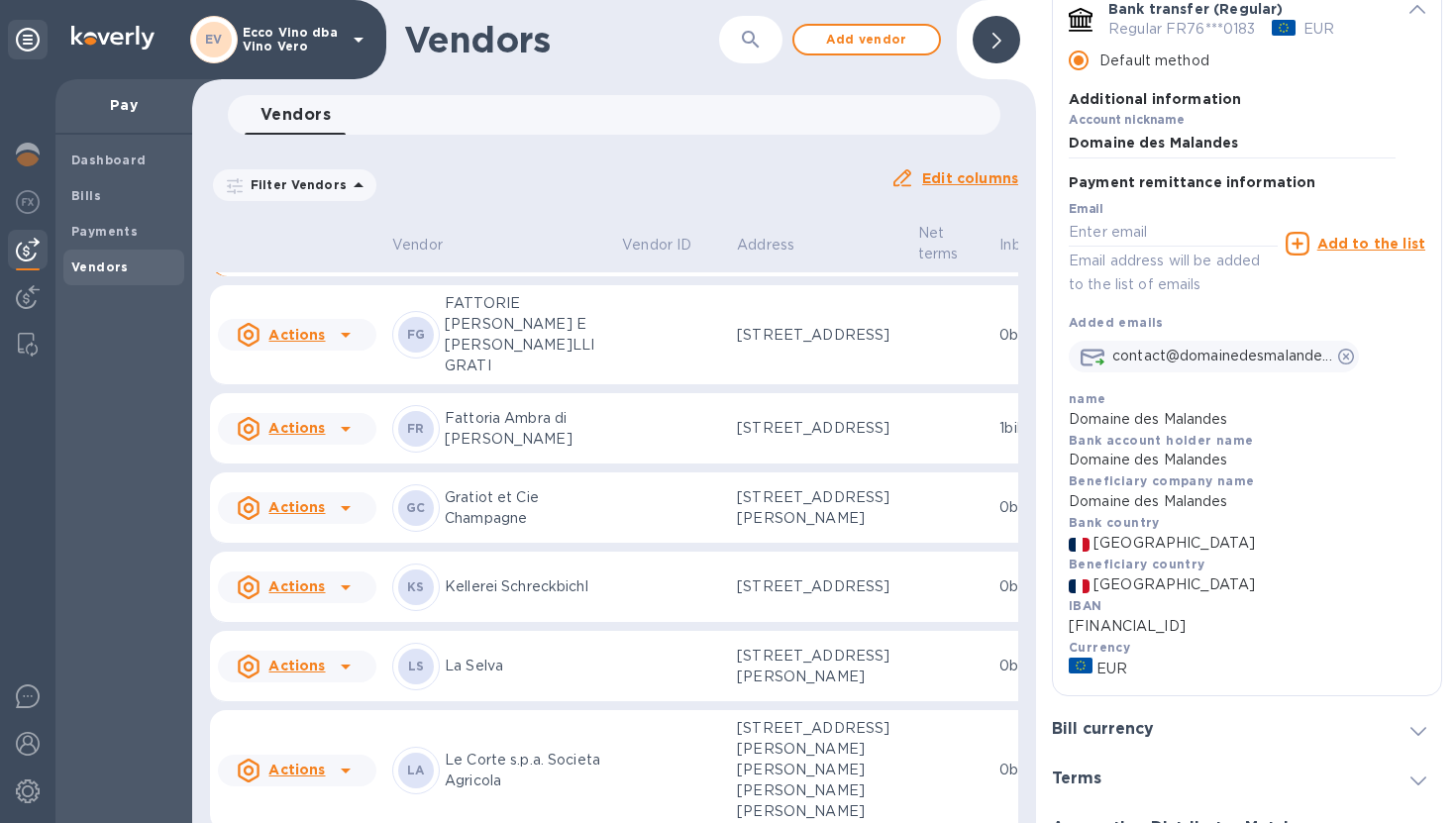 drag, startPoint x: 1070, startPoint y: 628, endPoint x: 1297, endPoint y: 632, distance: 227.03524 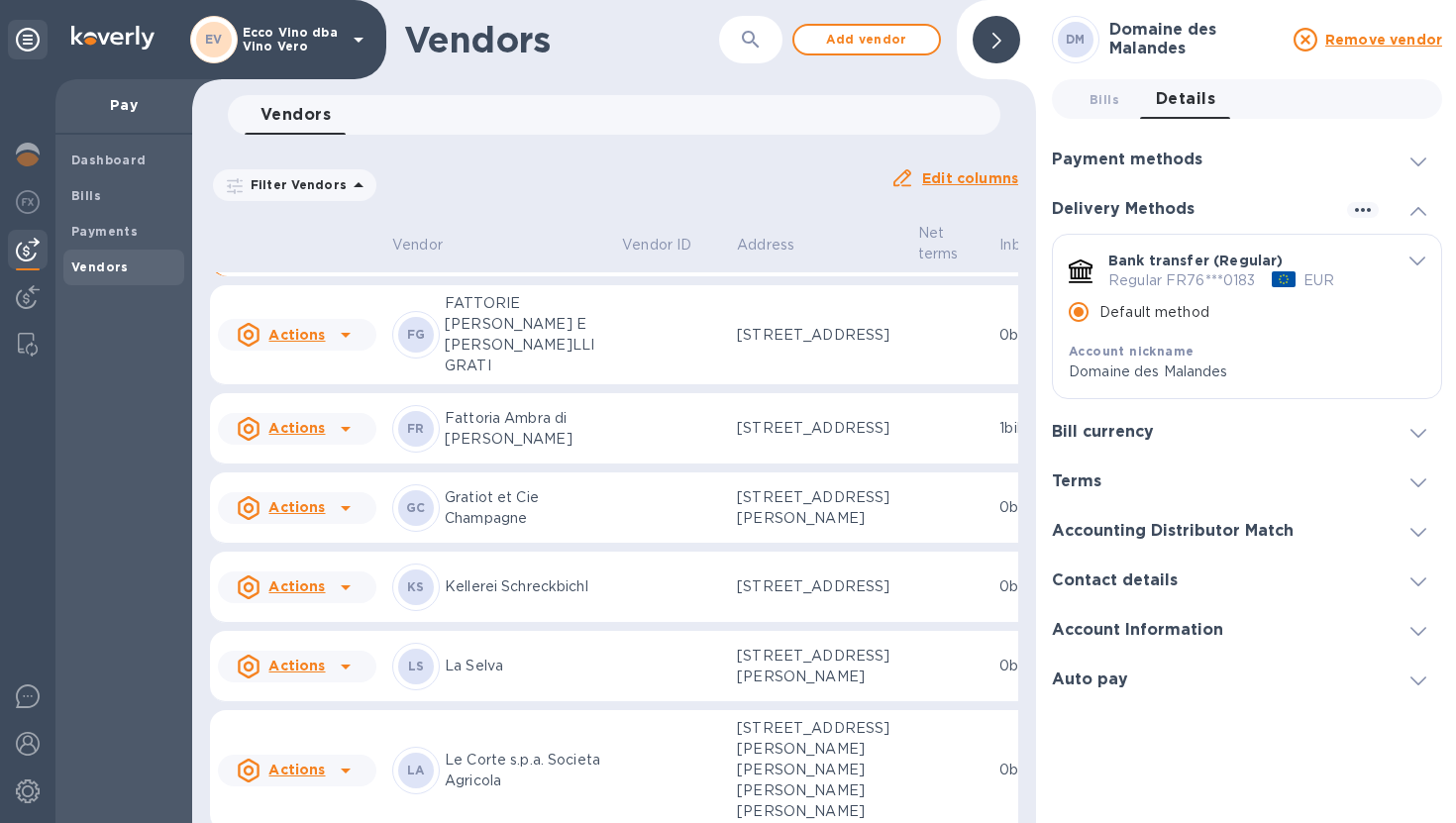 scroll, scrollTop: 0, scrollLeft: 0, axis: both 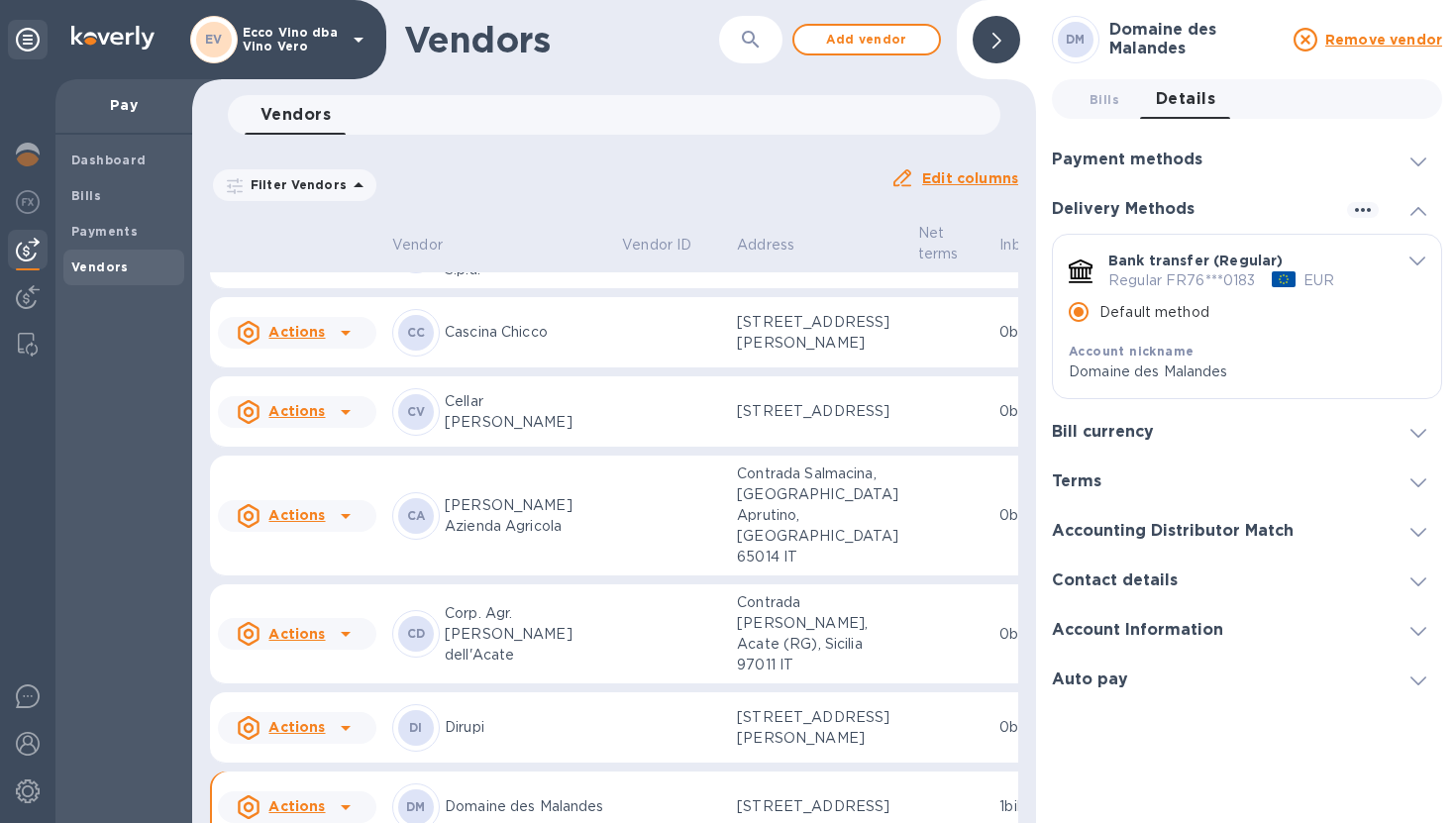 click at bounding box center (672, 412) 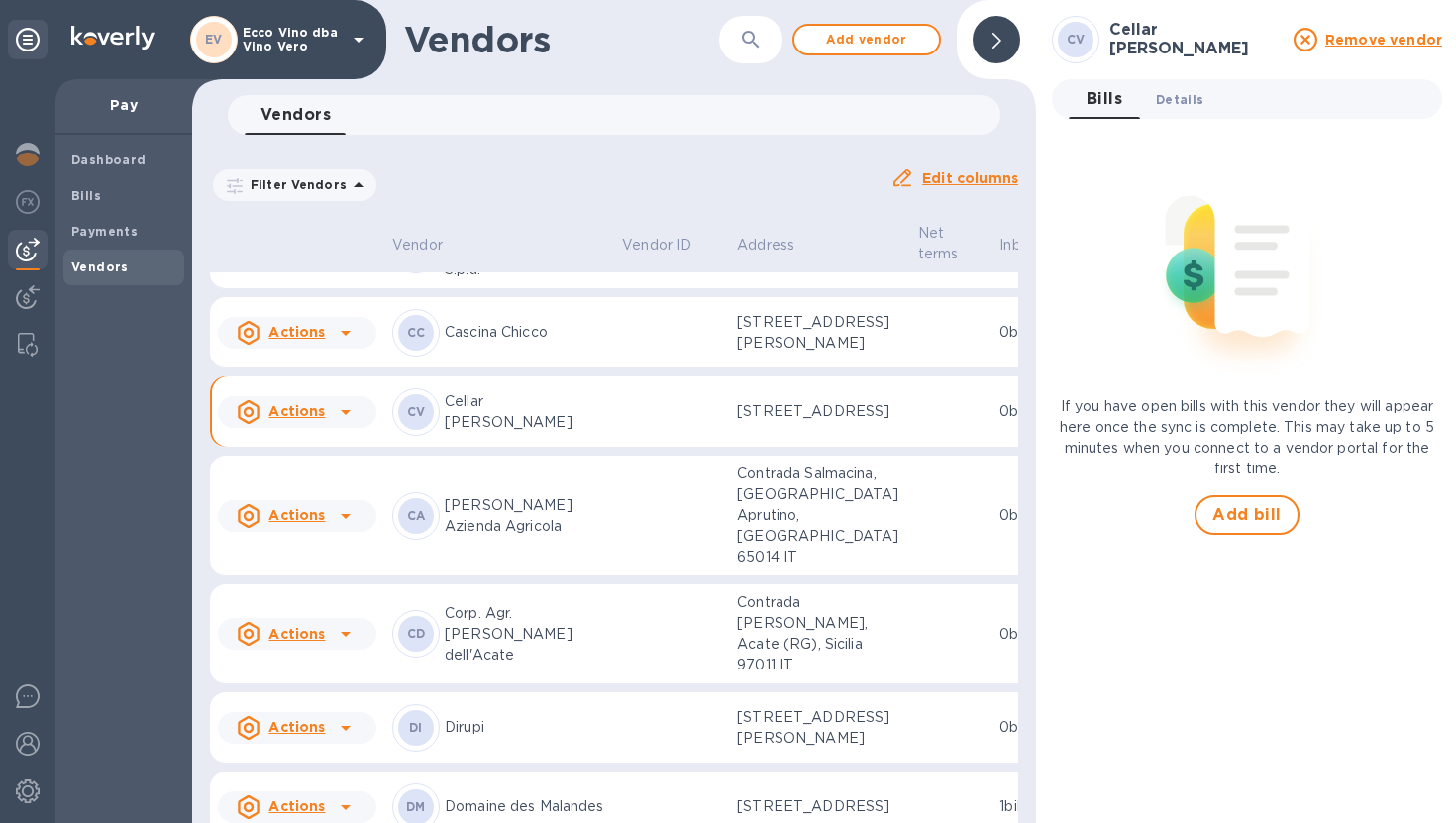 click on "Details 0" at bounding box center [1180, 99] 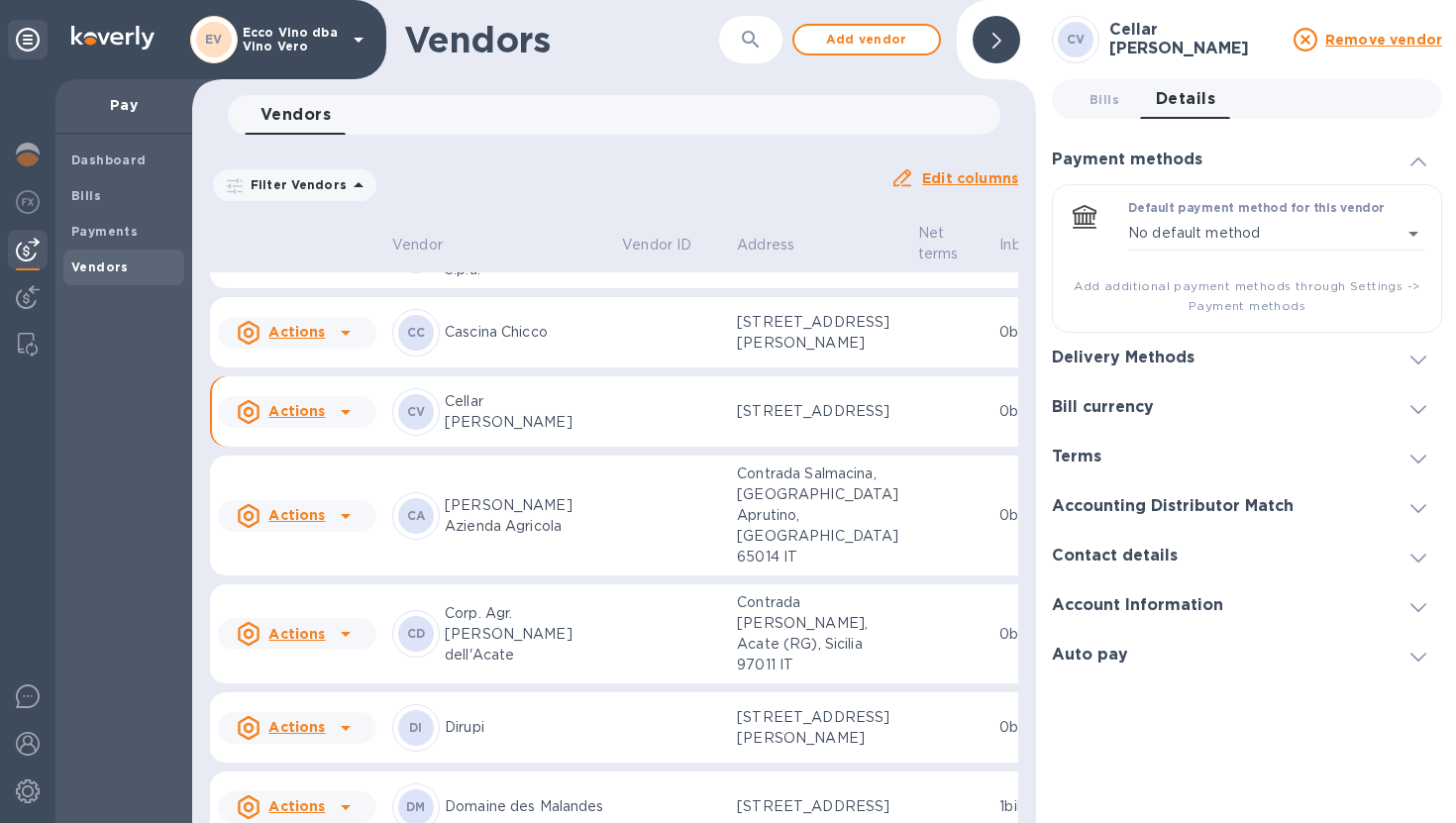 click on "Cellar Jan Vidal" at bounding box center (1196, 39) 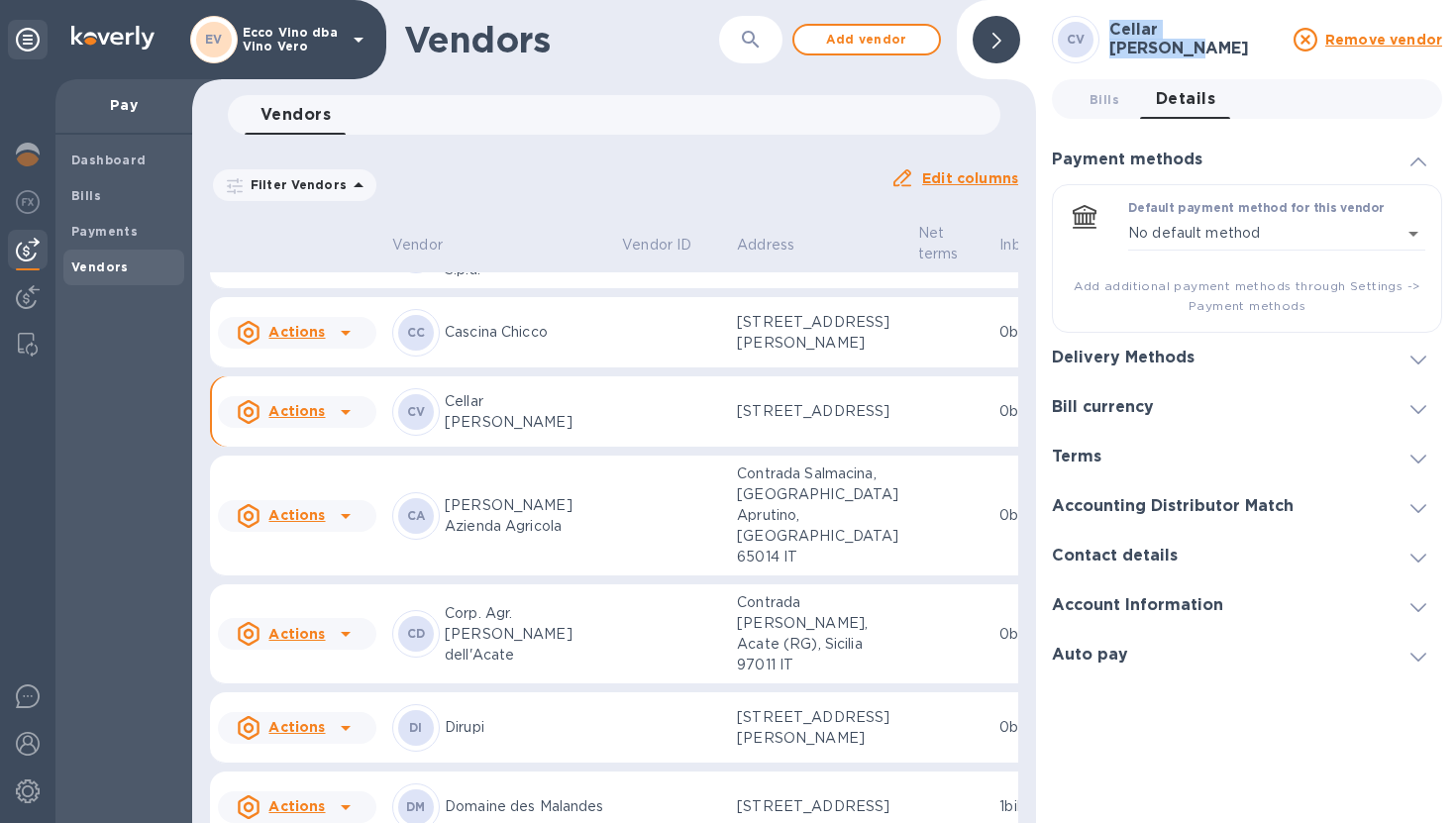 drag, startPoint x: 1110, startPoint y: 41, endPoint x: 1246, endPoint y: 42, distance: 136.00368 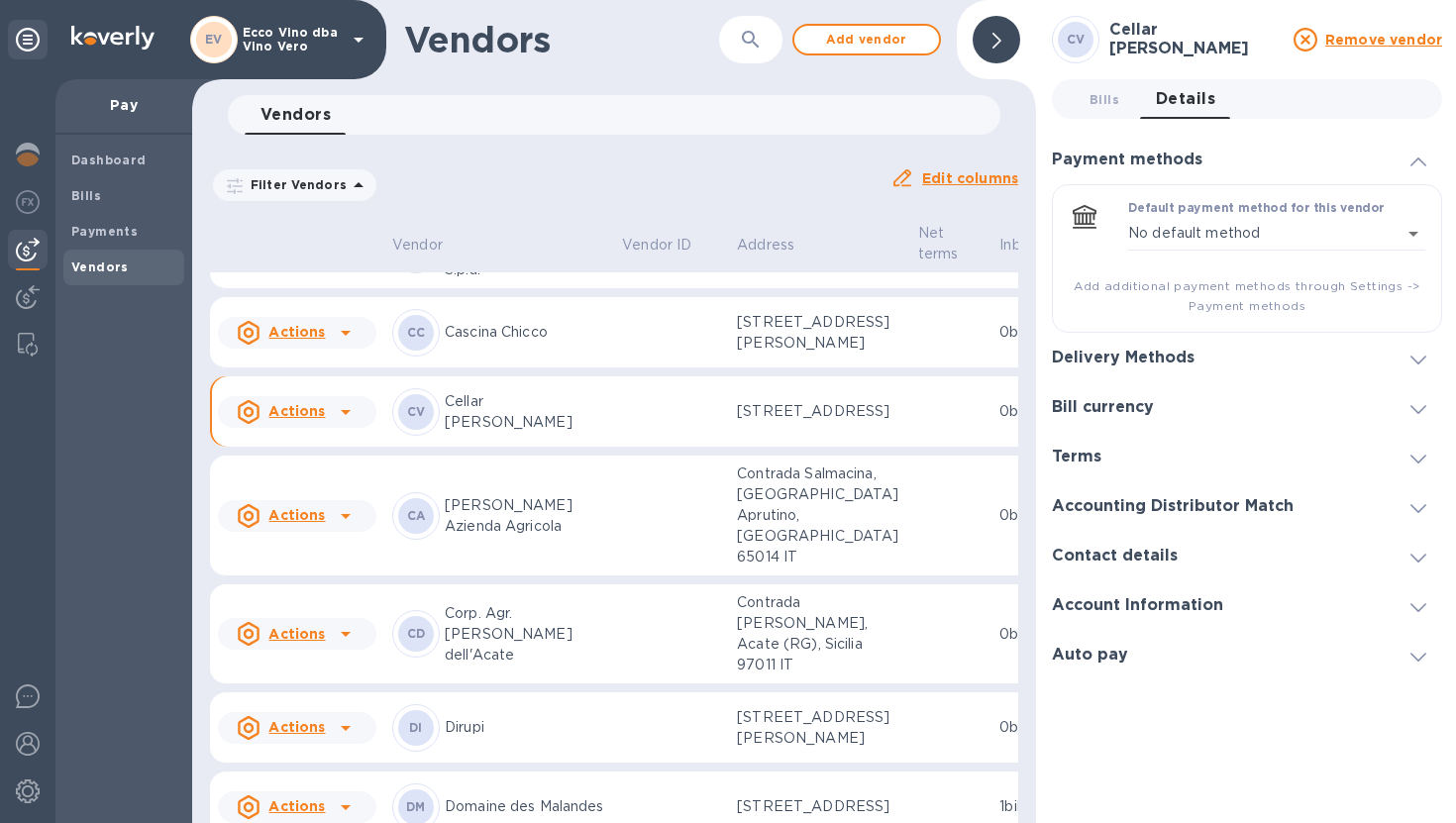 click 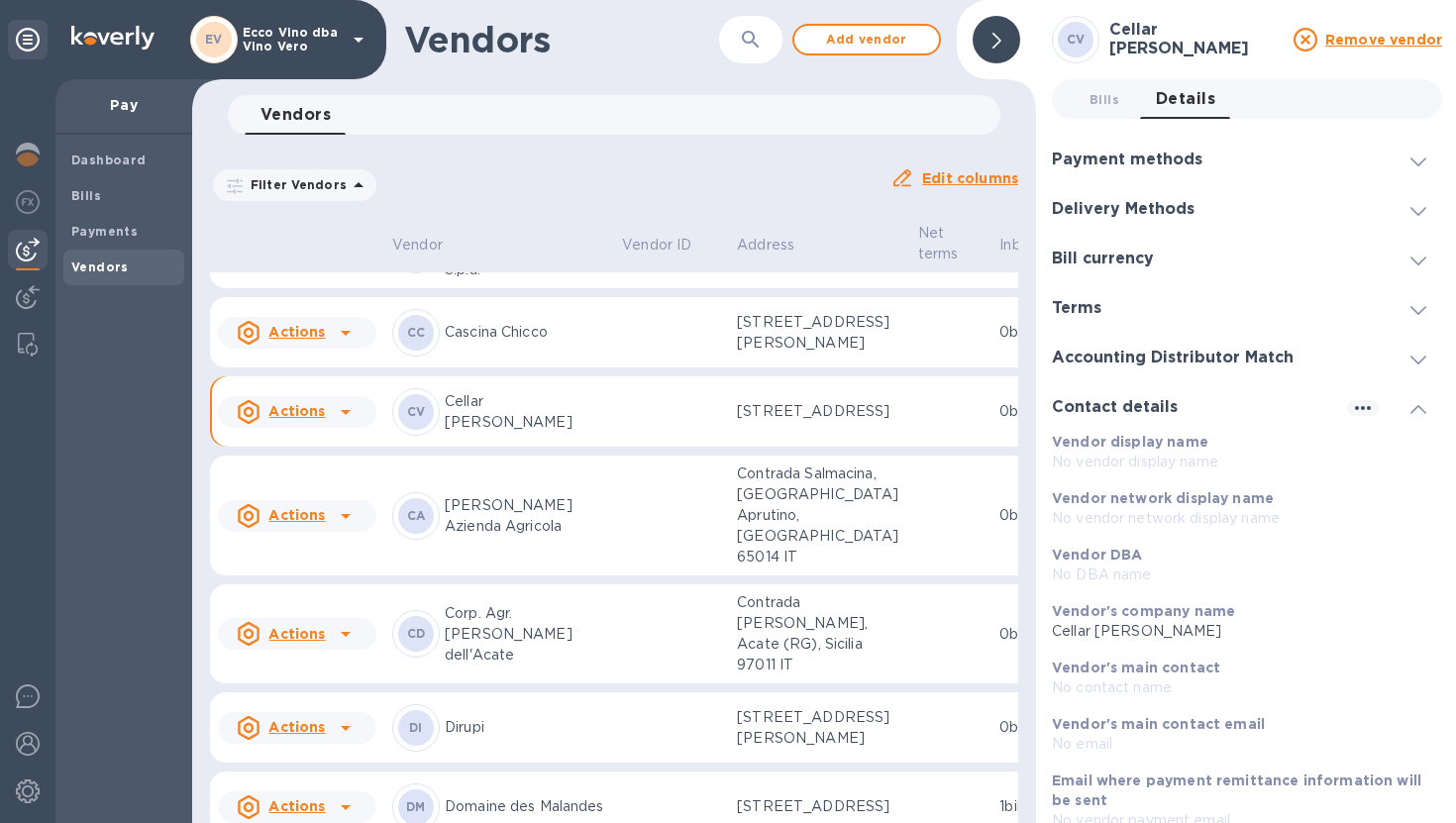 scroll, scrollTop: 220, scrollLeft: 0, axis: vertical 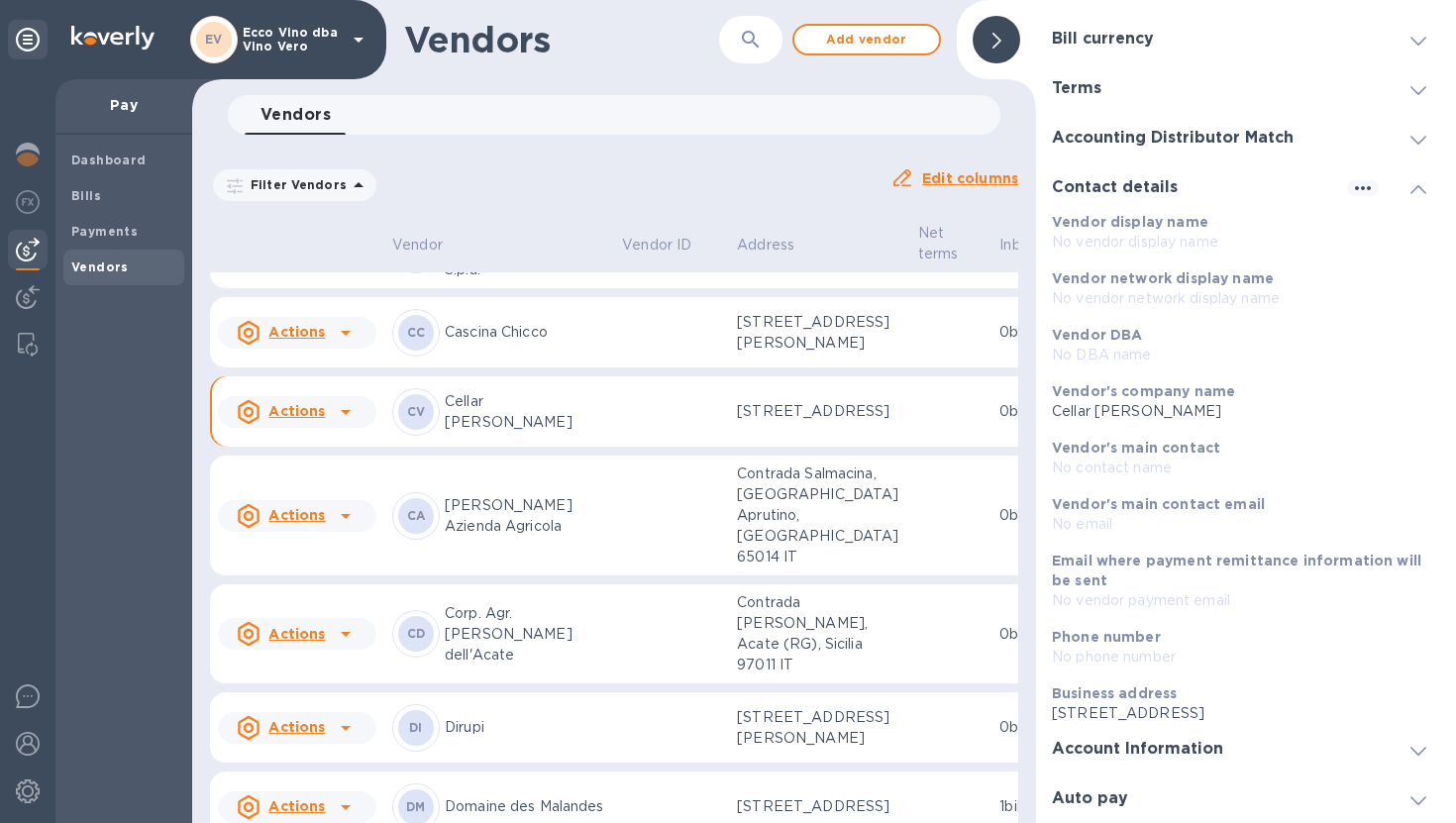 drag, startPoint x: 1053, startPoint y: 711, endPoint x: 1404, endPoint y: 709, distance: 351.0057 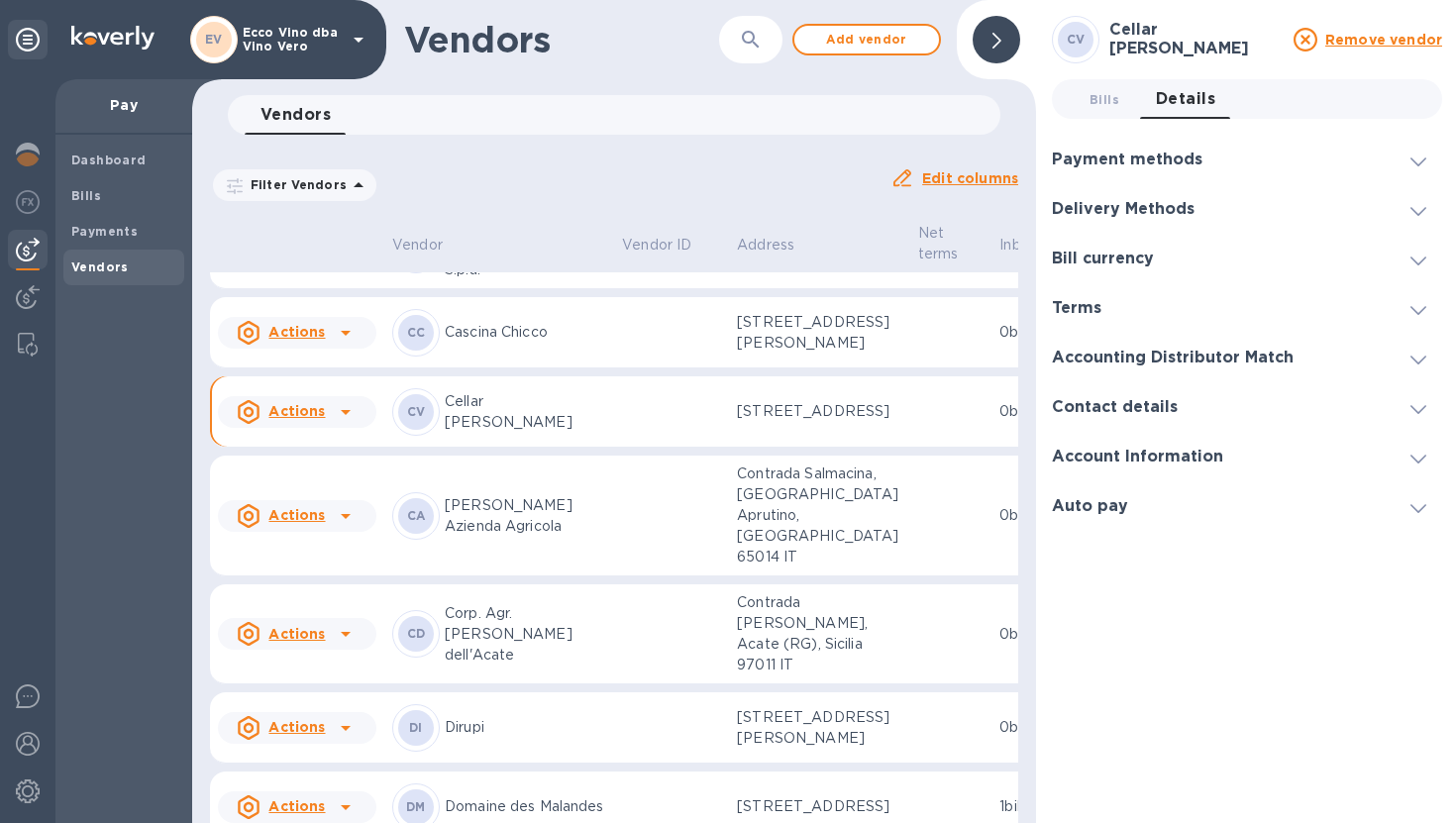 scroll, scrollTop: 0, scrollLeft: 0, axis: both 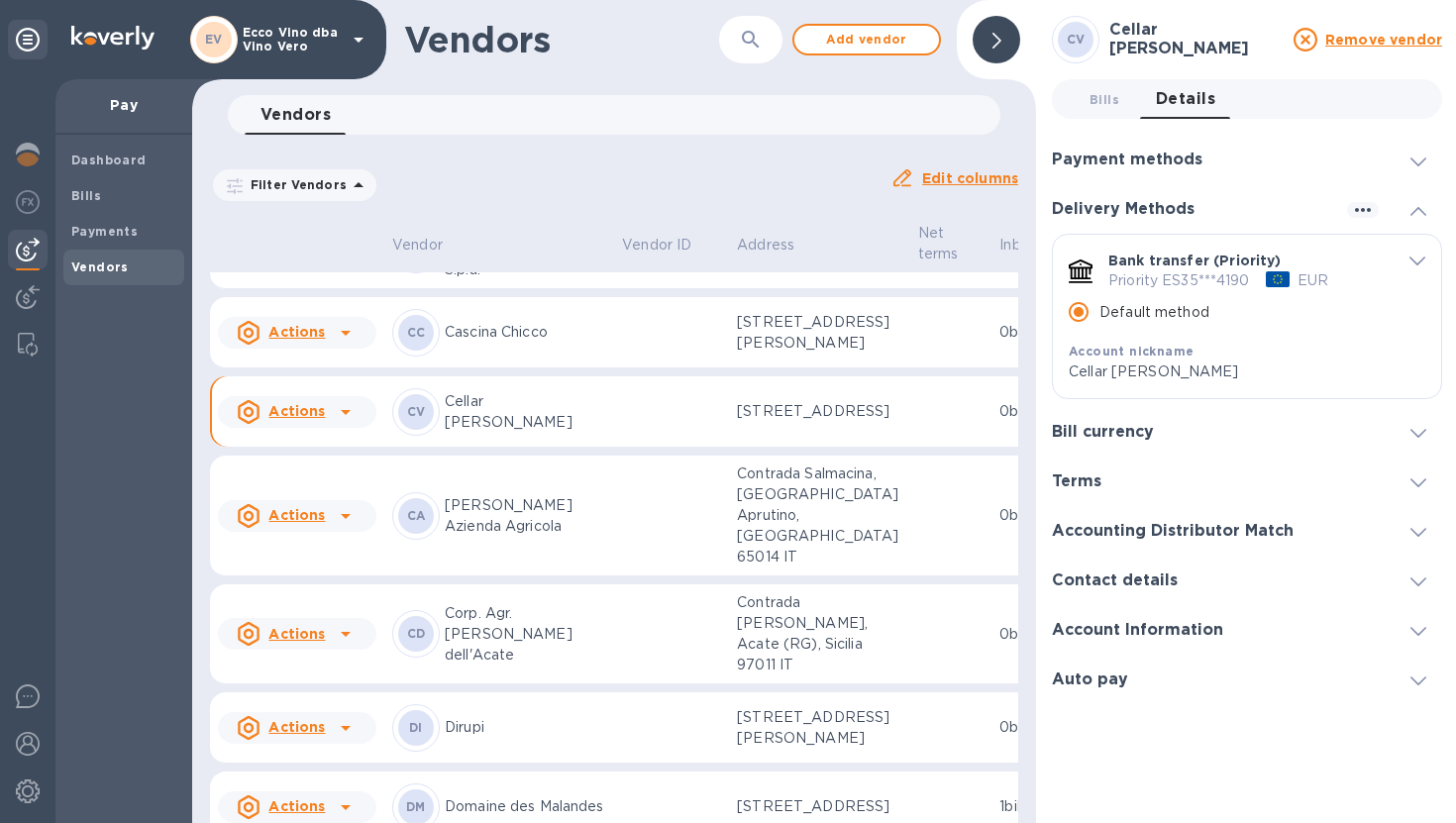 click 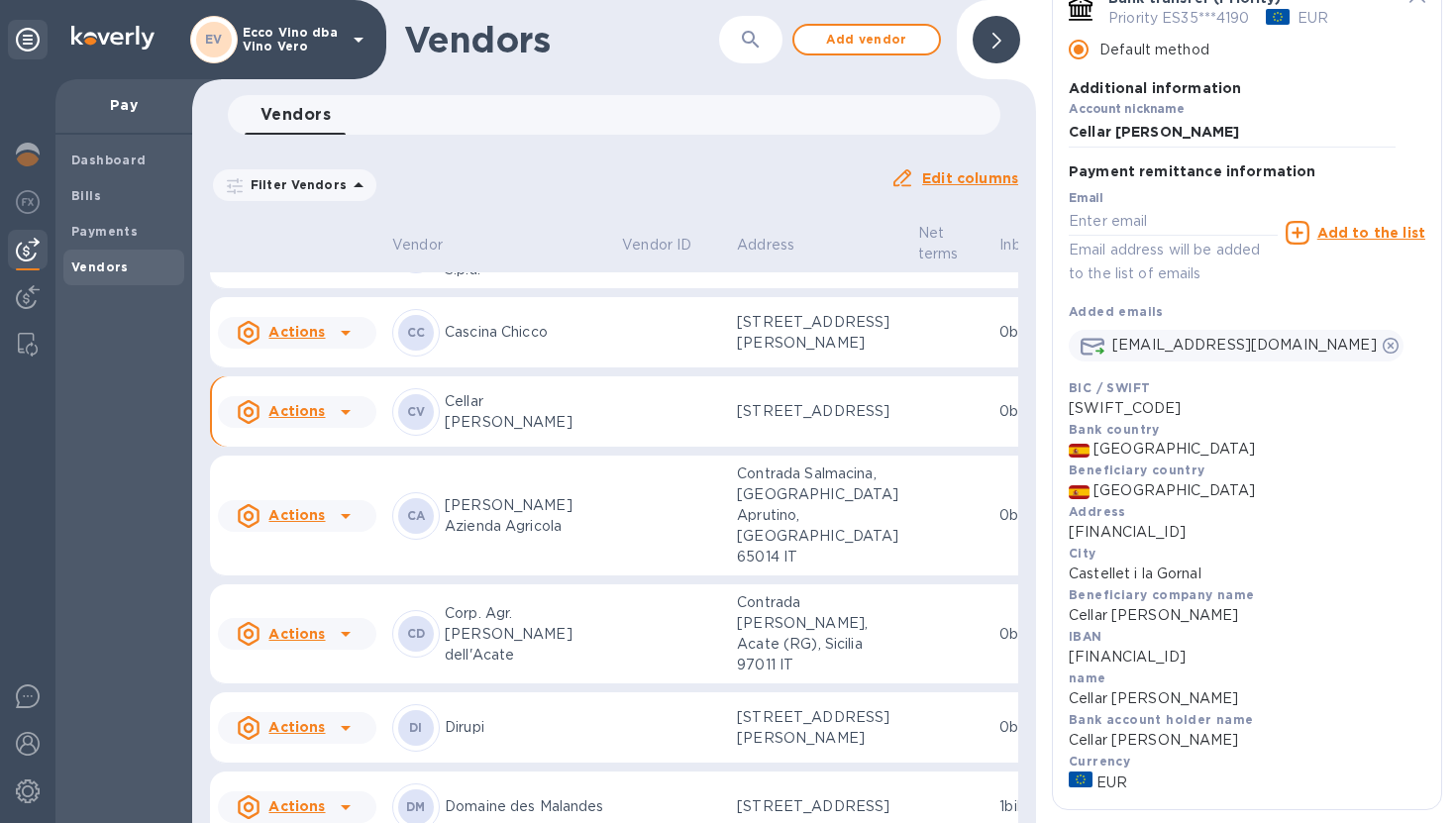 scroll, scrollTop: 268, scrollLeft: 0, axis: vertical 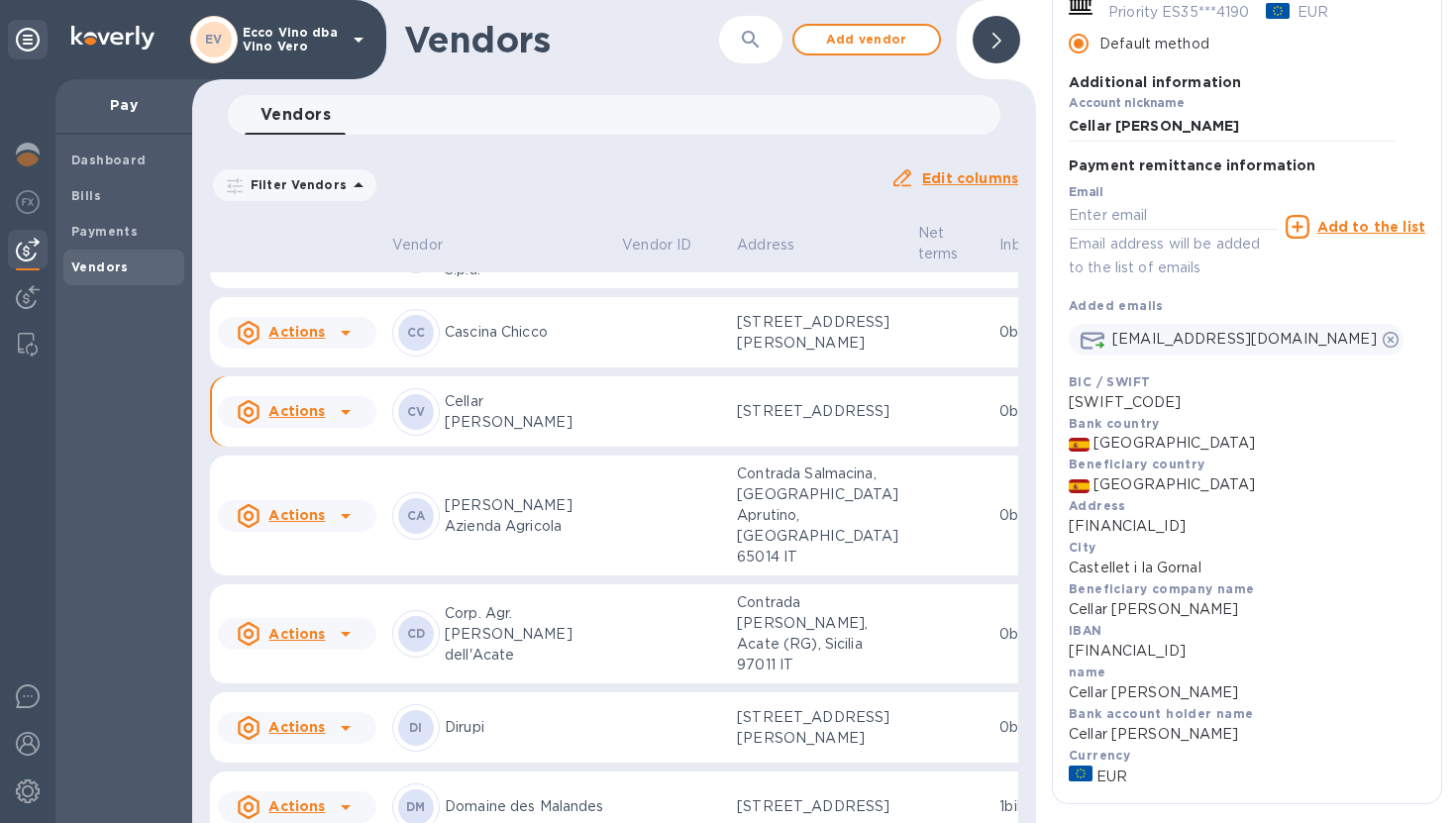 drag, startPoint x: 1070, startPoint y: 655, endPoint x: 1265, endPoint y: 655, distance: 195 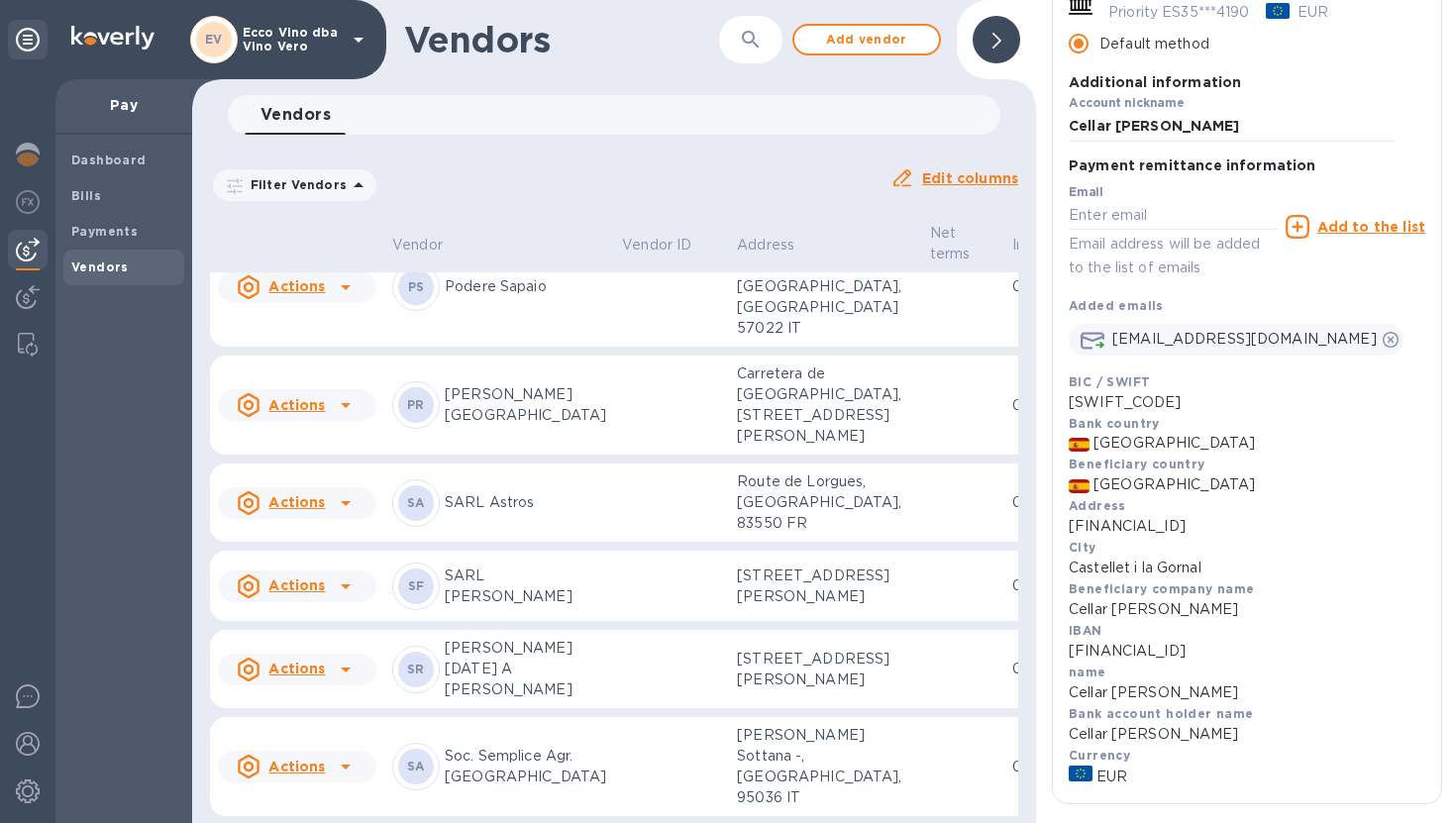 scroll, scrollTop: 3508, scrollLeft: 0, axis: vertical 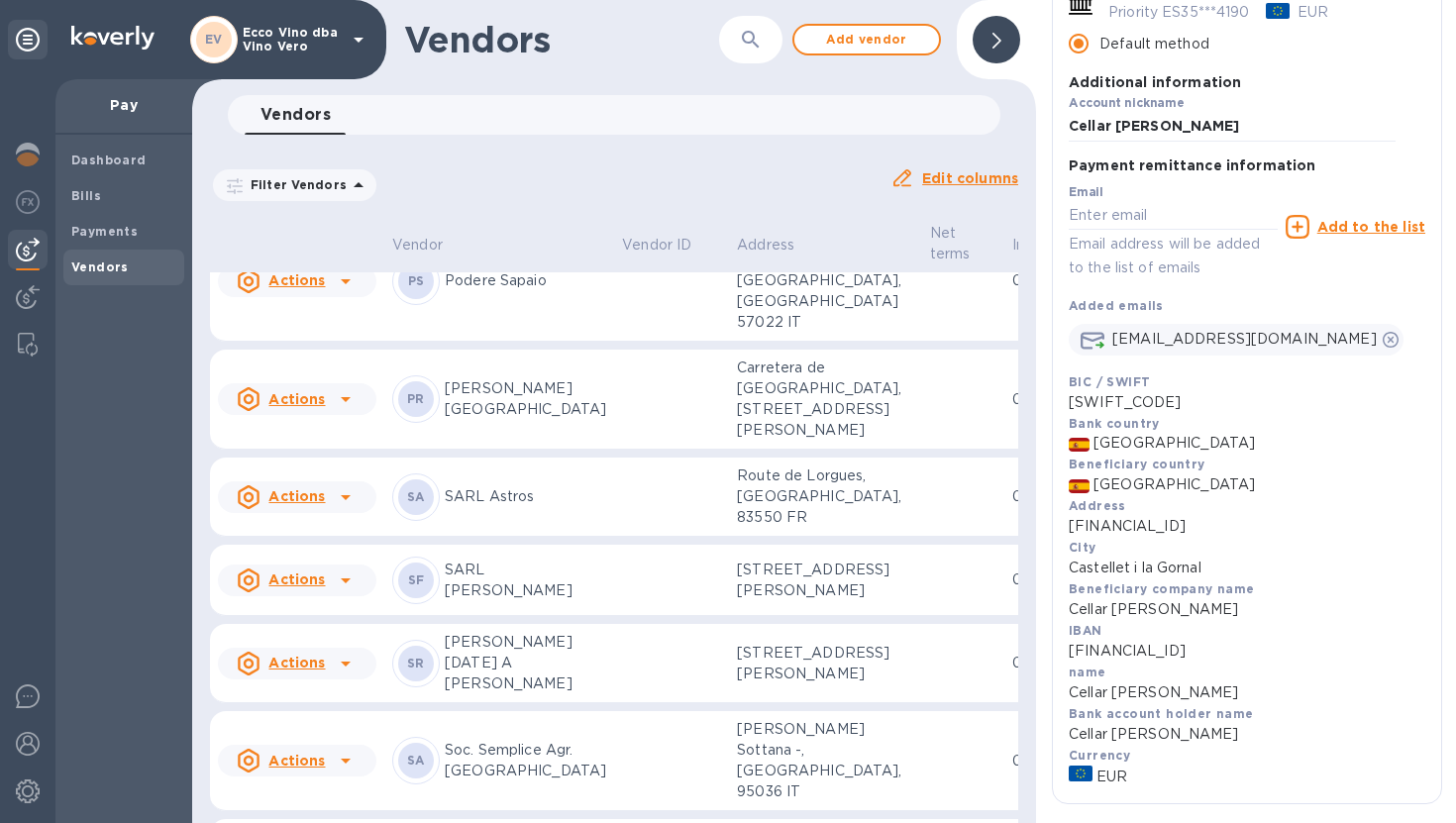 click at bounding box center [672, 399] 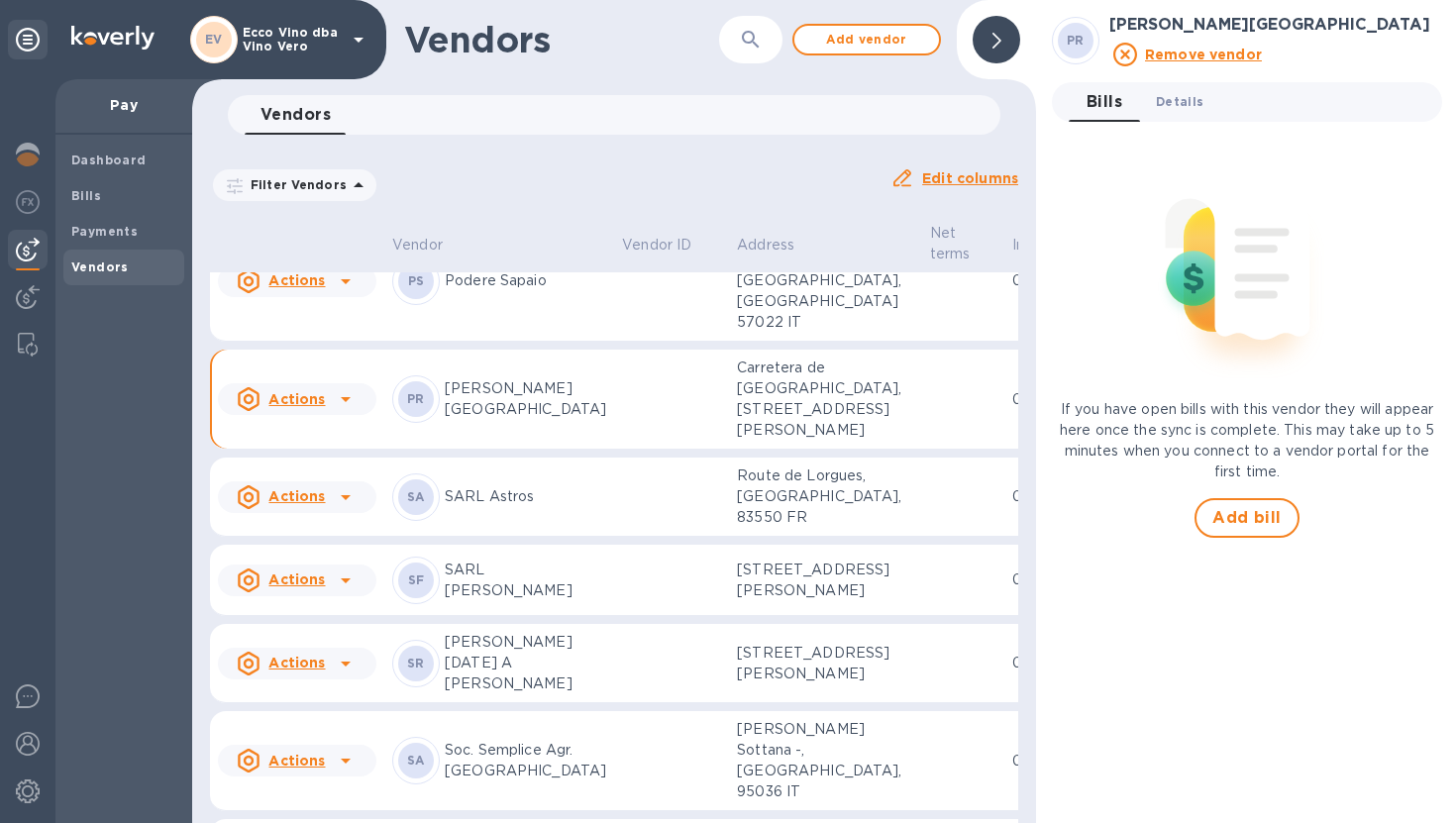 click on "Details 0" at bounding box center [1180, 101] 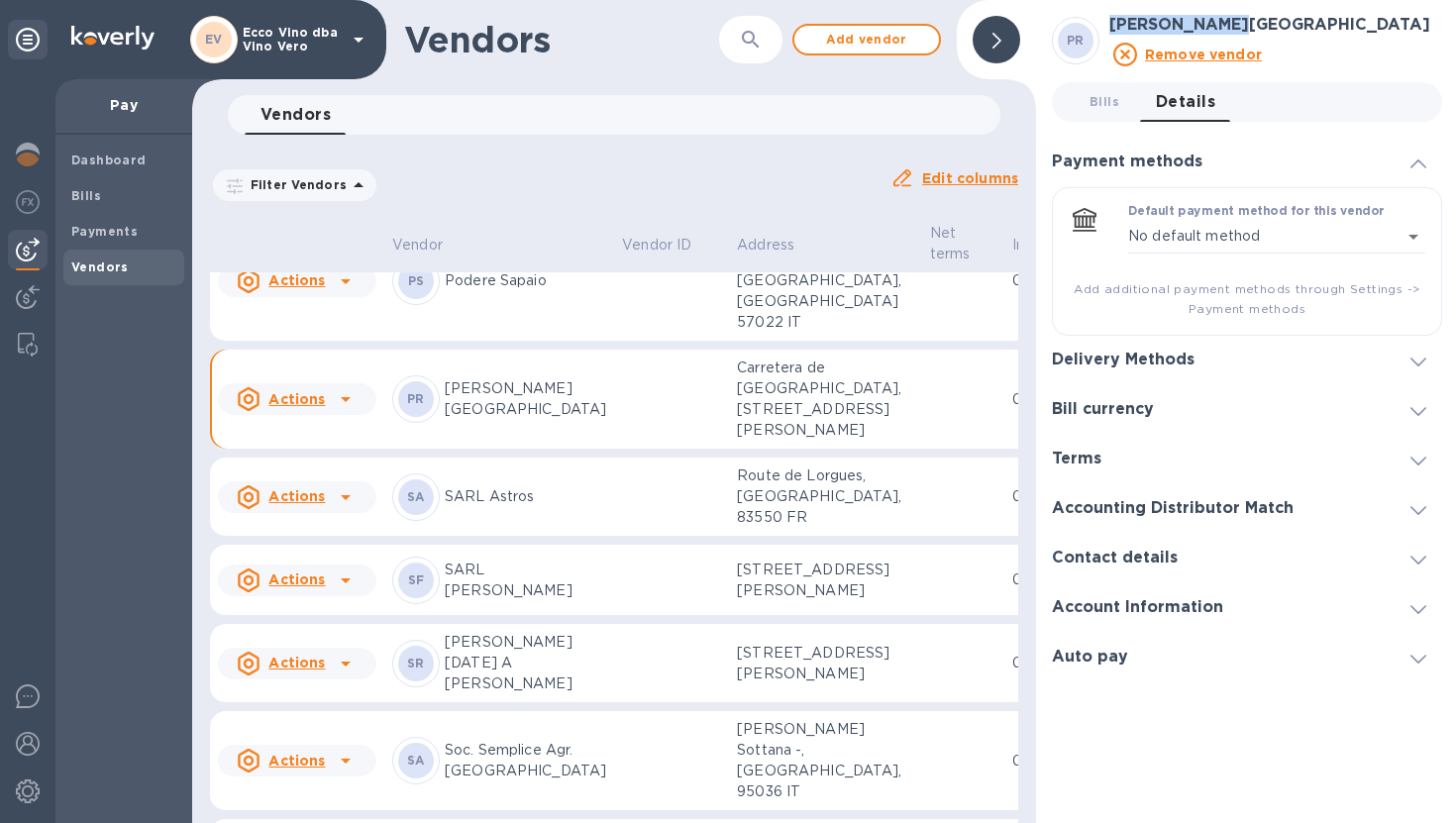 drag, startPoint x: 1109, startPoint y: 39, endPoint x: 1231, endPoint y: 37, distance: 122.01639 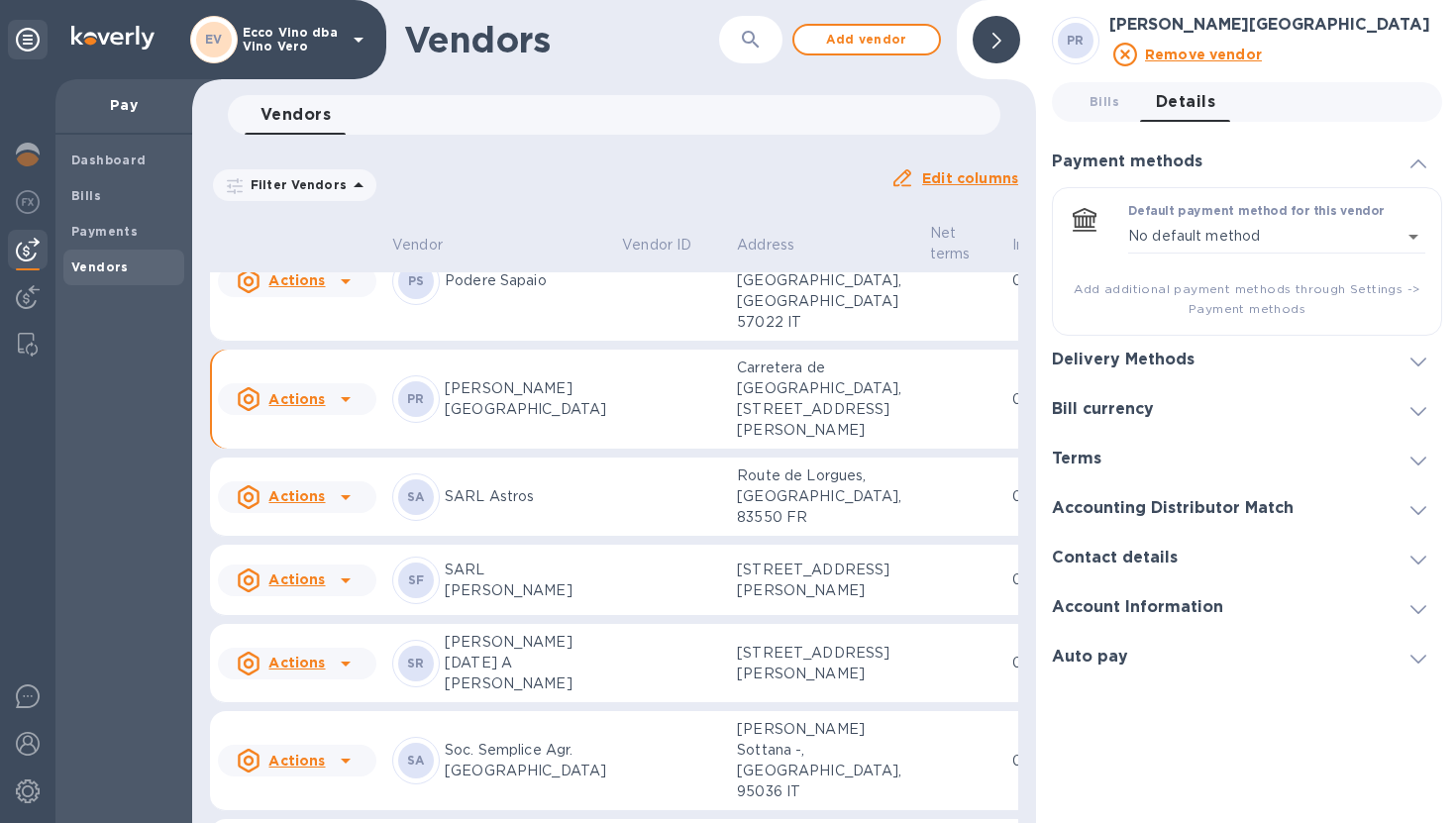 click 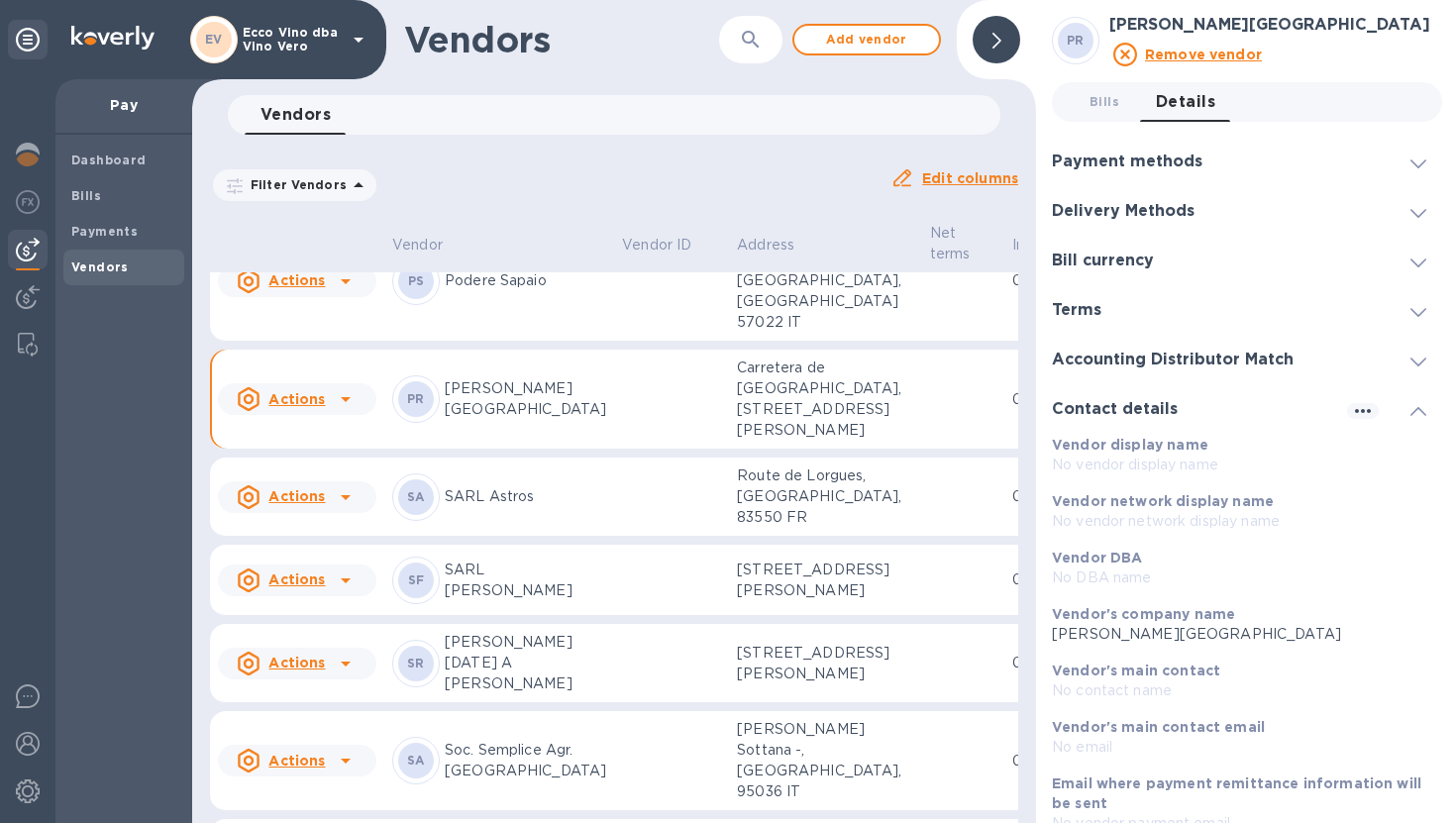 scroll, scrollTop: 241, scrollLeft: 0, axis: vertical 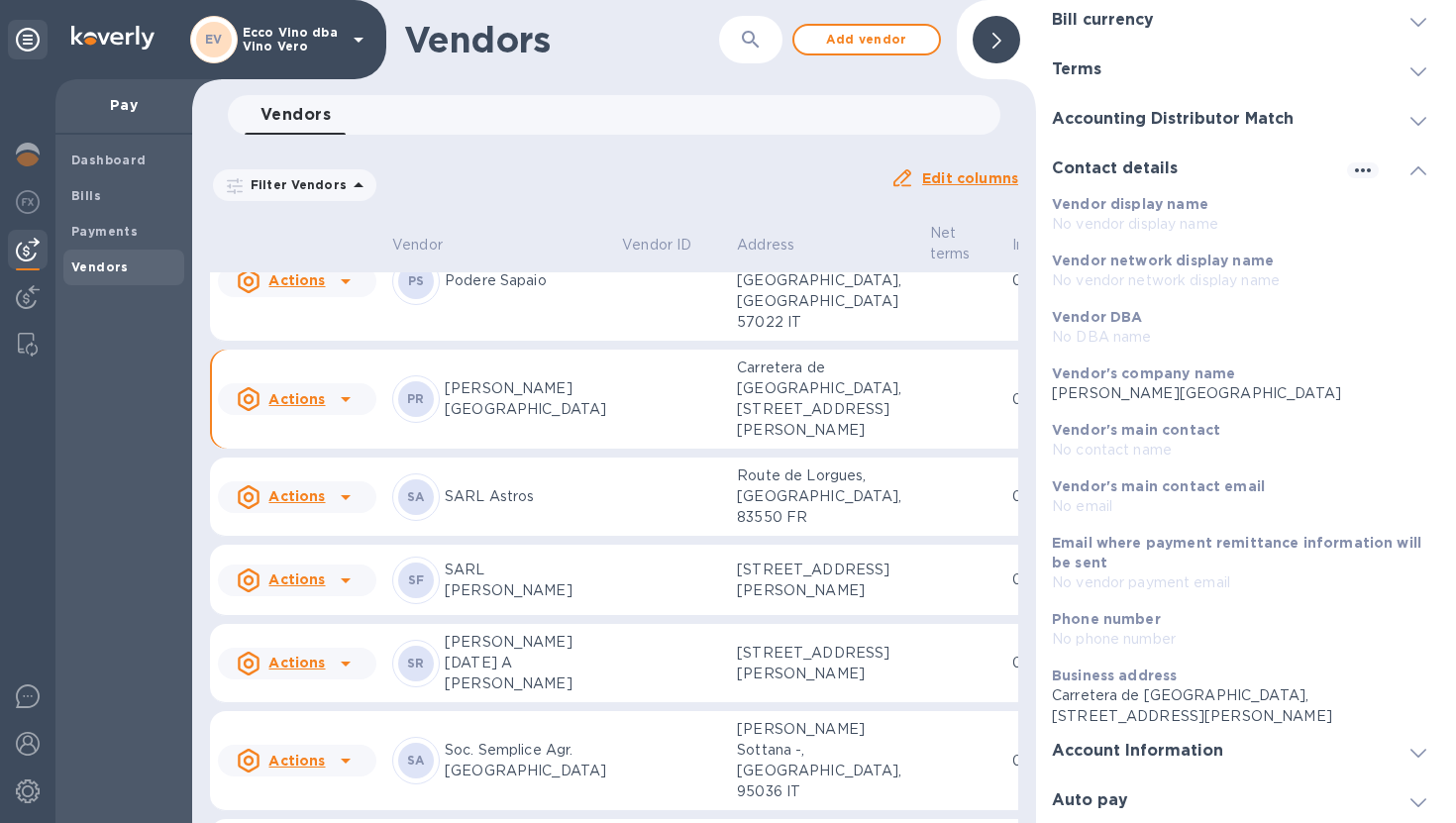 drag, startPoint x: 1052, startPoint y: 693, endPoint x: 1385, endPoint y: 711, distance: 333.4861 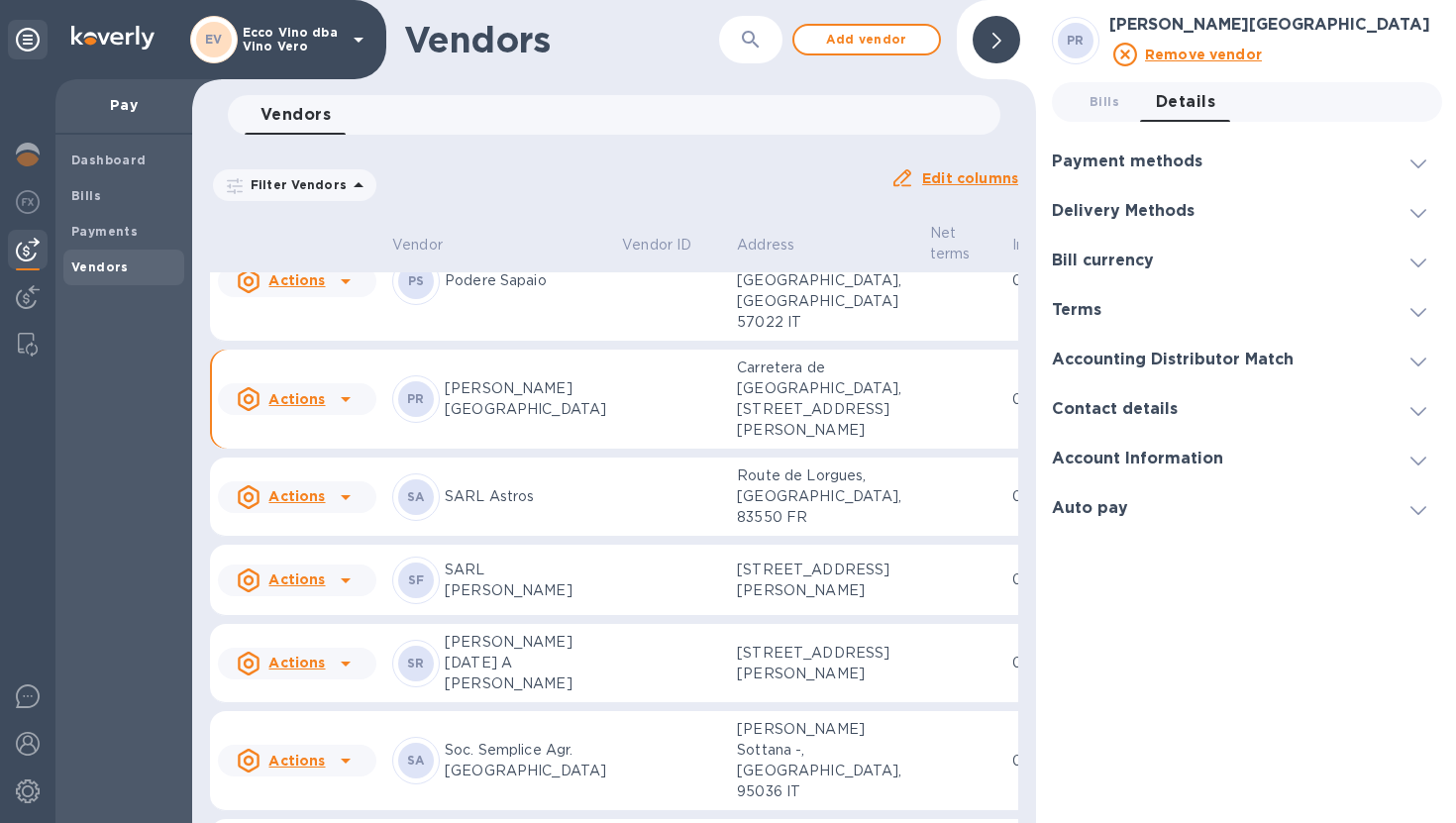 scroll, scrollTop: 0, scrollLeft: 0, axis: both 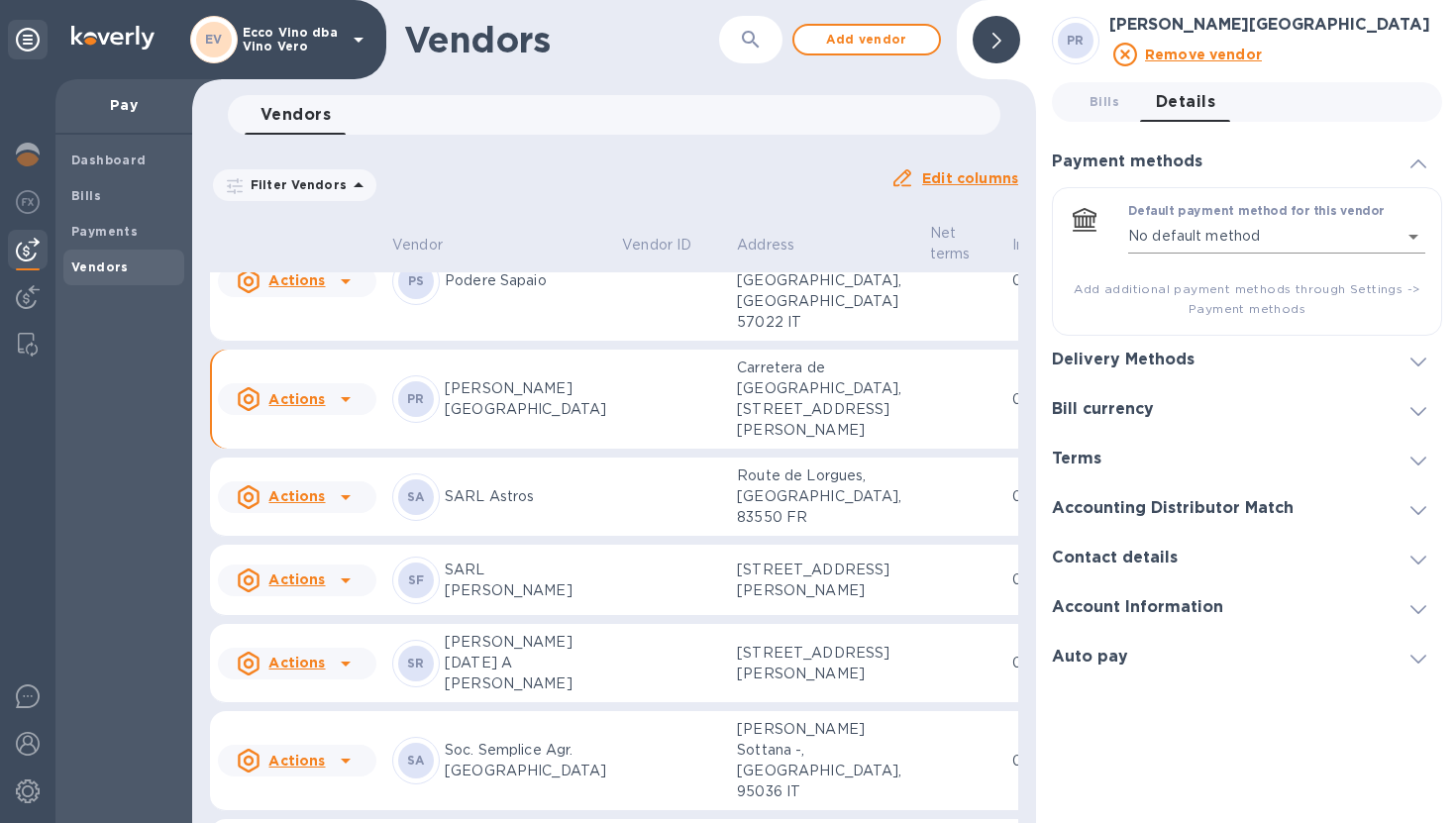 click on "EV Ecco Vino dba Vino Vero Pay Dashboard Bills Payments Vendors Vendors ​ Add vendor Vendors 0 Filter Vendors Auto pay:  All Edit columns Vendor Vendor ID Address Net terms Inbox Balance Status Actions KS Kellerei Schreckbichl Strada del VIno 8, Cornaiano,   39057 IT 0  bills $0.00 Manually added Actions LS La Selva Zona Poderone 10 A, Magliano in Toscana,   58051 IT 0  bills $0.00 Manually added Actions LA Le Corte s.p.a. Societa Agricola Via S. Piero di Sotto, 1-5, San Casciano in Val Di Pesa,   50026 IT 0  bills $0.00 Manually added Actions LM Les Vignerons Reunis de Monsegur 1, Grand Champs, Le Puy,   33580 FR 0  bills $0.00 Manually added Actions MC Michele Compri 7 Via Enrico de Nicolis, Verona,   Veneto 37121 IT 0  bills $0.00 Manually added Actions MI Monteti 29 Via Giovanni Nicotera, Roma,   Lazio 00195 IT 0  bills $0.00 Manually added Actions PG Pietroso di Pignattai Gianni Pod.Pietroso 257, MONTALCINO,   53024 IT 0  bills $0.00 Manually added Actions PS Podere Sapaio 0  bills $0.00 Manually added" at bounding box center [728, 411] 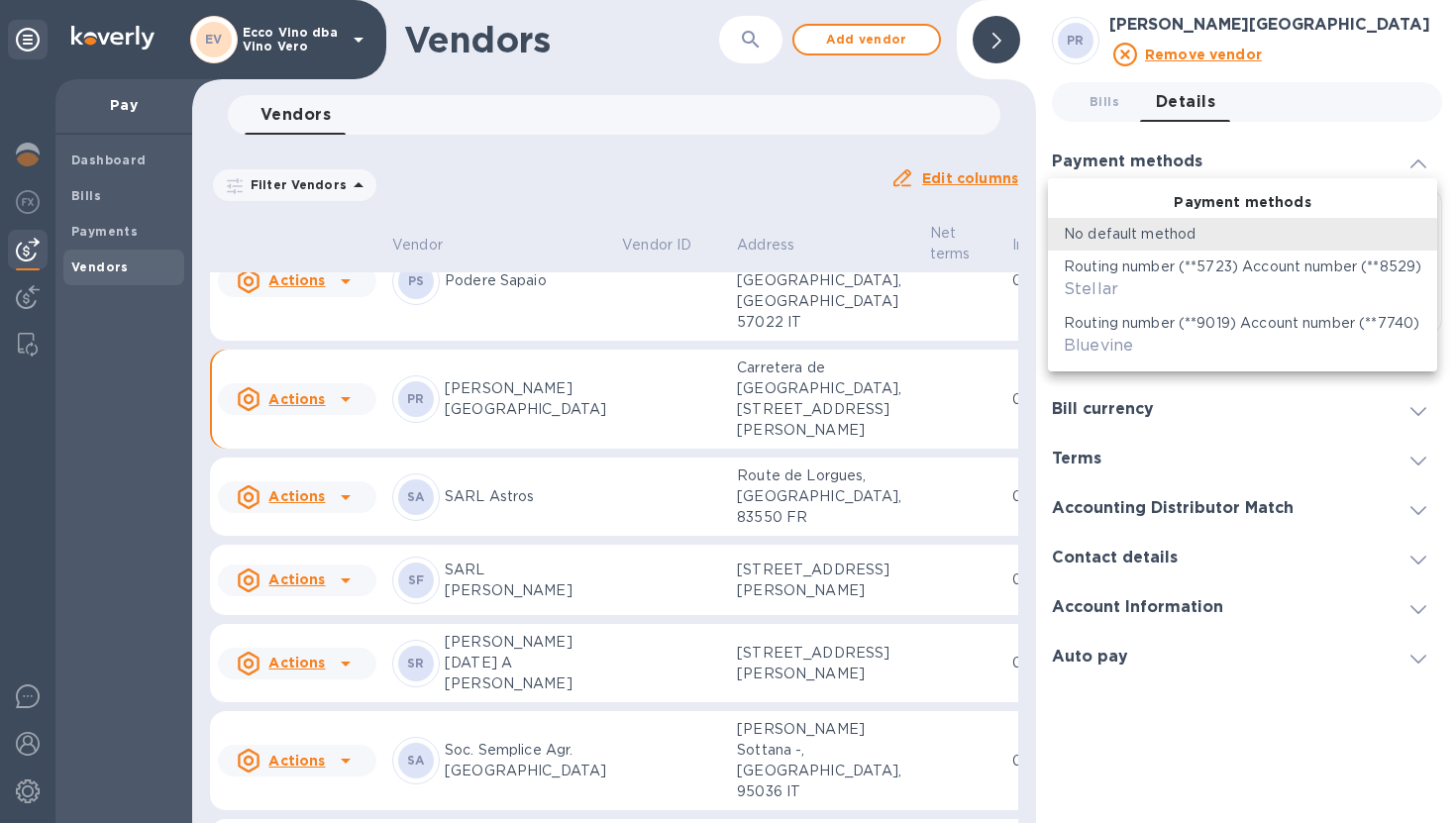 click at bounding box center (728, 411) 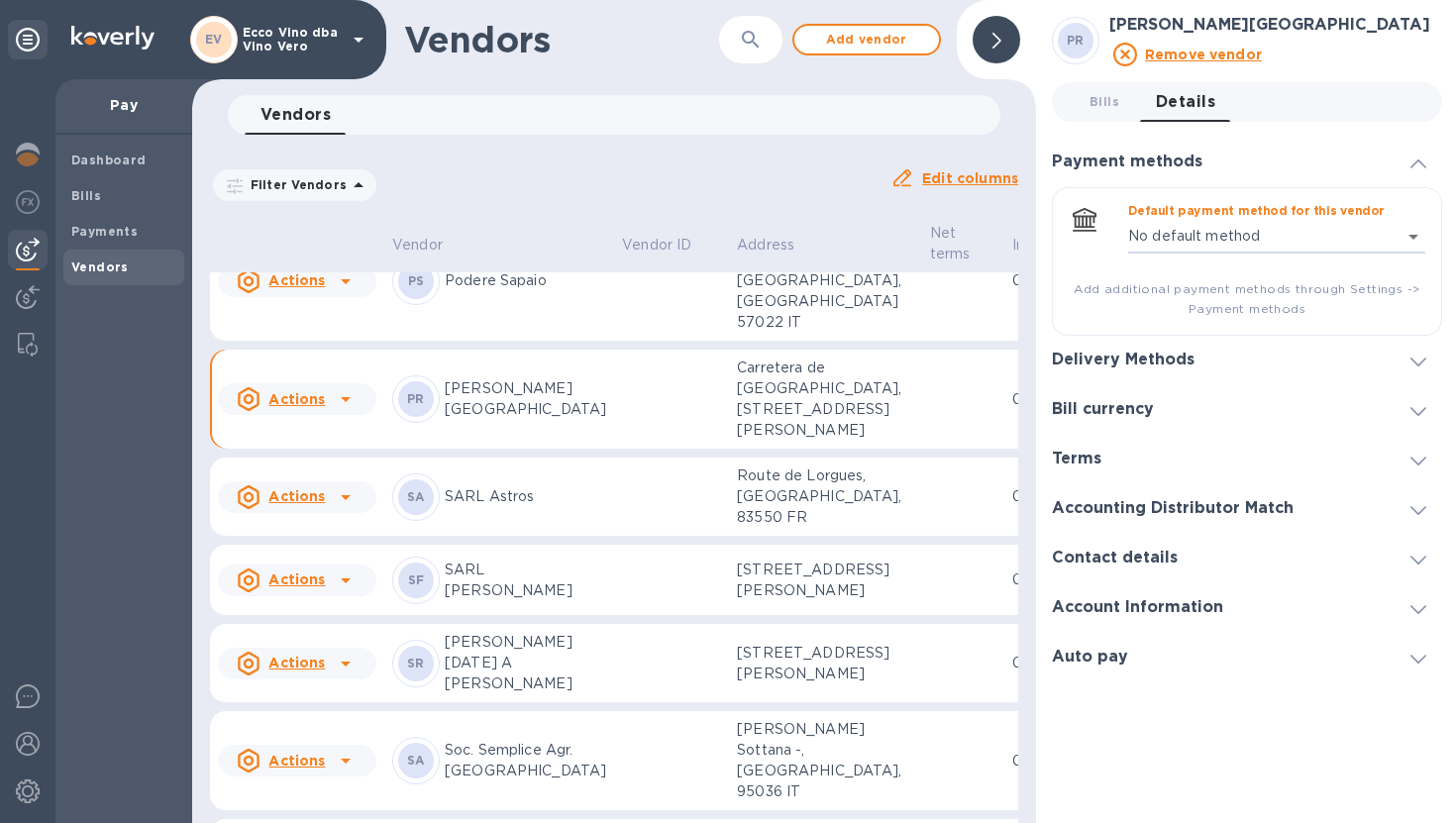 click 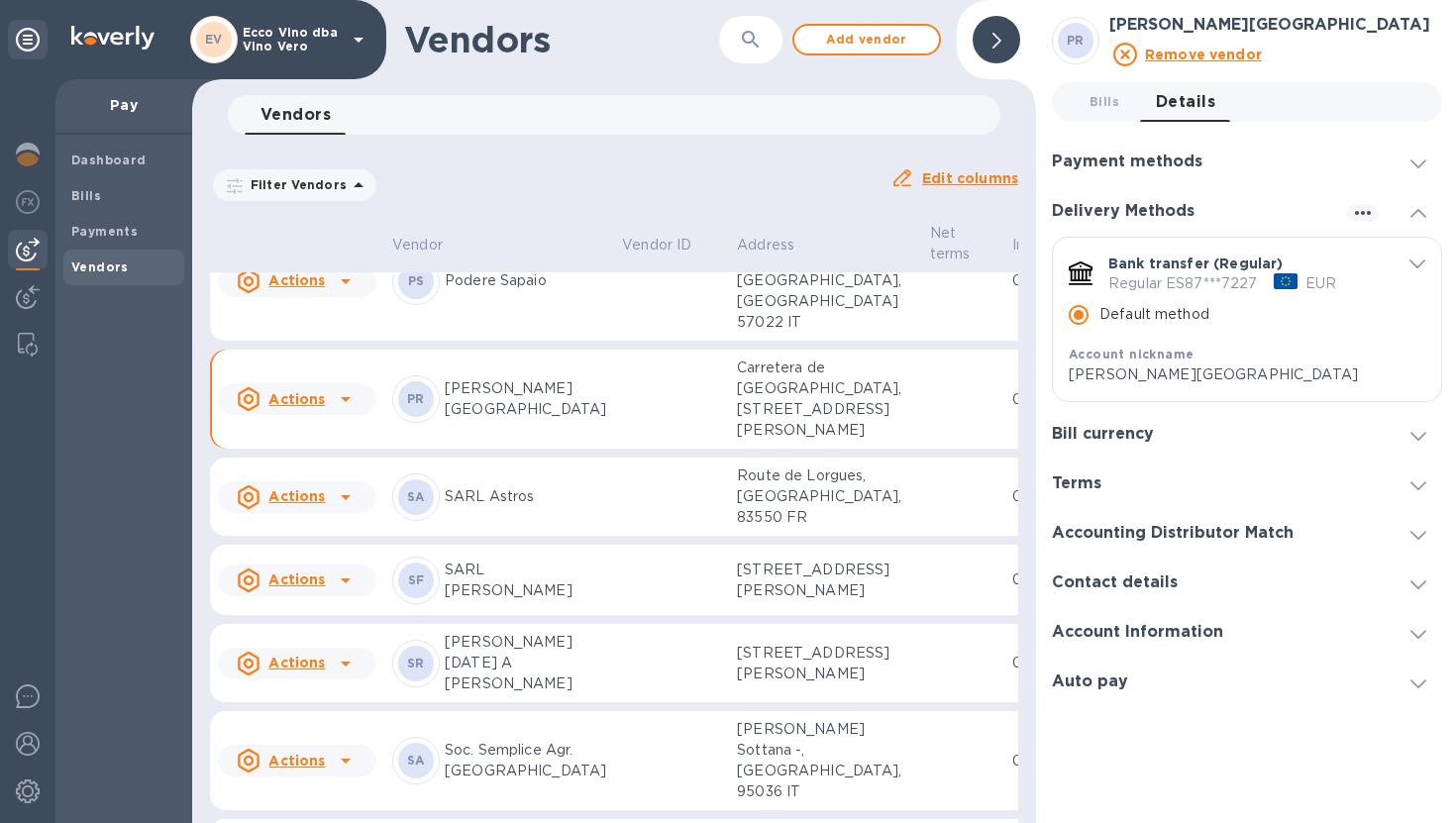 click 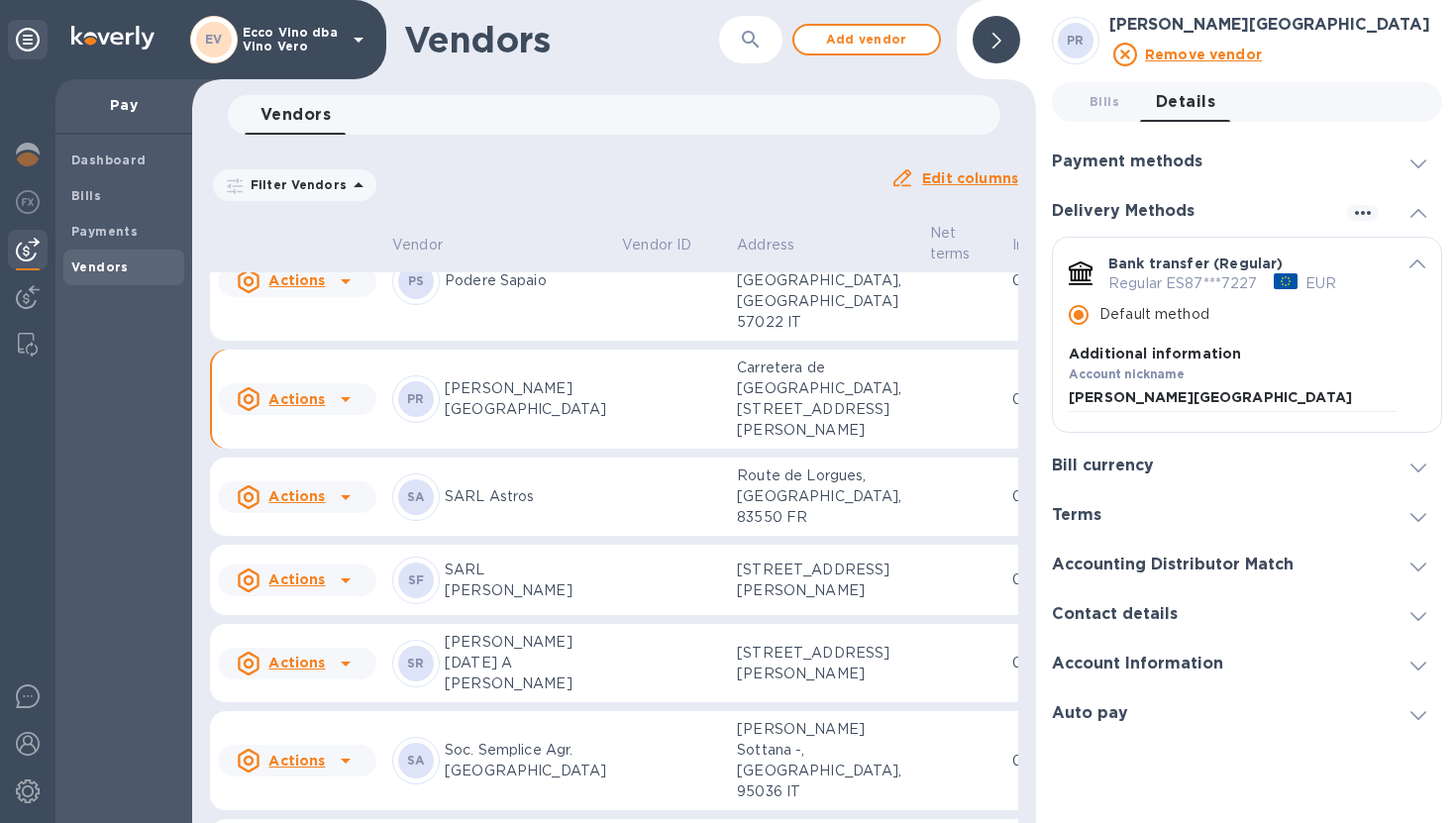 scroll, scrollTop: 275, scrollLeft: 0, axis: vertical 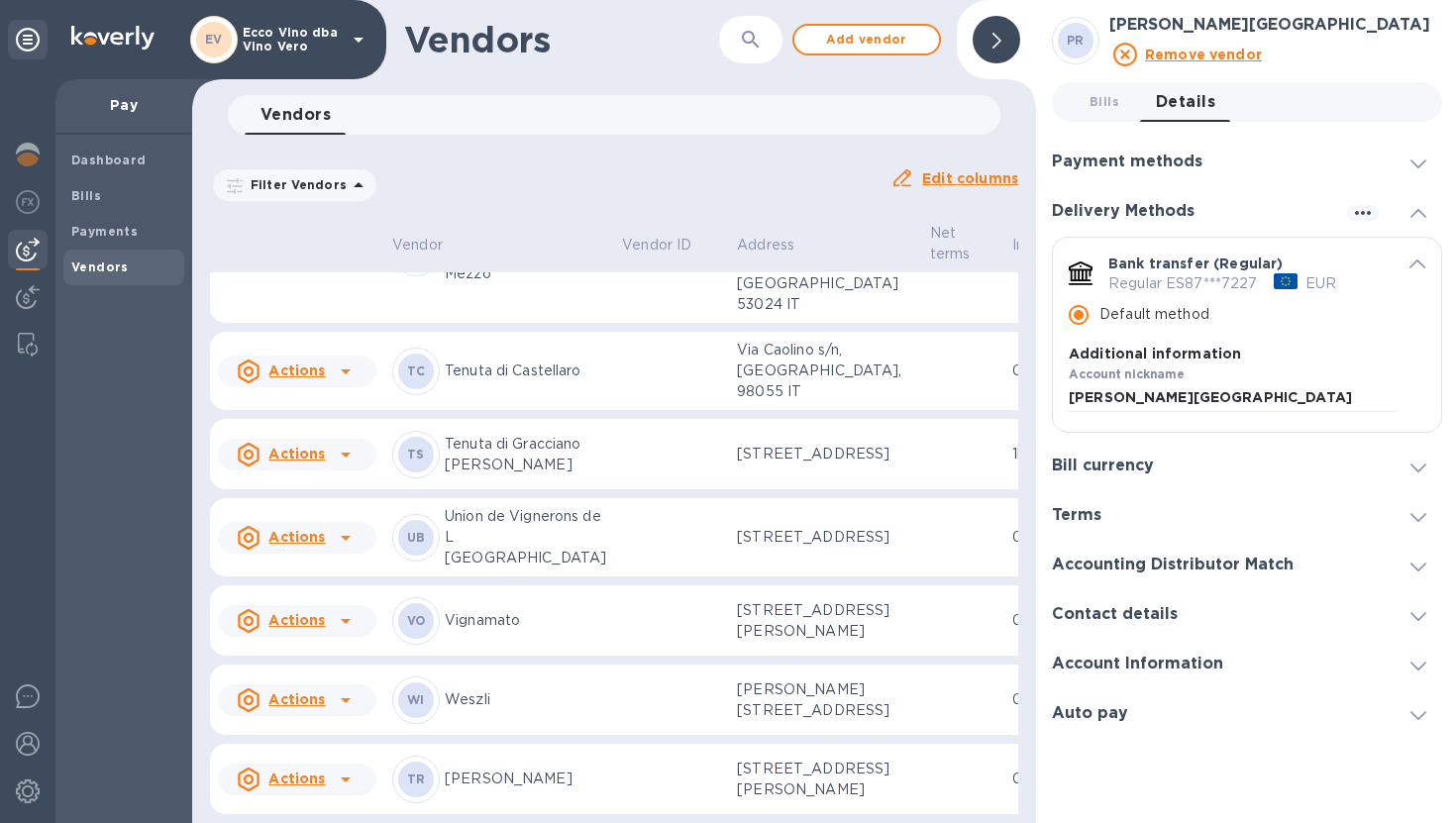 click on "Tenuta di Gracciano della Seta" at bounding box center [525, 455] 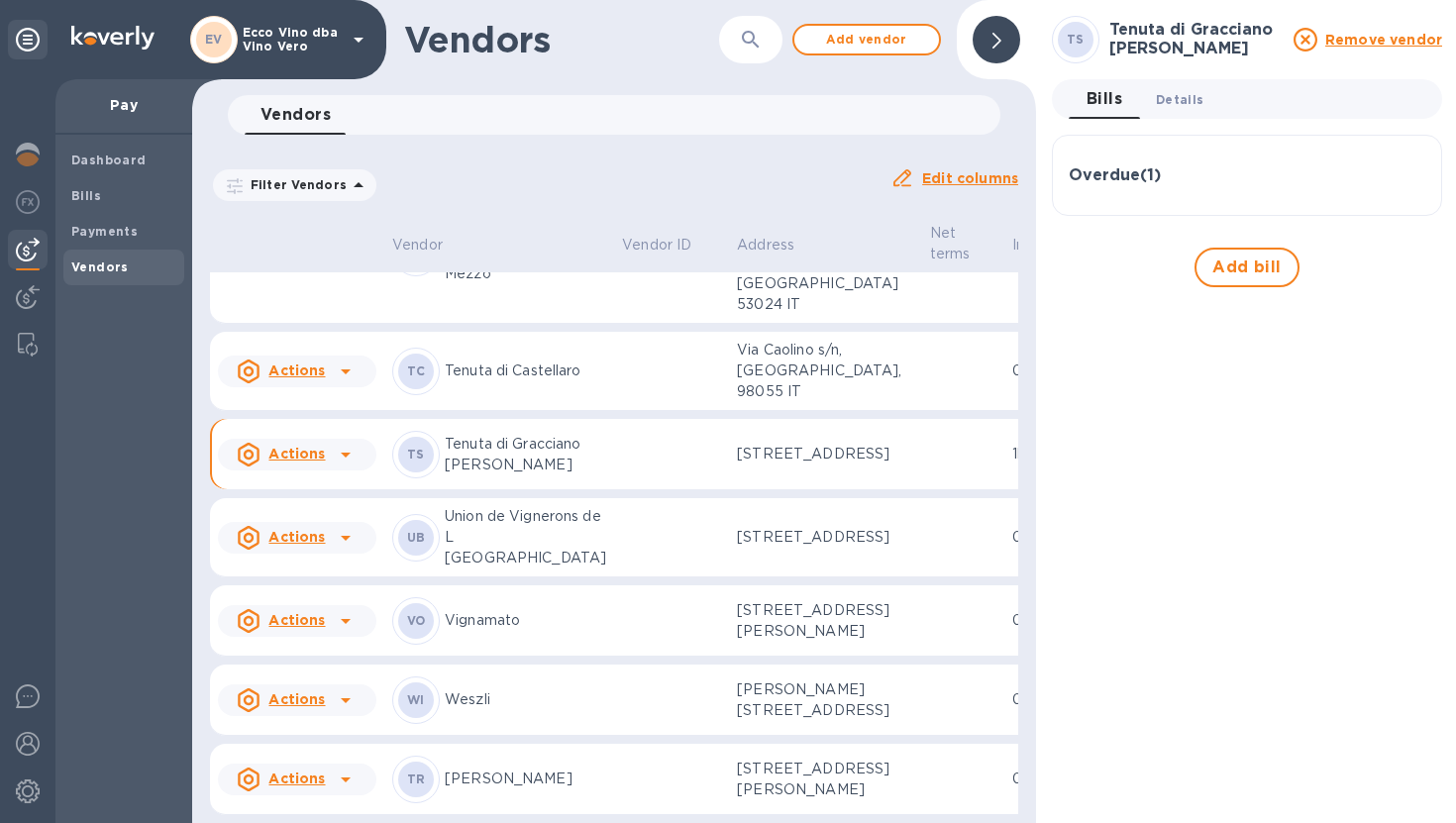 click on "Details 0" at bounding box center [1180, 99] 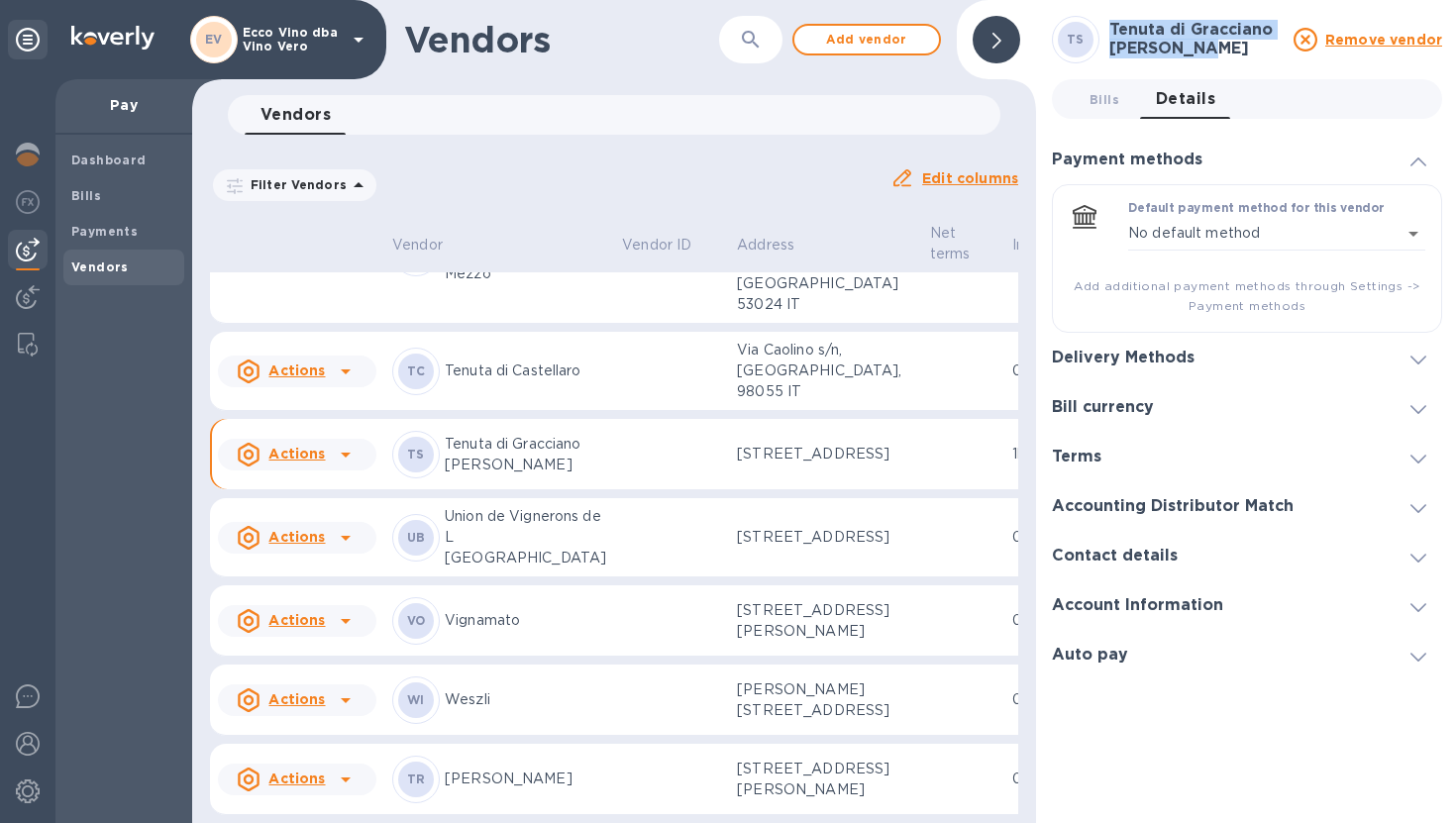 drag, startPoint x: 1109, startPoint y: 28, endPoint x: 1212, endPoint y: 49, distance: 105.11898 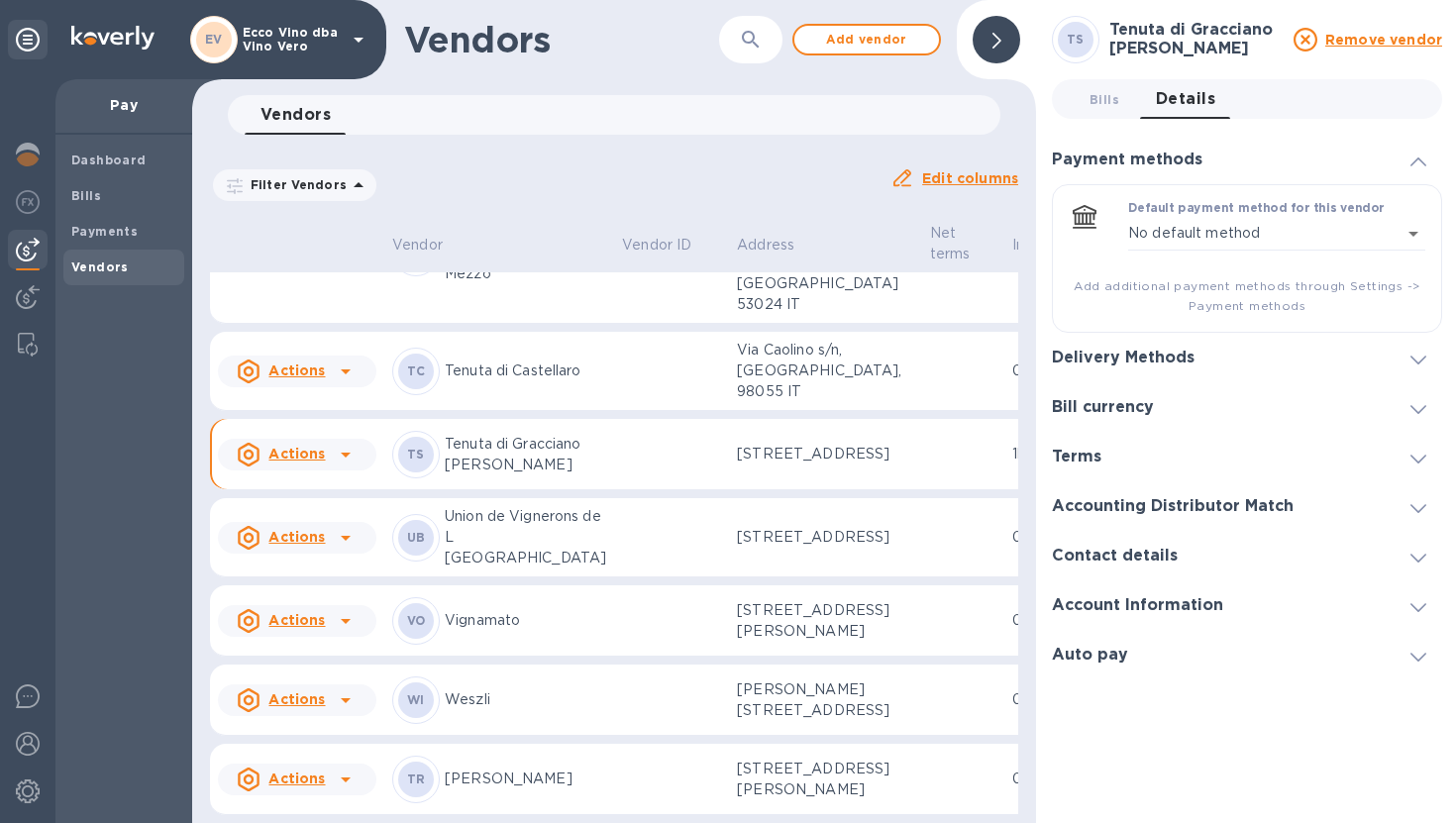 click 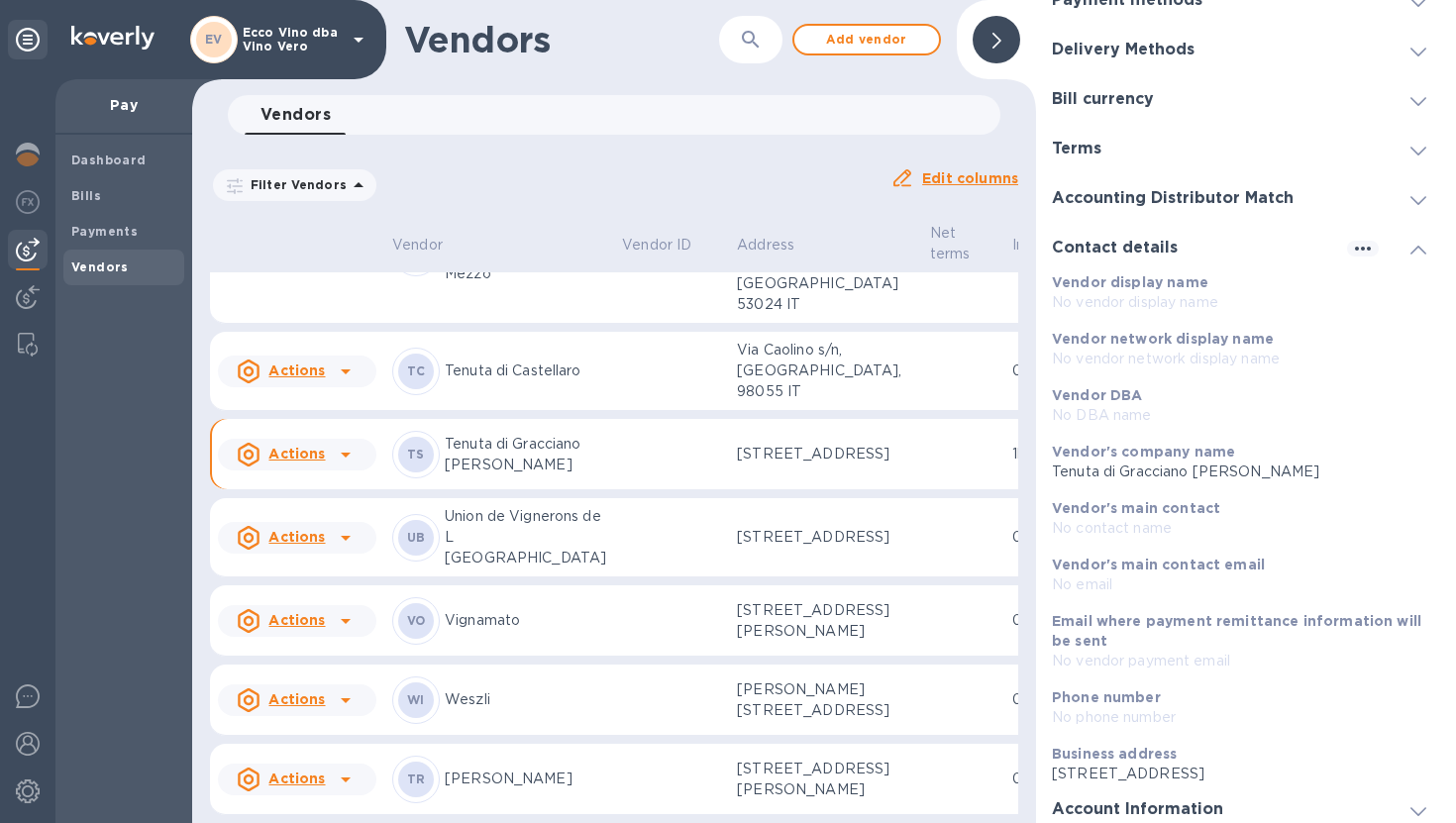 scroll, scrollTop: 220, scrollLeft: 0, axis: vertical 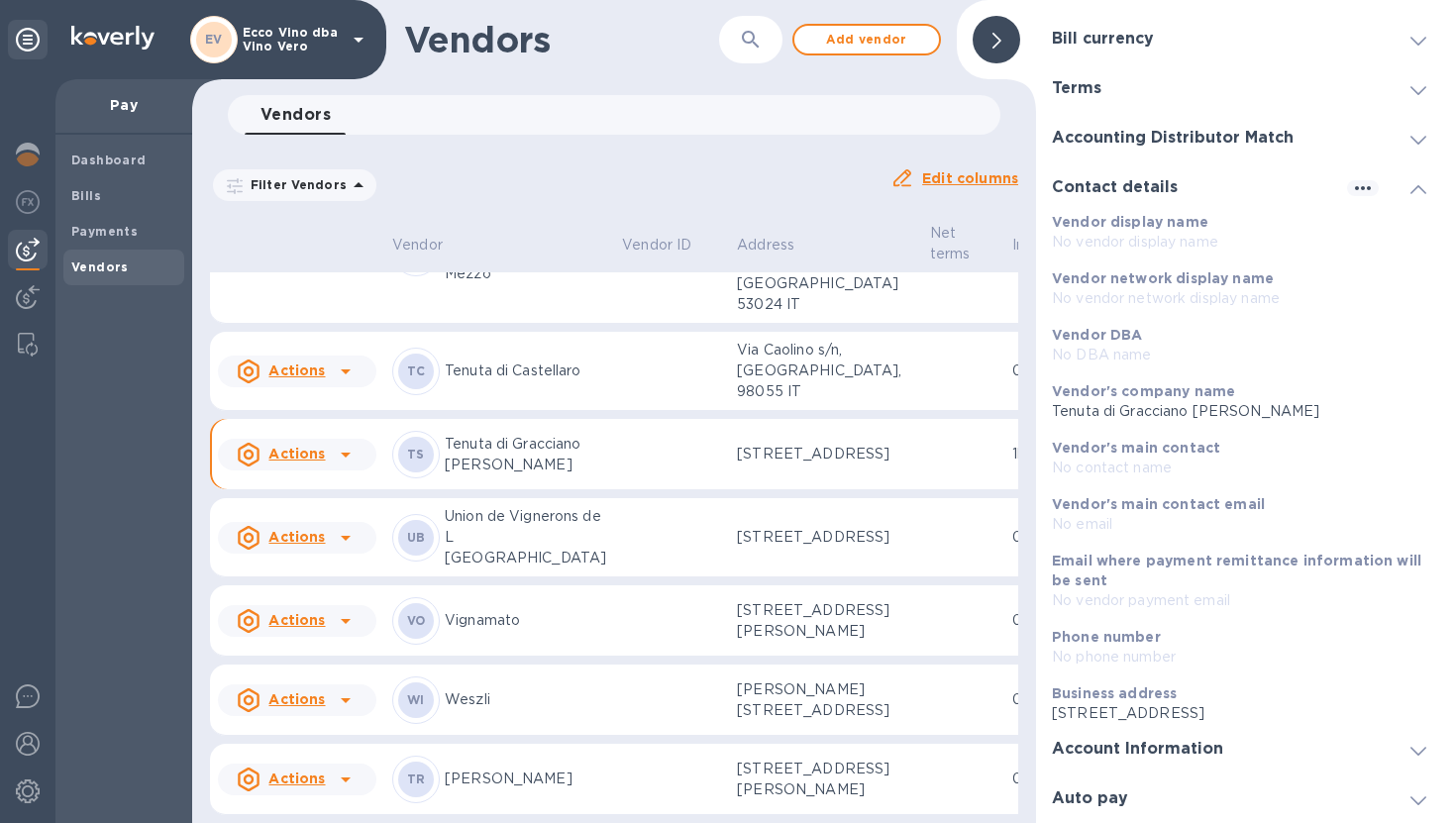 drag, startPoint x: 1055, startPoint y: 709, endPoint x: 1389, endPoint y: 712, distance: 334.01347 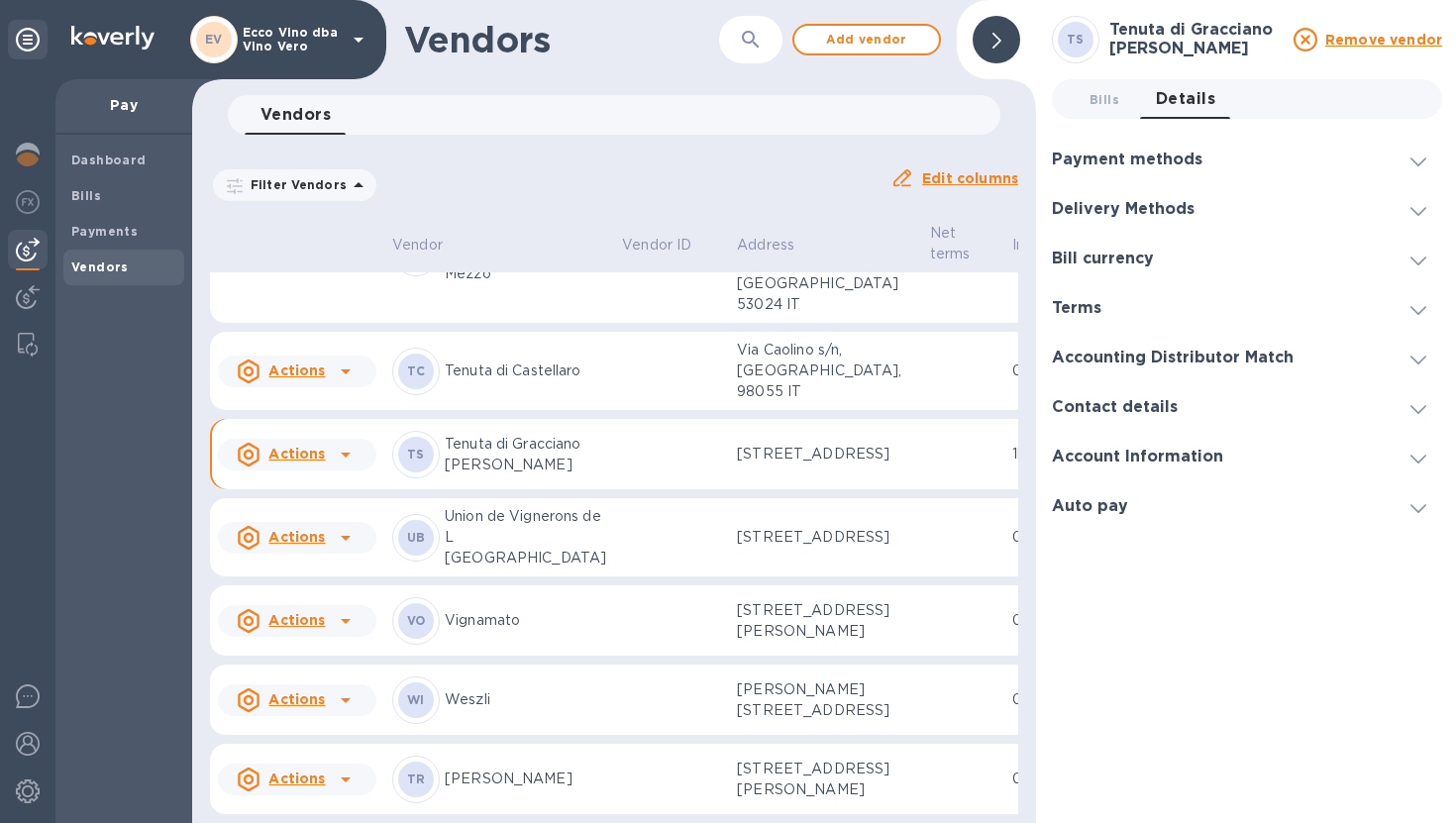 scroll, scrollTop: 0, scrollLeft: 0, axis: both 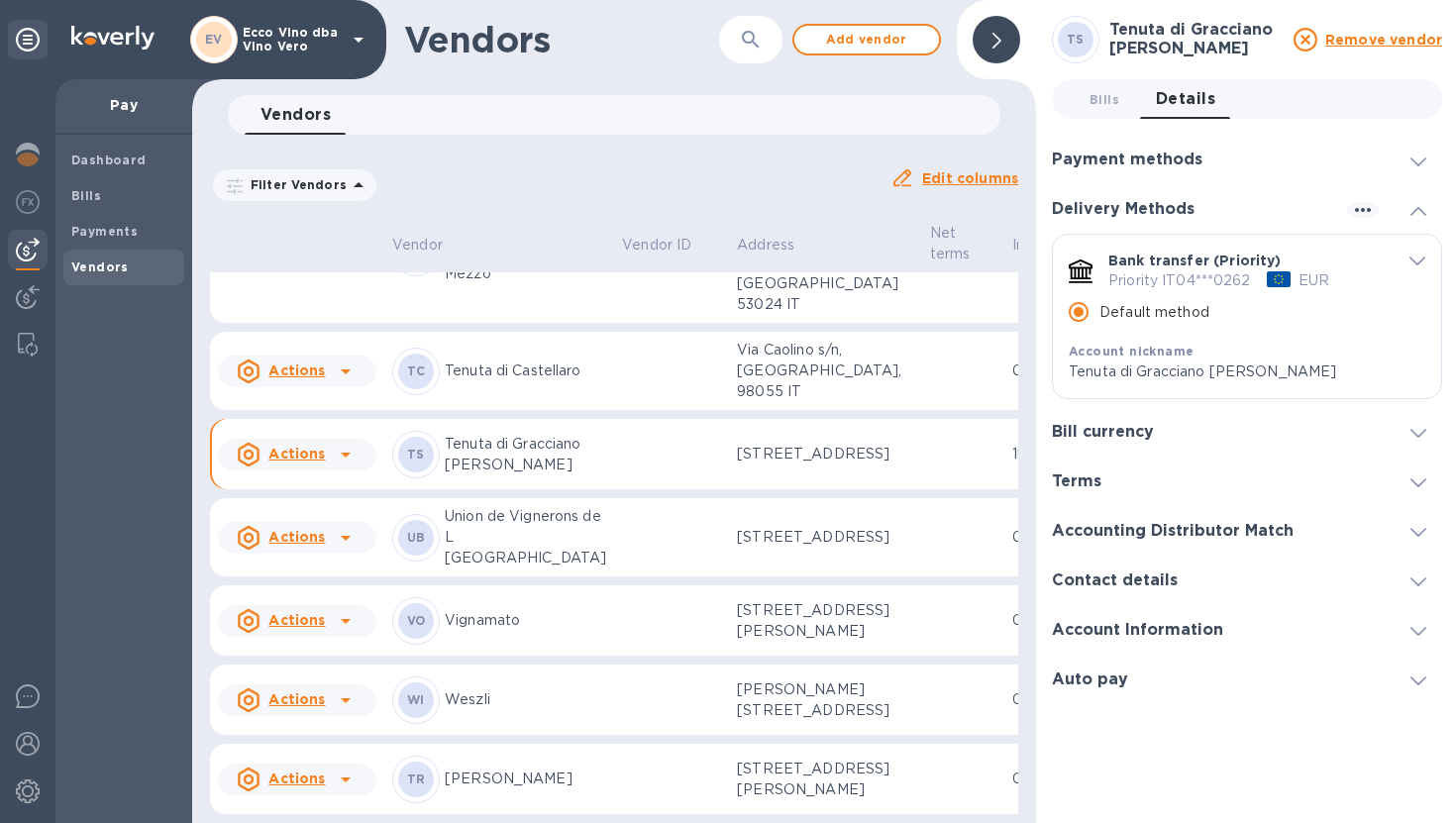 click 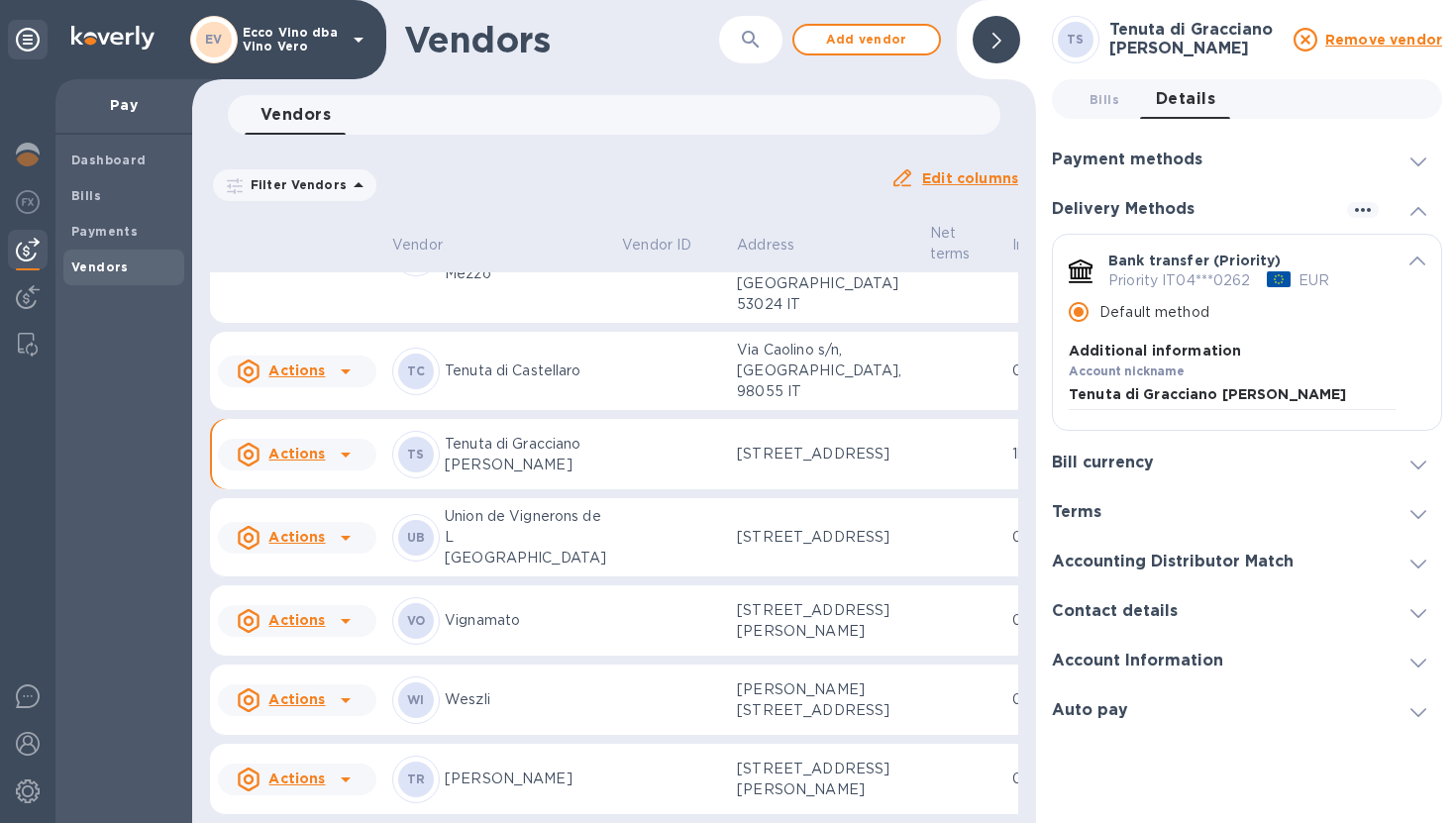 scroll, scrollTop: 431, scrollLeft: 0, axis: vertical 